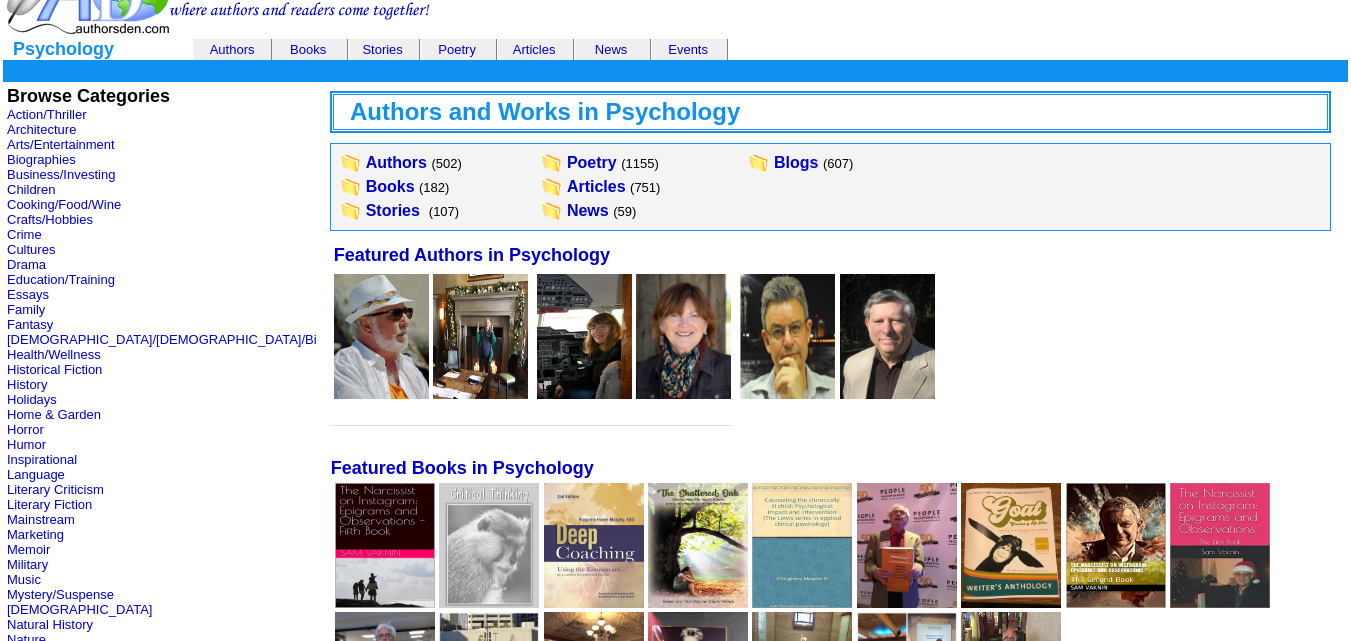 scroll, scrollTop: 52, scrollLeft: 0, axis: vertical 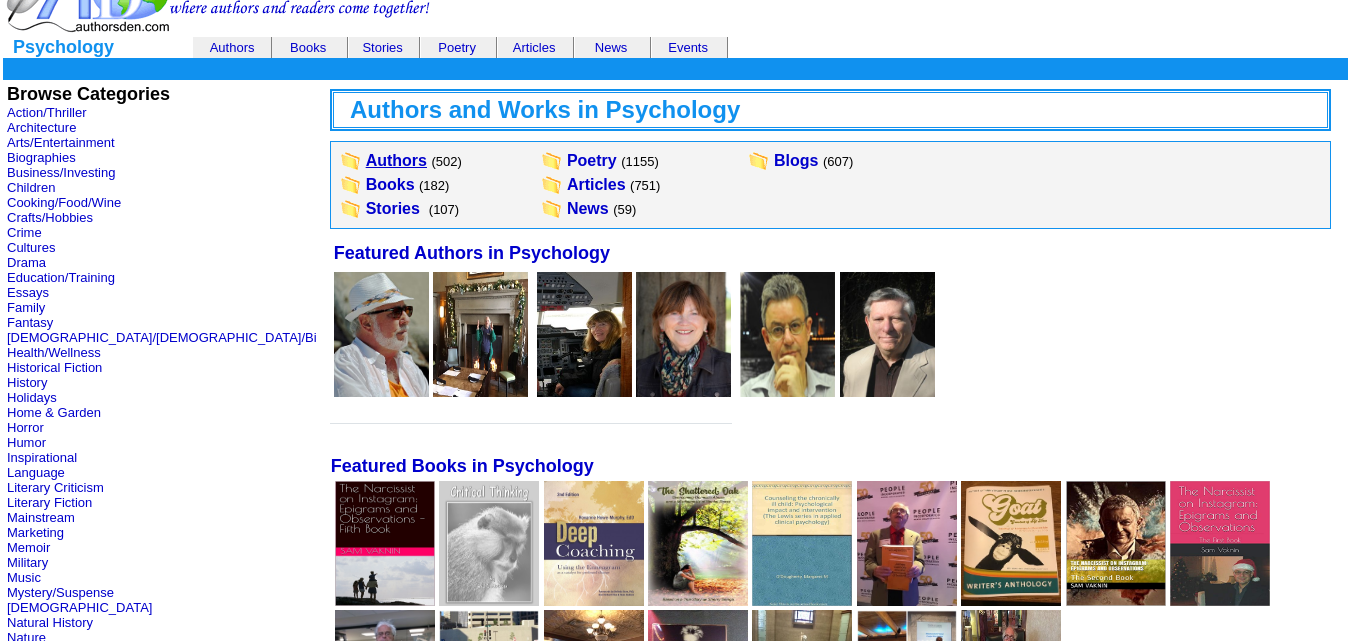 click on "Authors" at bounding box center [396, 160] 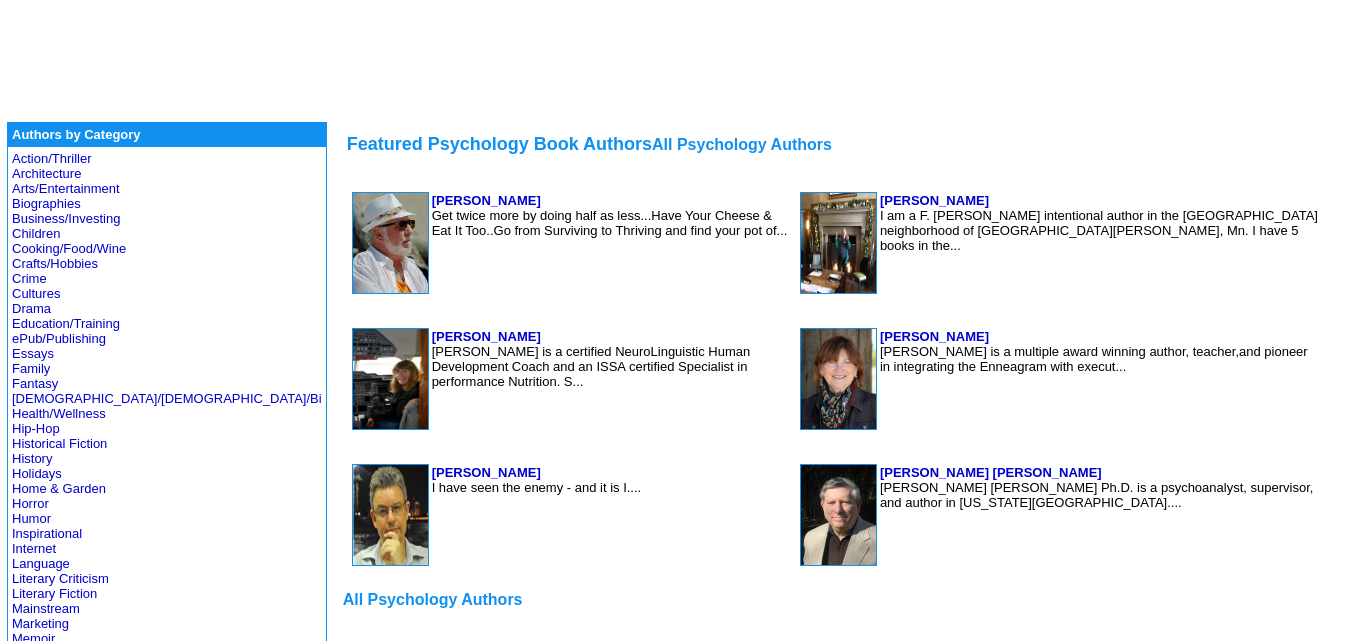 scroll, scrollTop: 629, scrollLeft: 0, axis: vertical 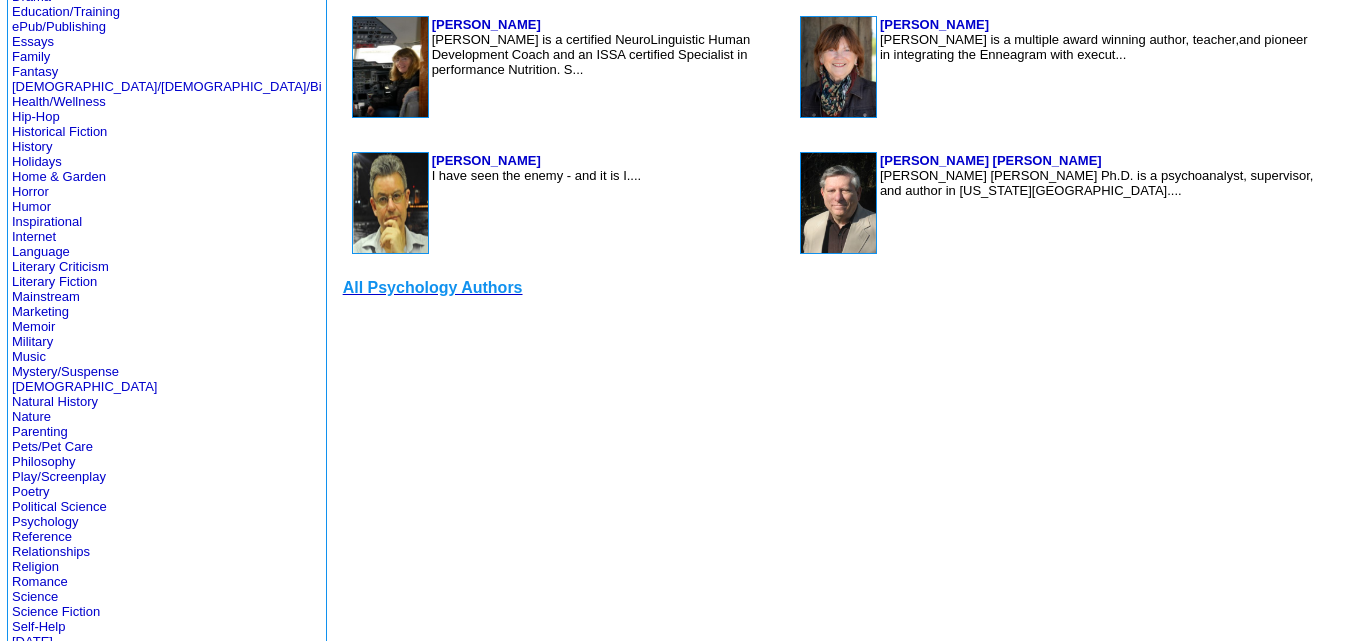 click on "All Psychology Authors" at bounding box center [433, 287] 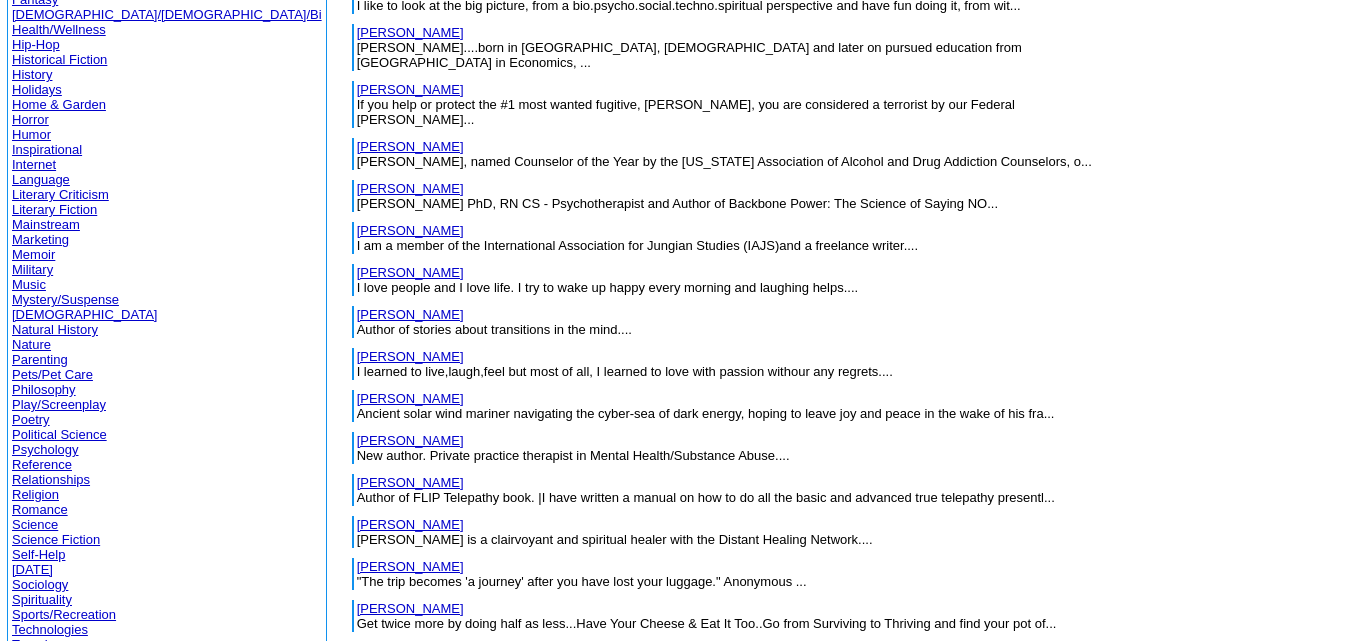scroll, scrollTop: 403, scrollLeft: 0, axis: vertical 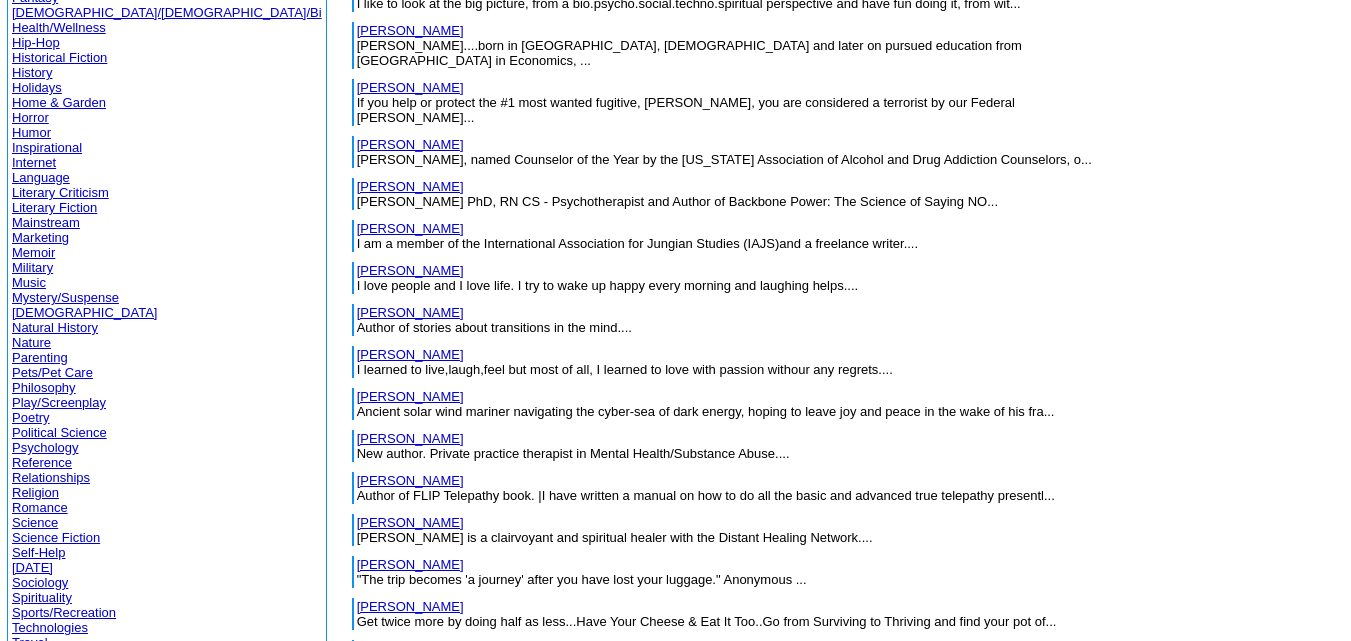click on "[PERSON_NAME]" at bounding box center [410, 354] 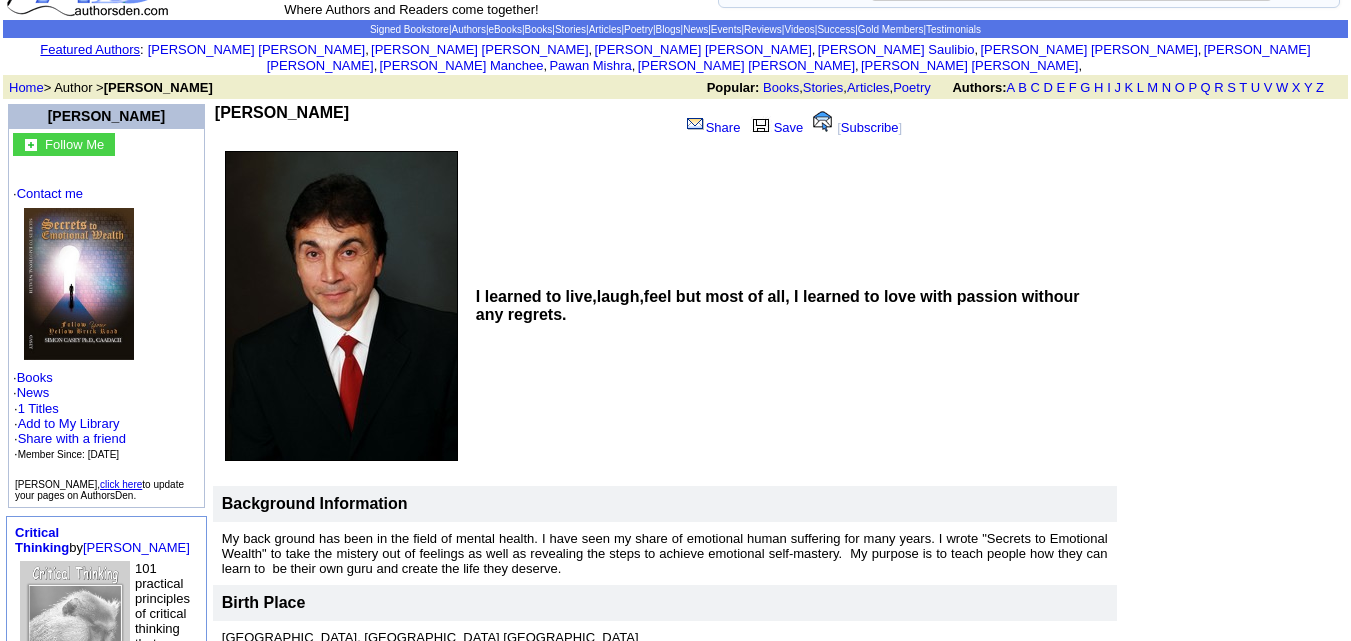 scroll, scrollTop: 66, scrollLeft: 0, axis: vertical 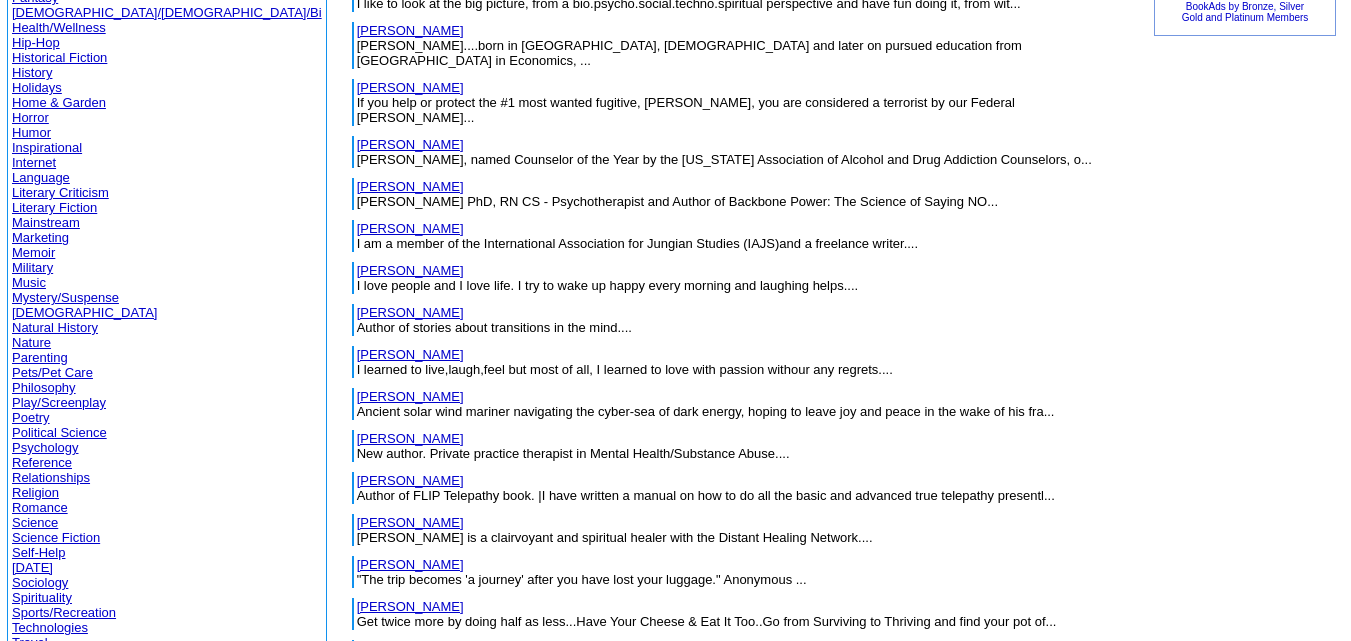 click on "Clark, Cline" at bounding box center (410, 396) 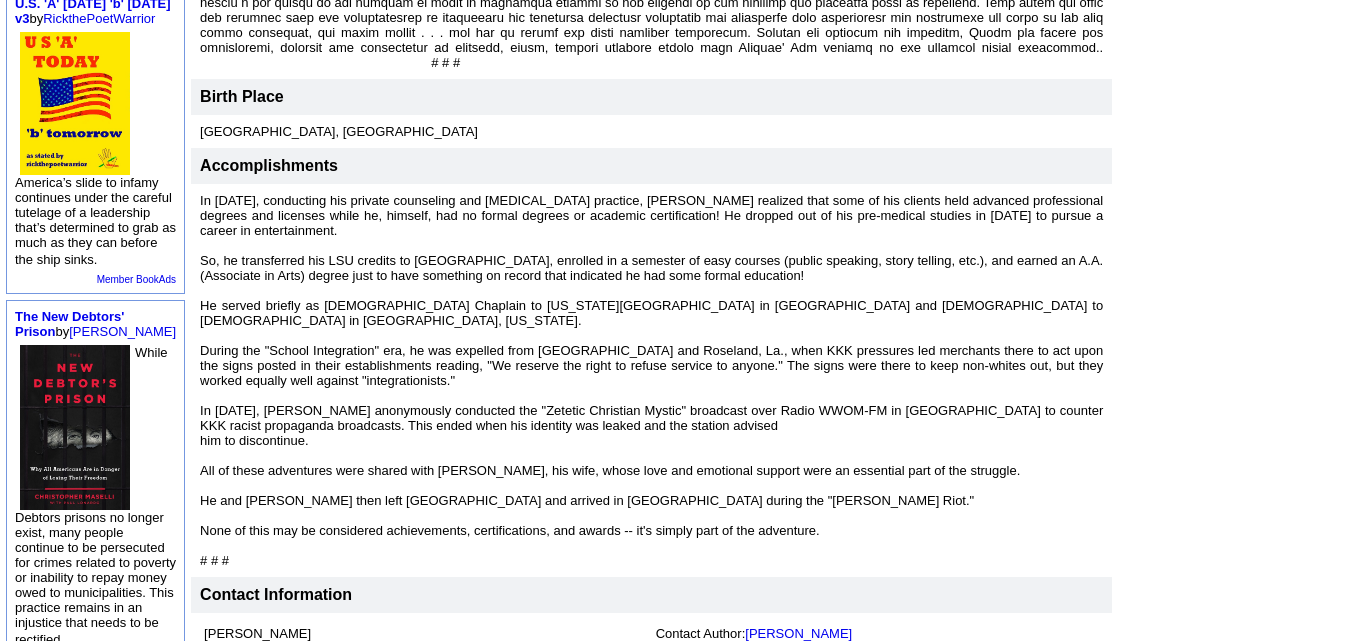 scroll, scrollTop: 644, scrollLeft: 0, axis: vertical 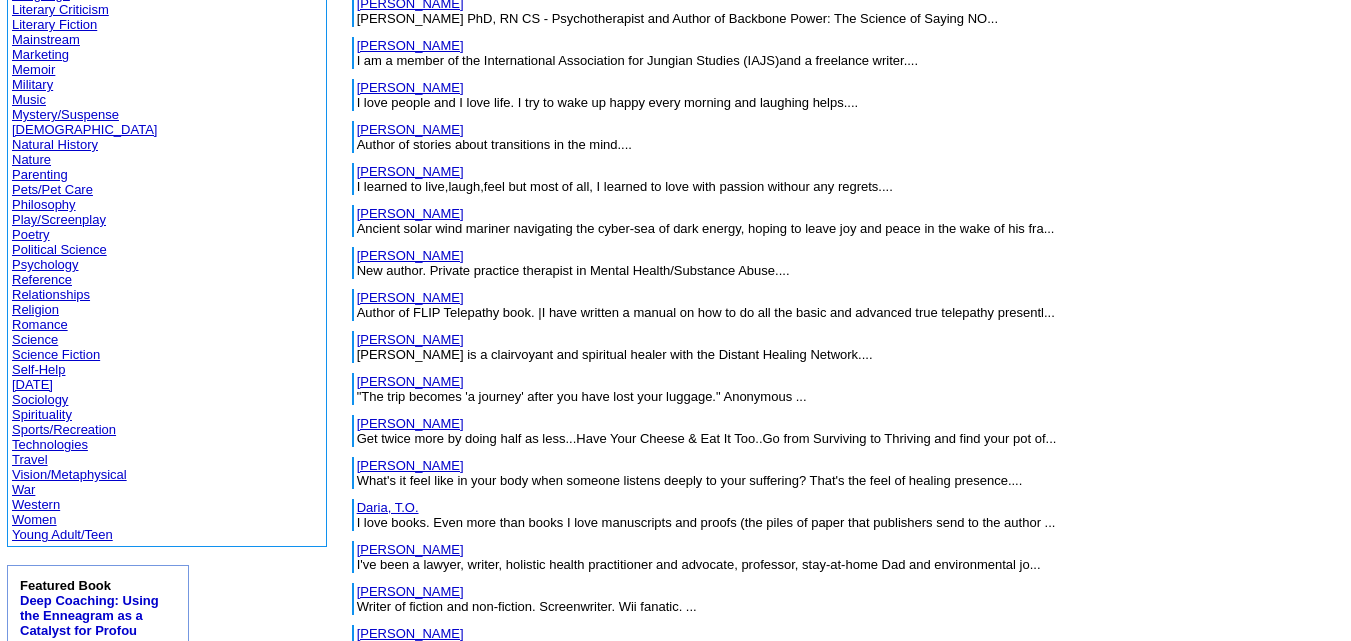 click on "[PERSON_NAME]" at bounding box center (410, 255) 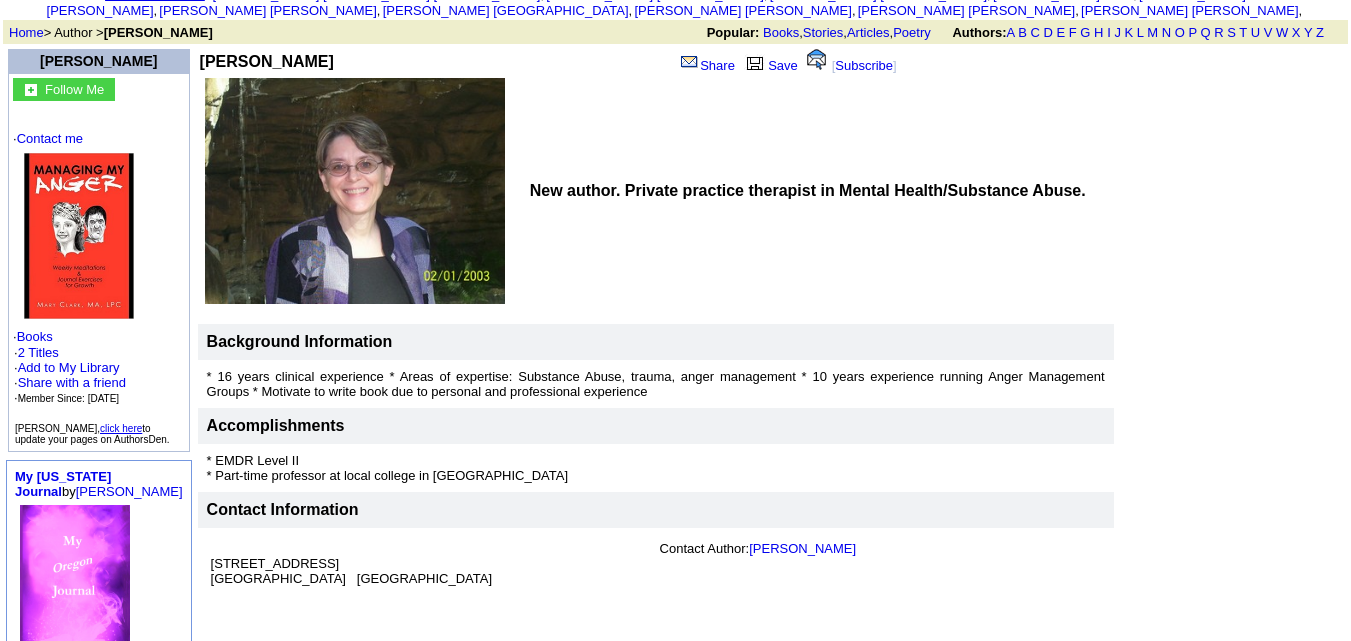 scroll, scrollTop: 124, scrollLeft: 0, axis: vertical 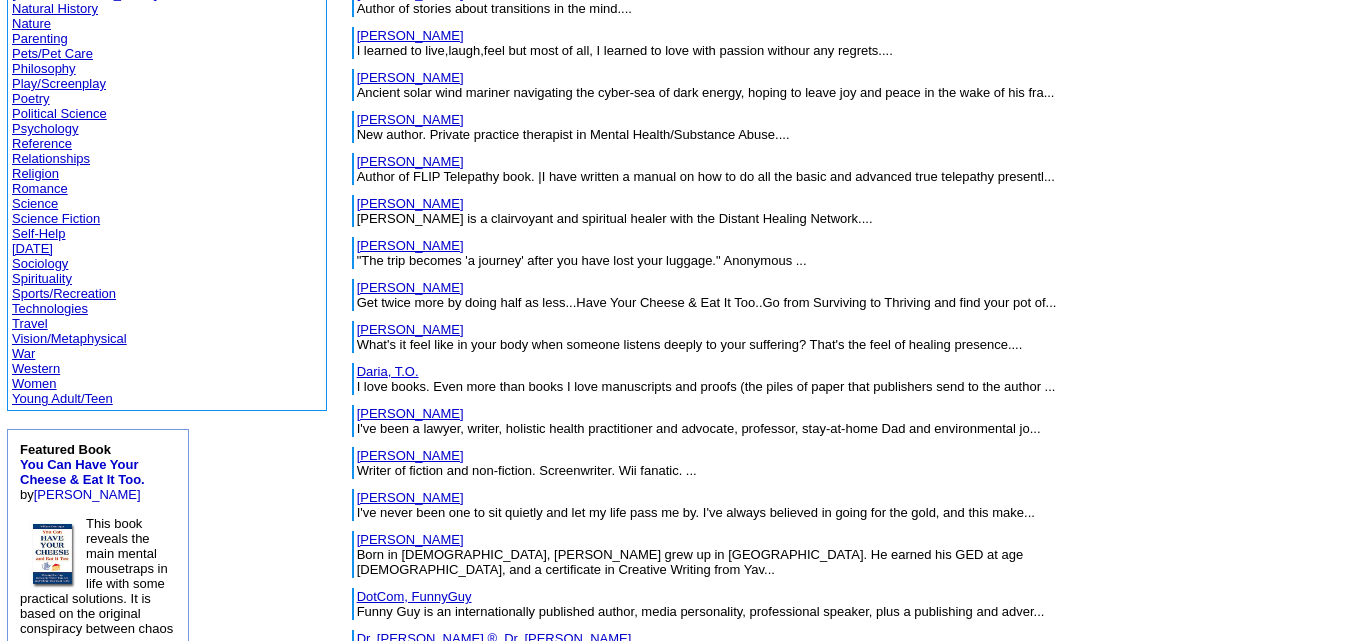 click on "Colby, Thomas" at bounding box center [410, 161] 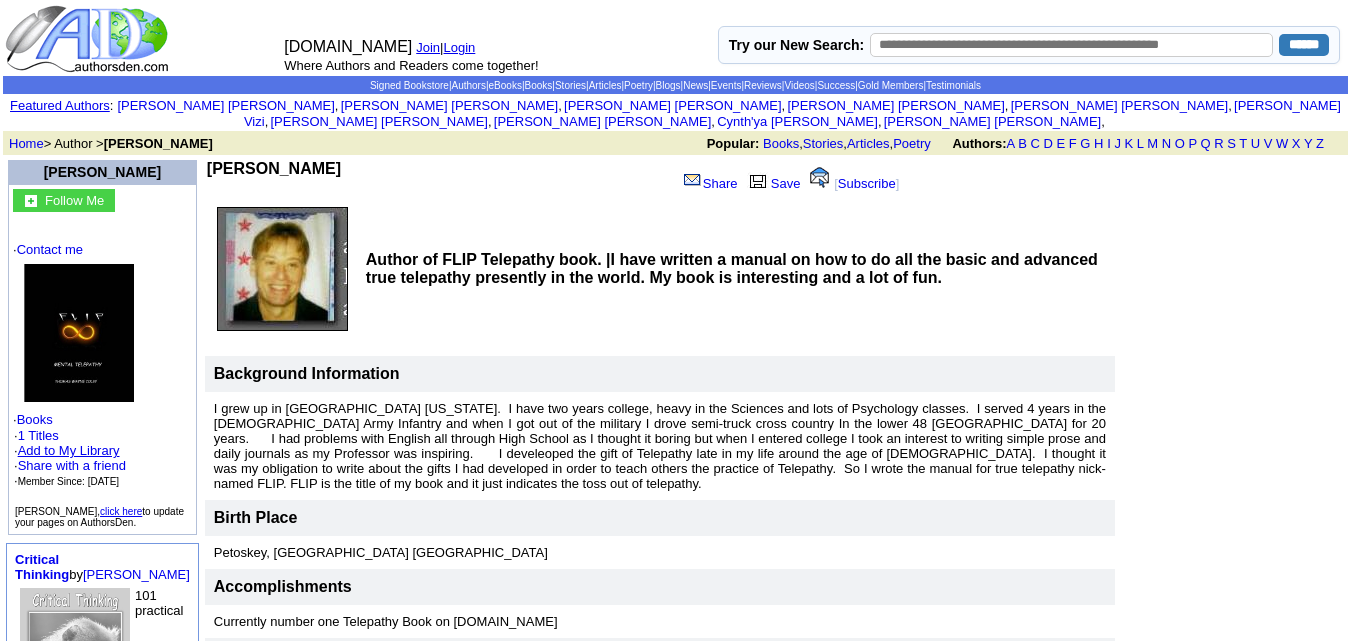scroll, scrollTop: 10, scrollLeft: 0, axis: vertical 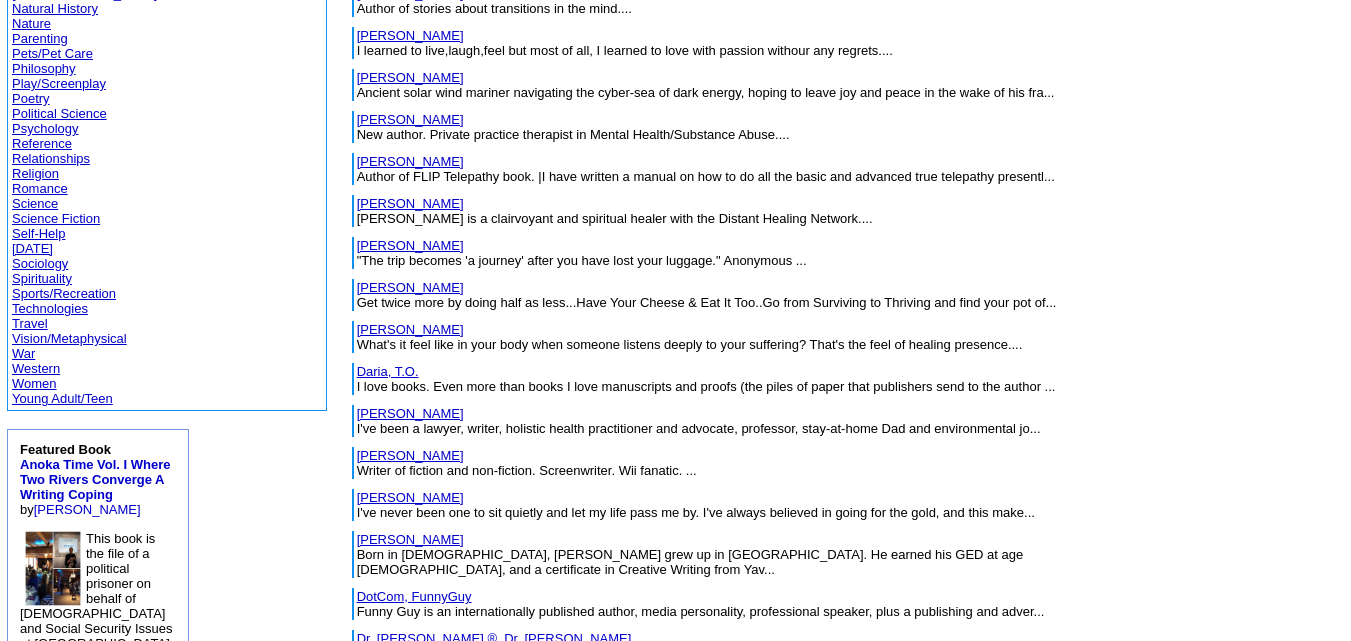 click on "[PERSON_NAME]" at bounding box center (410, 203) 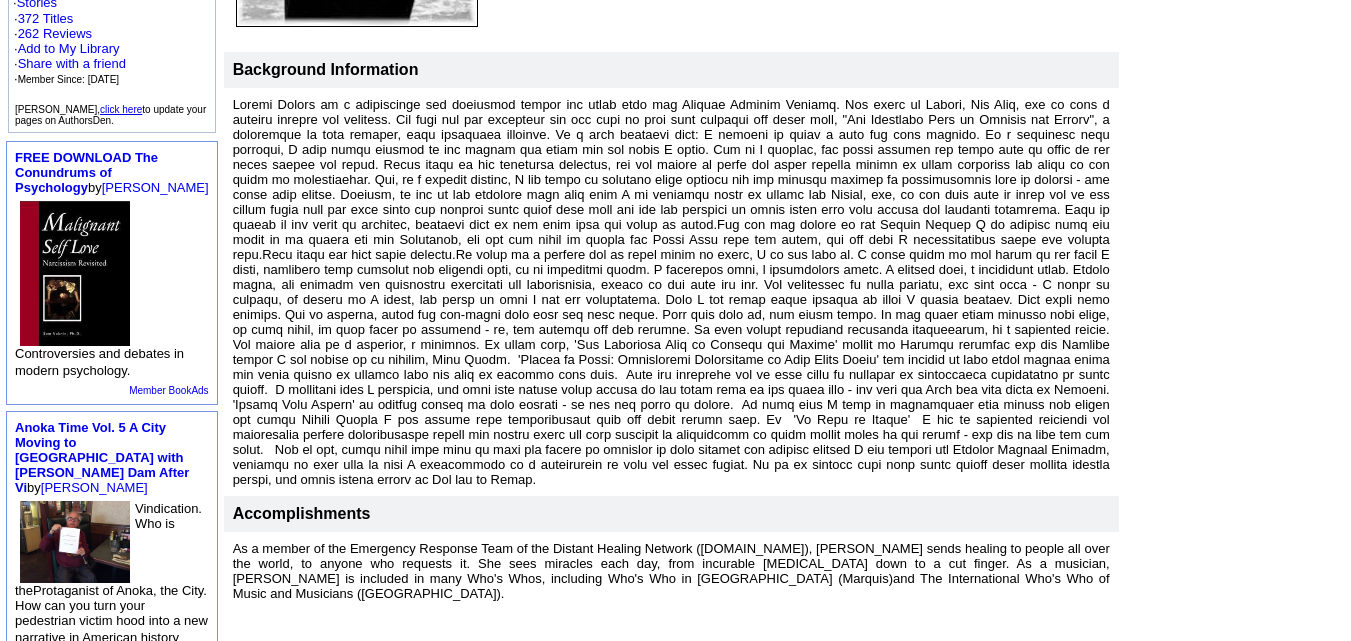 scroll, scrollTop: 512, scrollLeft: 0, axis: vertical 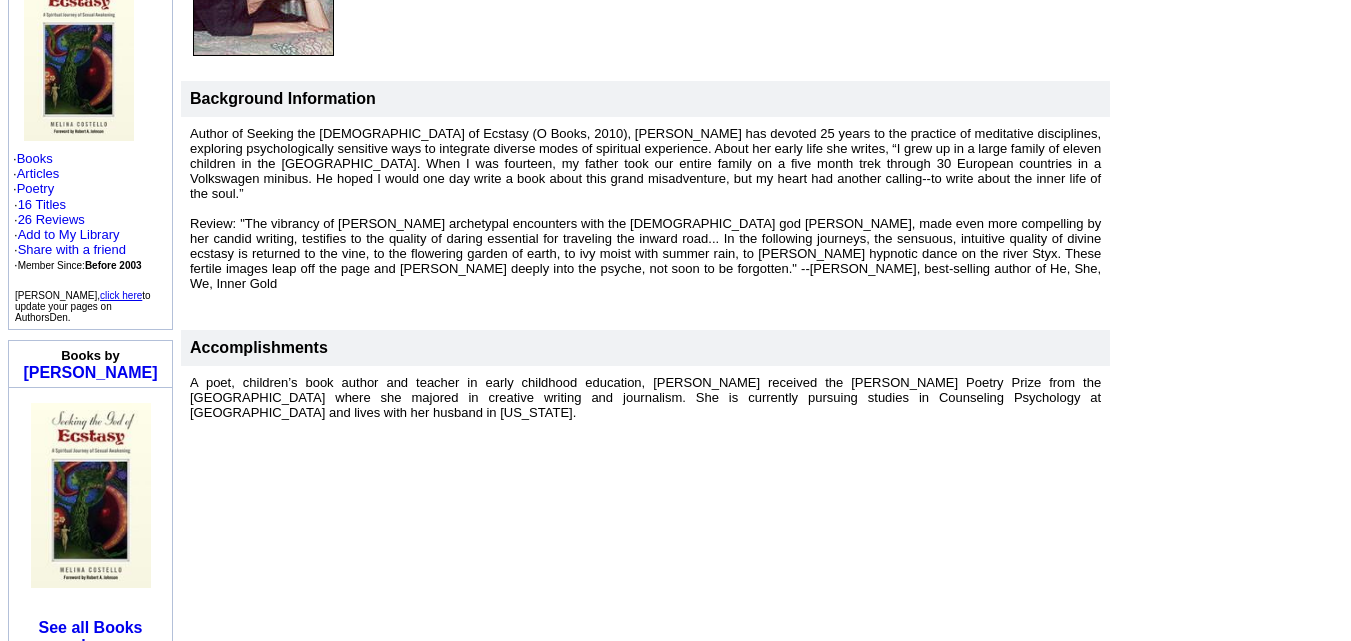 click on "A poet, children’s book author and teacher in early childhood education, Melina Costello received the Robert Lee Strauss Poetry Prize from the University of Cincinnati where she majored in creative writing and journalism. She is currently pursuing studies in Counseling Psychology at Marylhurst University and lives with her husband in Oregon." at bounding box center [645, 397] 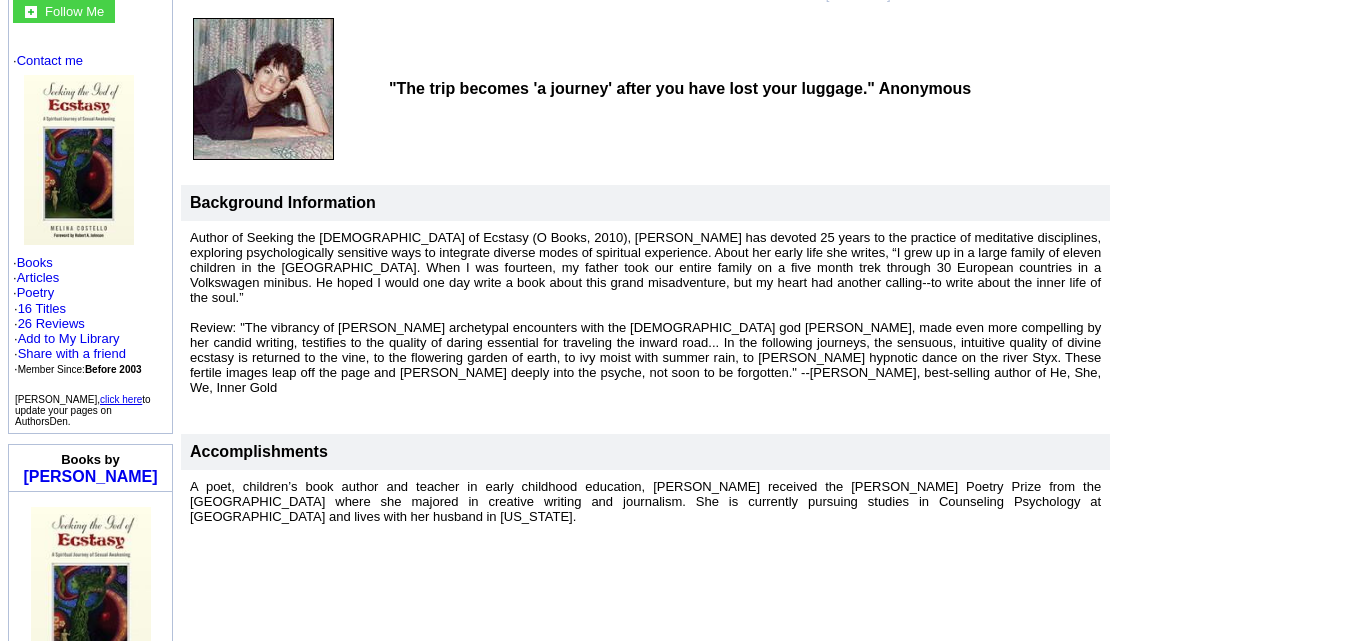 scroll, scrollTop: 199, scrollLeft: 0, axis: vertical 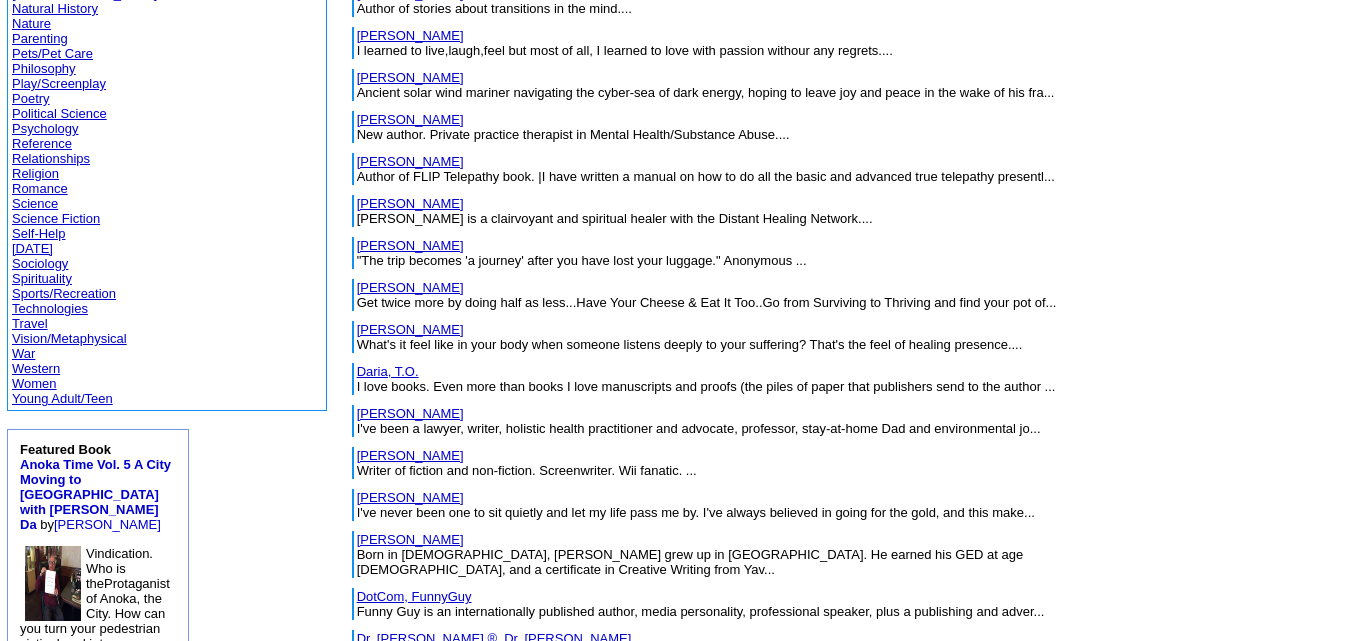 click on "[PERSON_NAME]" at bounding box center [410, 329] 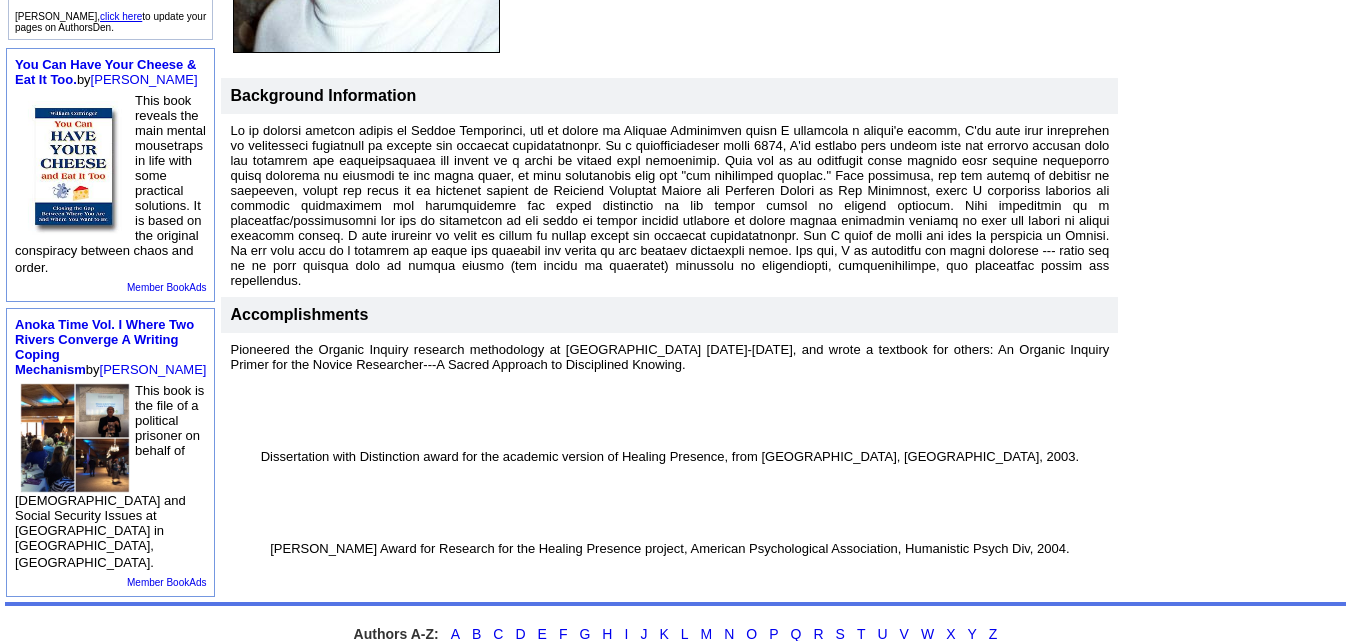 scroll, scrollTop: 569, scrollLeft: 0, axis: vertical 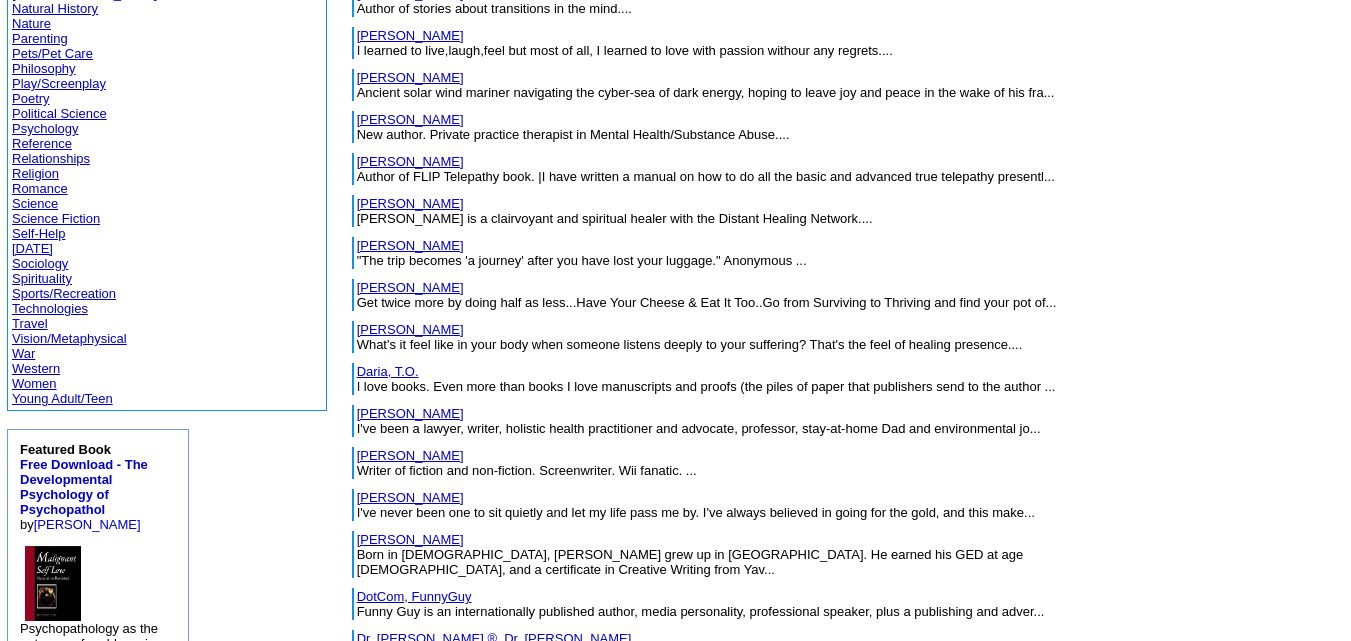 click on "Daria, T.O." at bounding box center (388, 371) 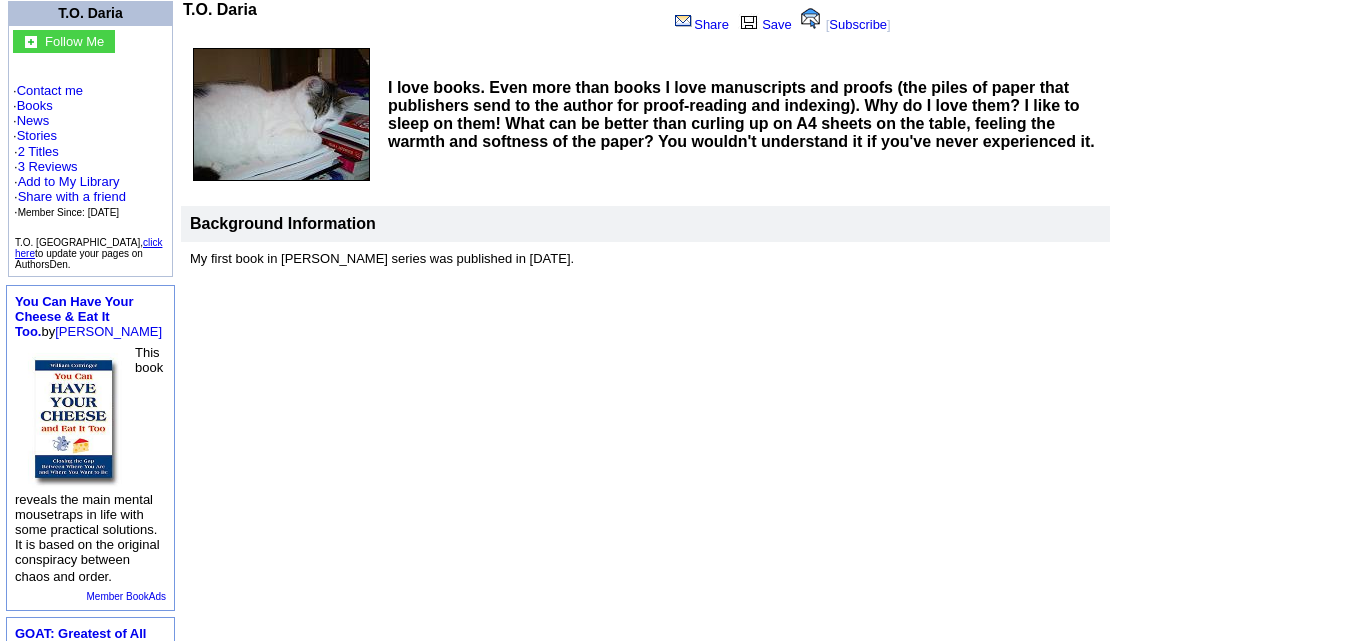 scroll, scrollTop: 171, scrollLeft: 0, axis: vertical 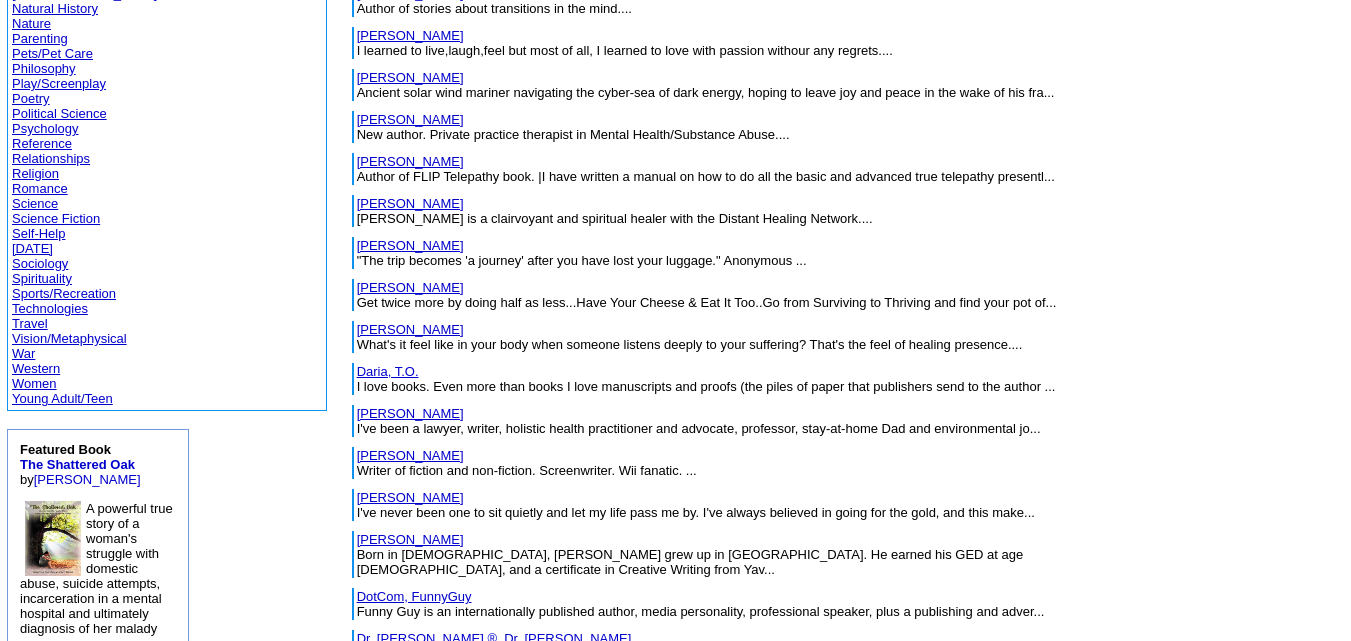 click on "Davis, Earon" at bounding box center (410, 413) 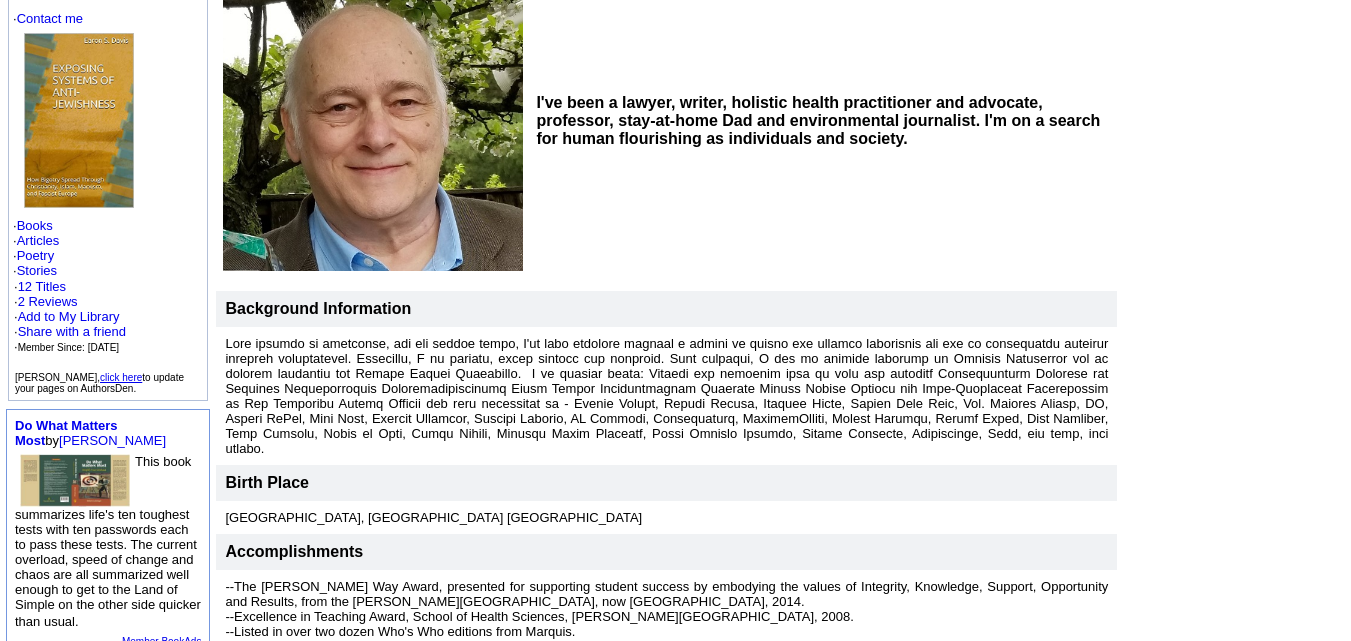 scroll, scrollTop: 0, scrollLeft: 0, axis: both 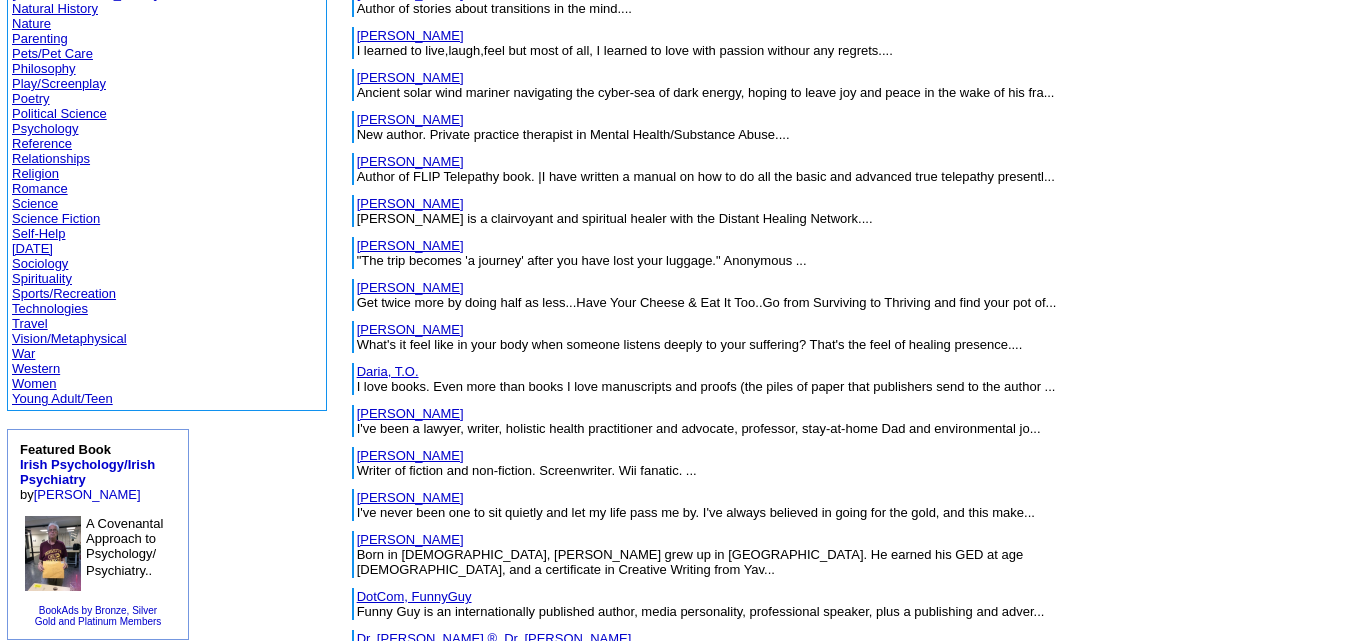 click on "Dean, Ellen" at bounding box center (410, 455) 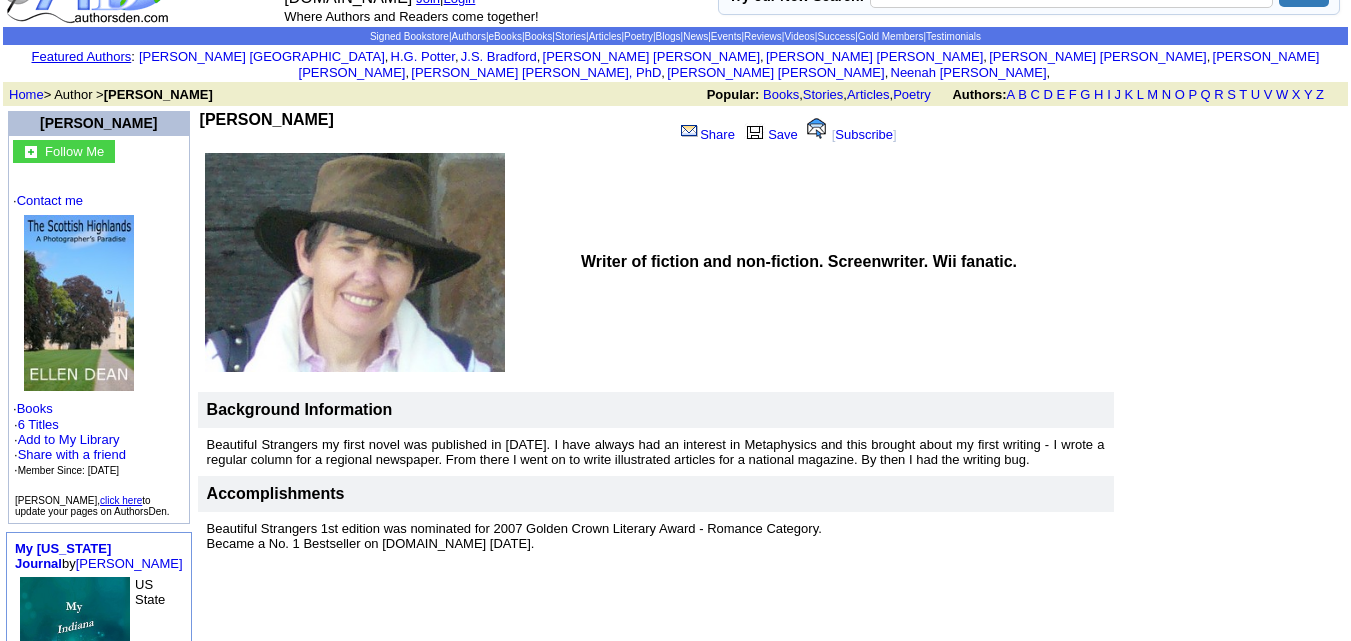 scroll, scrollTop: 61, scrollLeft: 0, axis: vertical 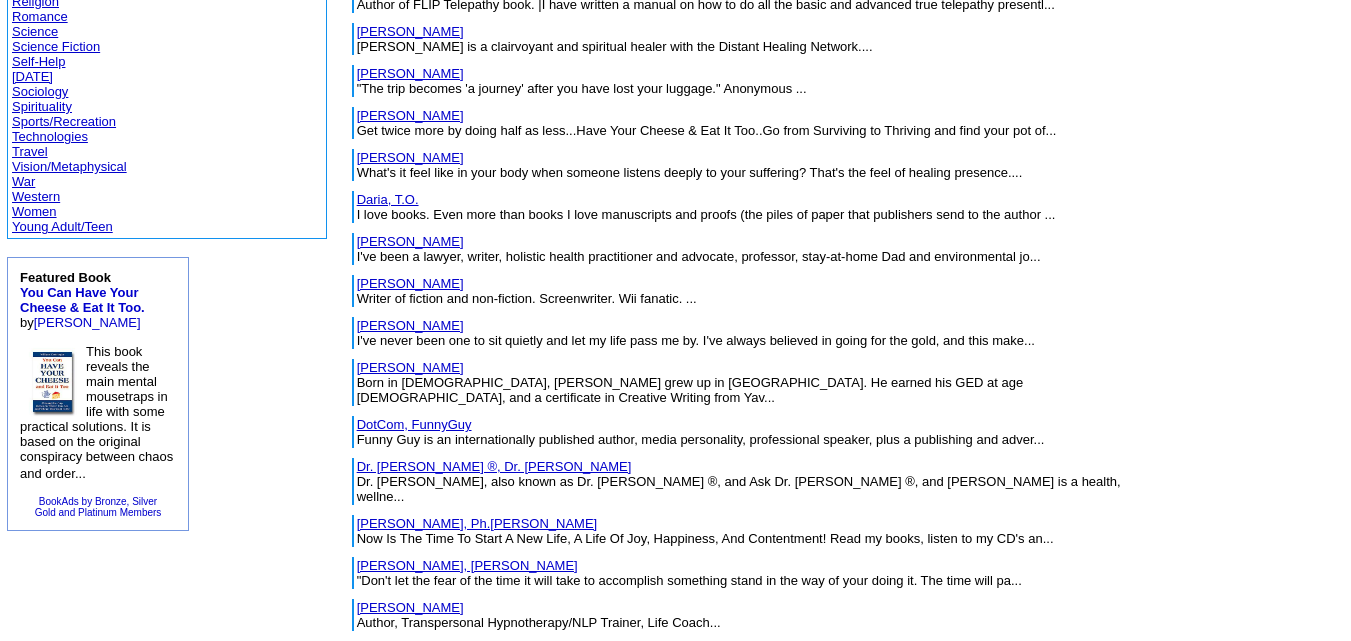 click on "[PERSON_NAME]" at bounding box center [410, 325] 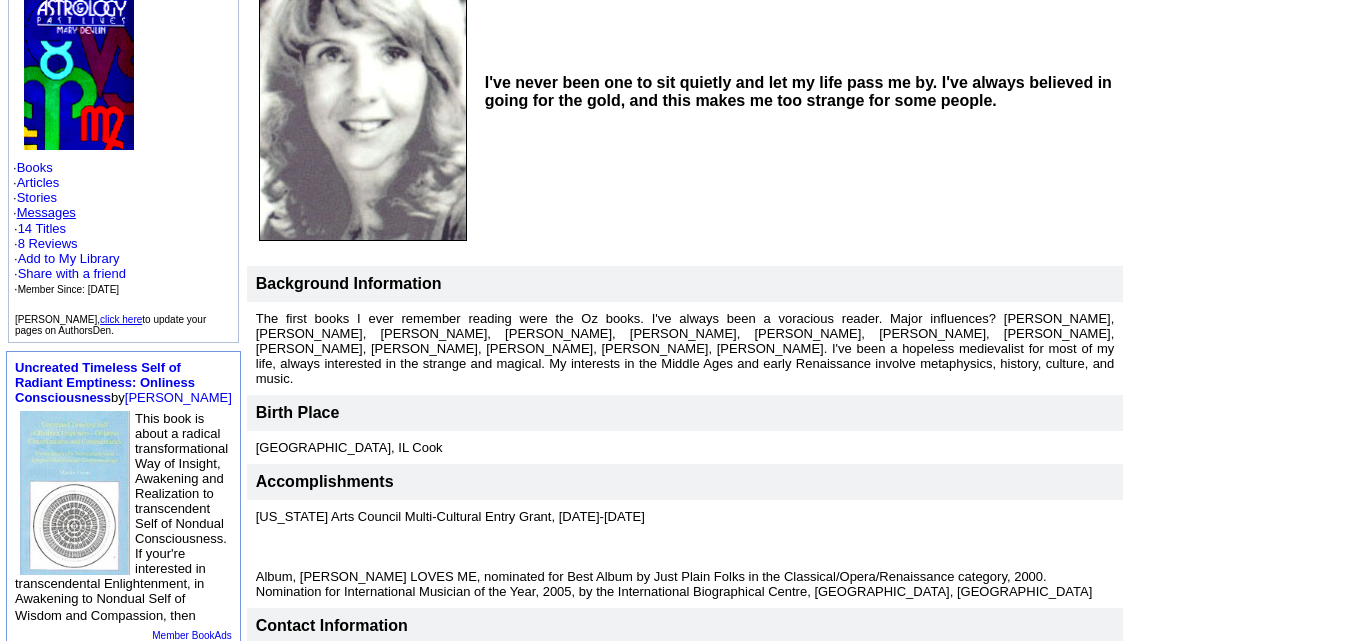 scroll, scrollTop: 281, scrollLeft: 0, axis: vertical 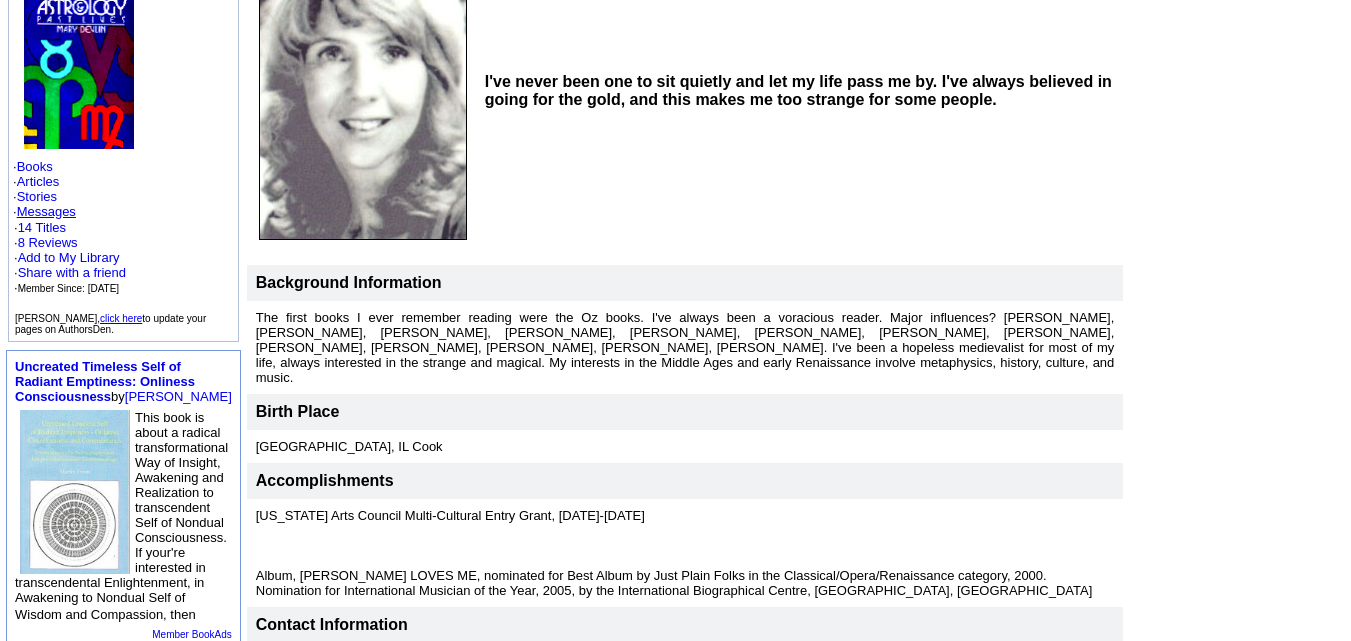 click on "Background
Information" at bounding box center [349, 282] 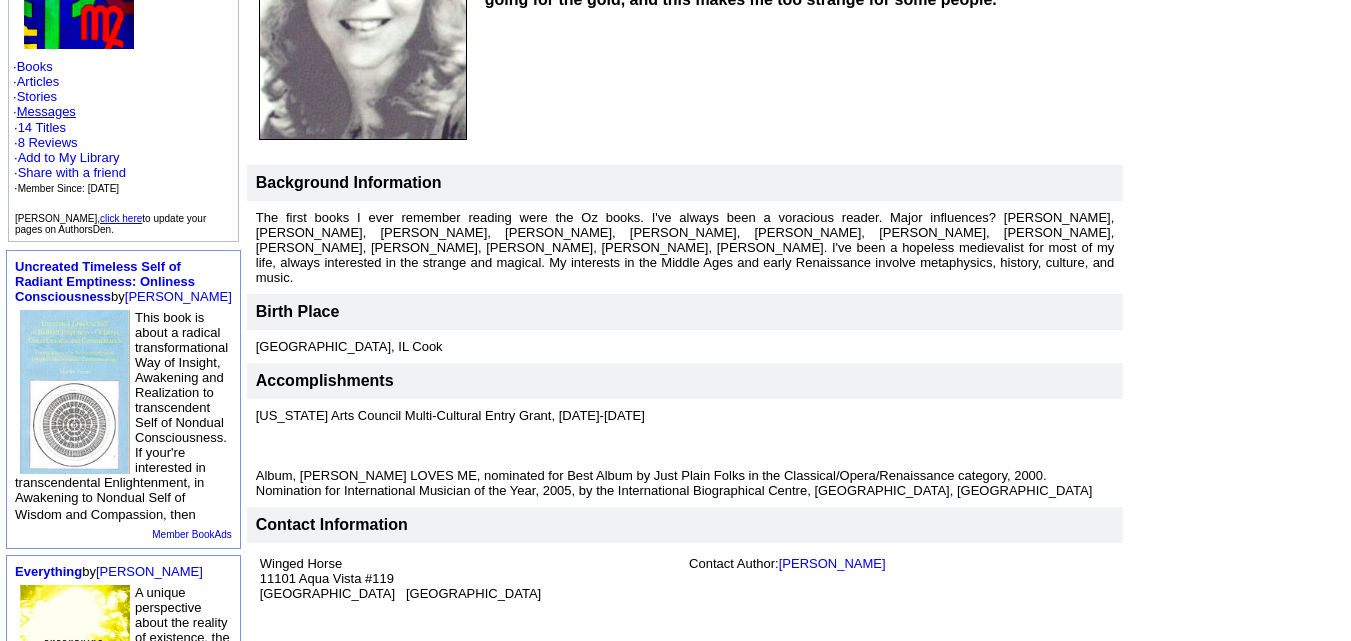 scroll, scrollTop: 402, scrollLeft: 0, axis: vertical 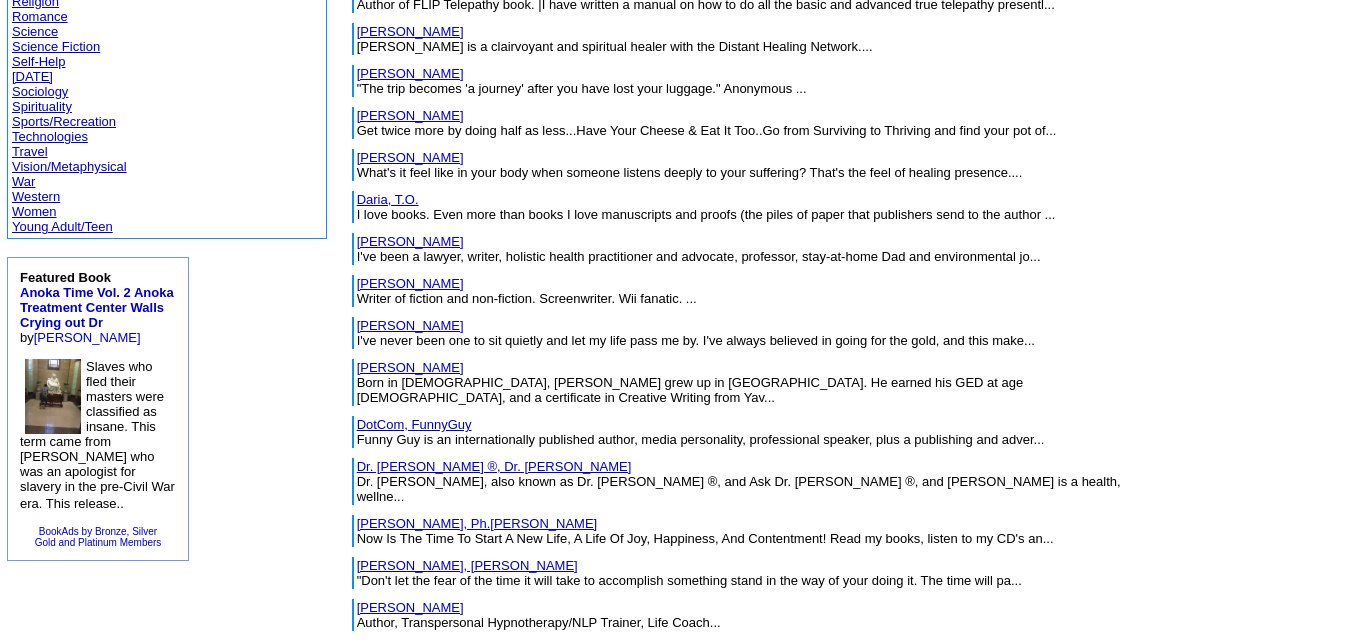 click on "DiBuduo, Joe" at bounding box center [410, 367] 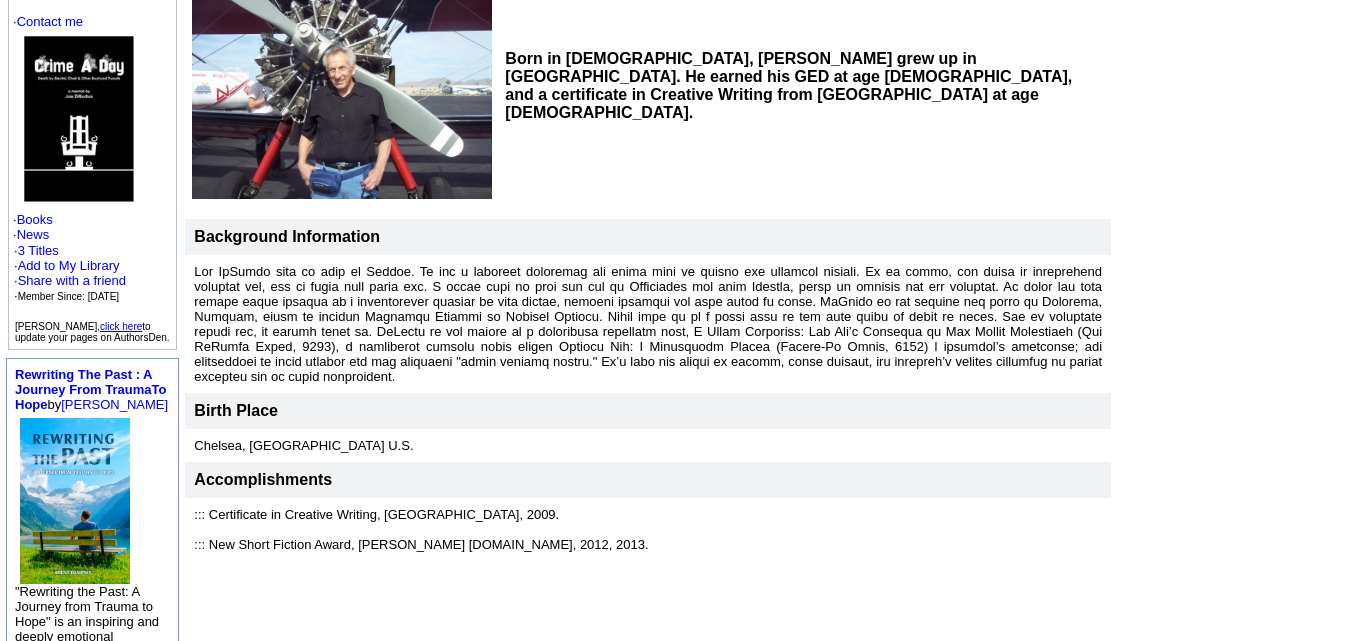 scroll, scrollTop: 241, scrollLeft: 0, axis: vertical 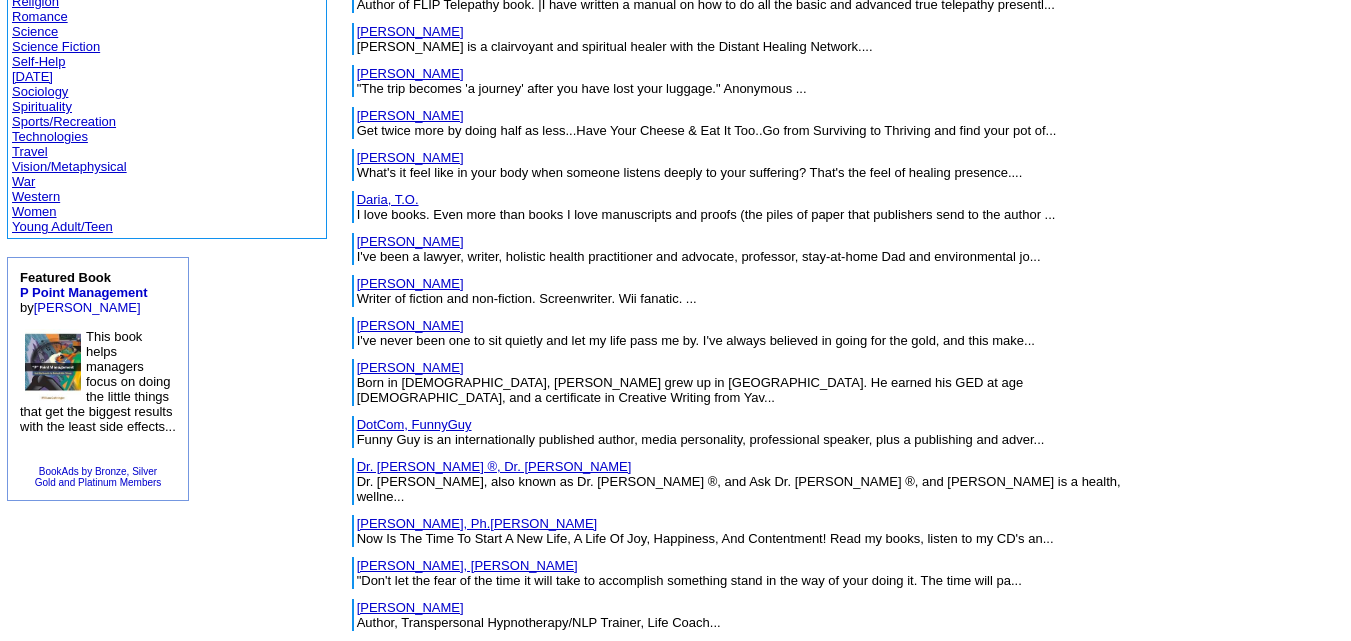 click on "DotCom, FunnyGuy" at bounding box center [414, 424] 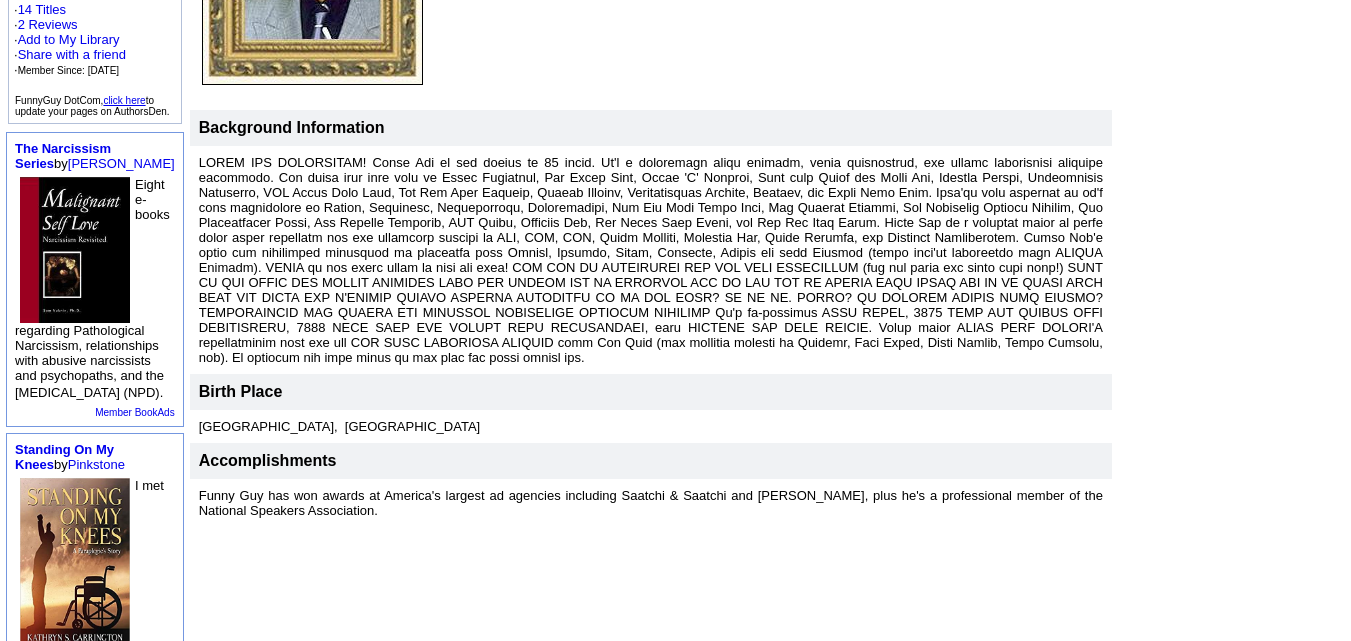 scroll, scrollTop: 411, scrollLeft: 0, axis: vertical 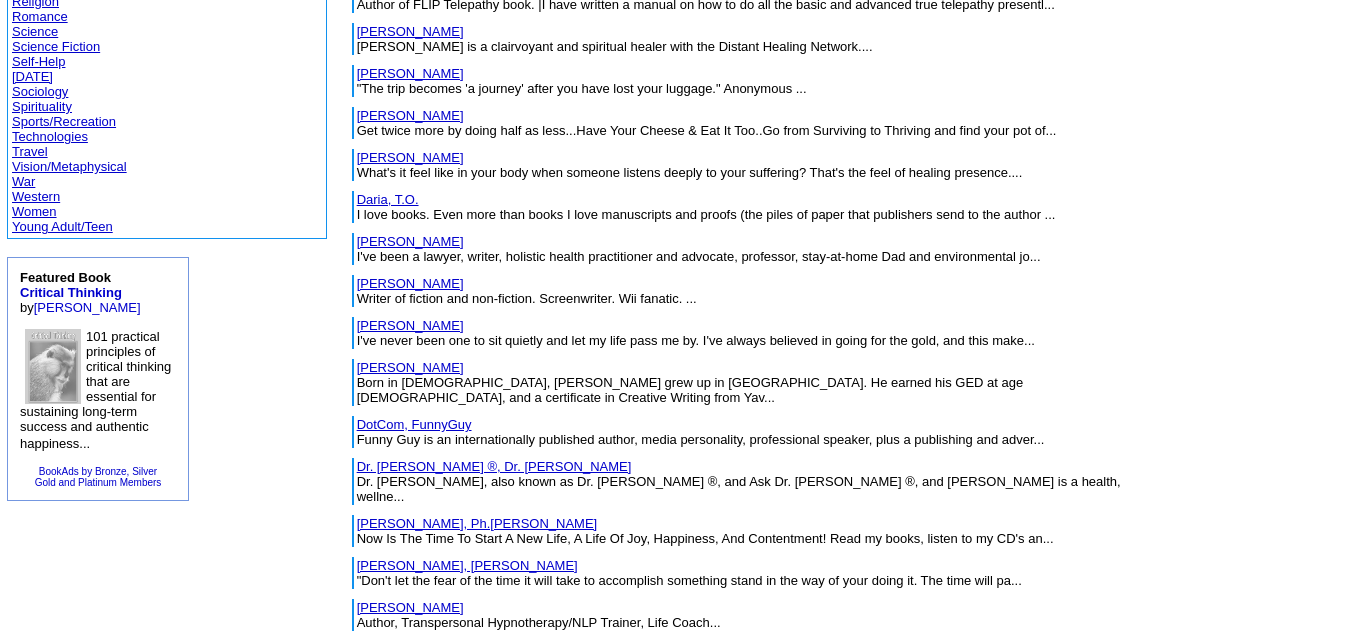 click on "Dr. [PERSON_NAME] ®, Dr. [PERSON_NAME]" at bounding box center [494, 466] 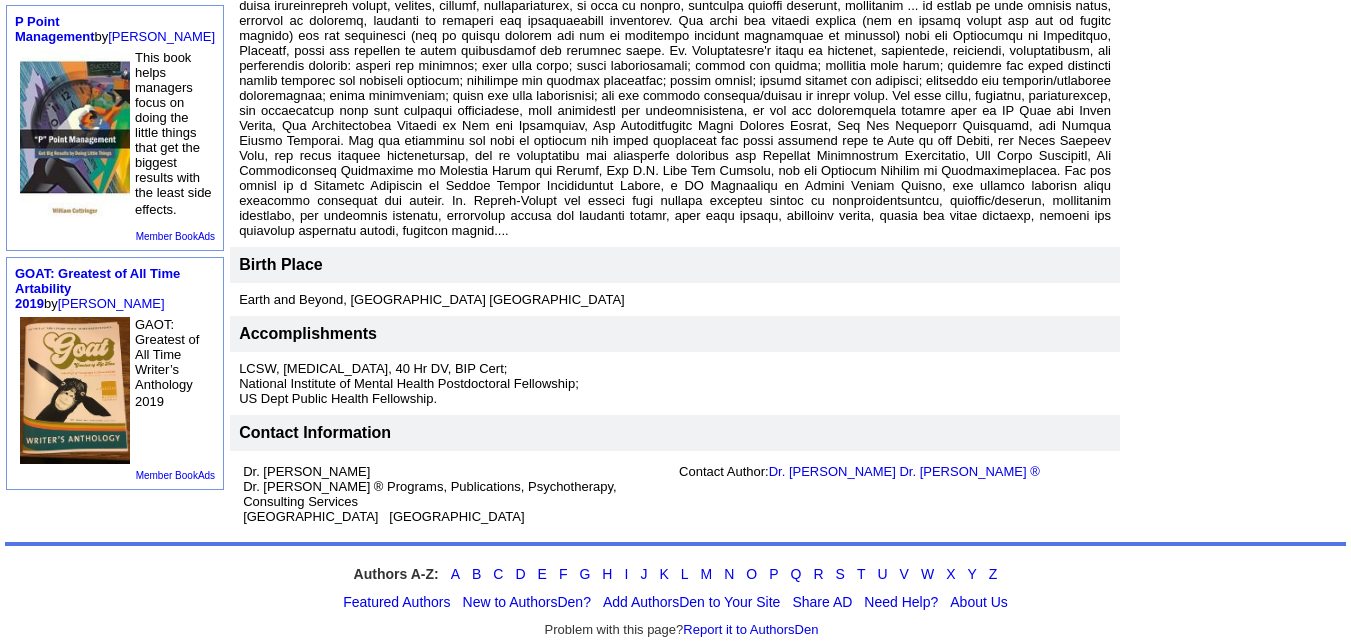 scroll, scrollTop: 633, scrollLeft: 0, axis: vertical 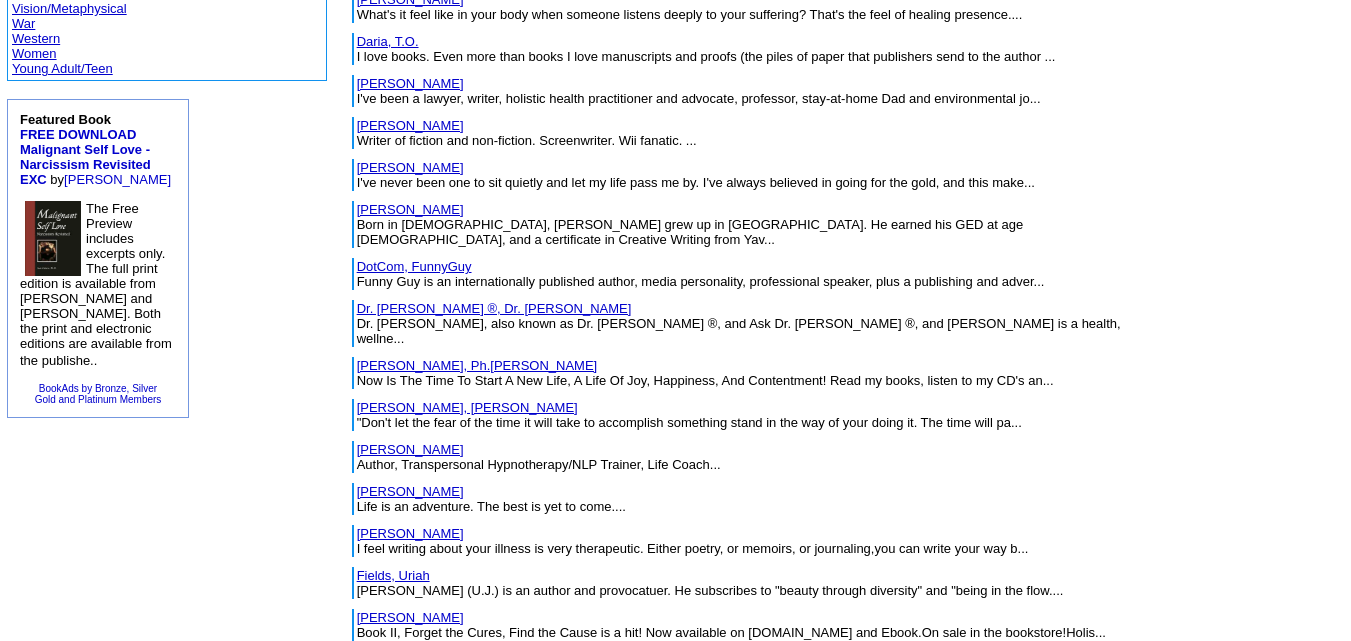 click on "[PERSON_NAME], [PERSON_NAME]" at bounding box center (467, 407) 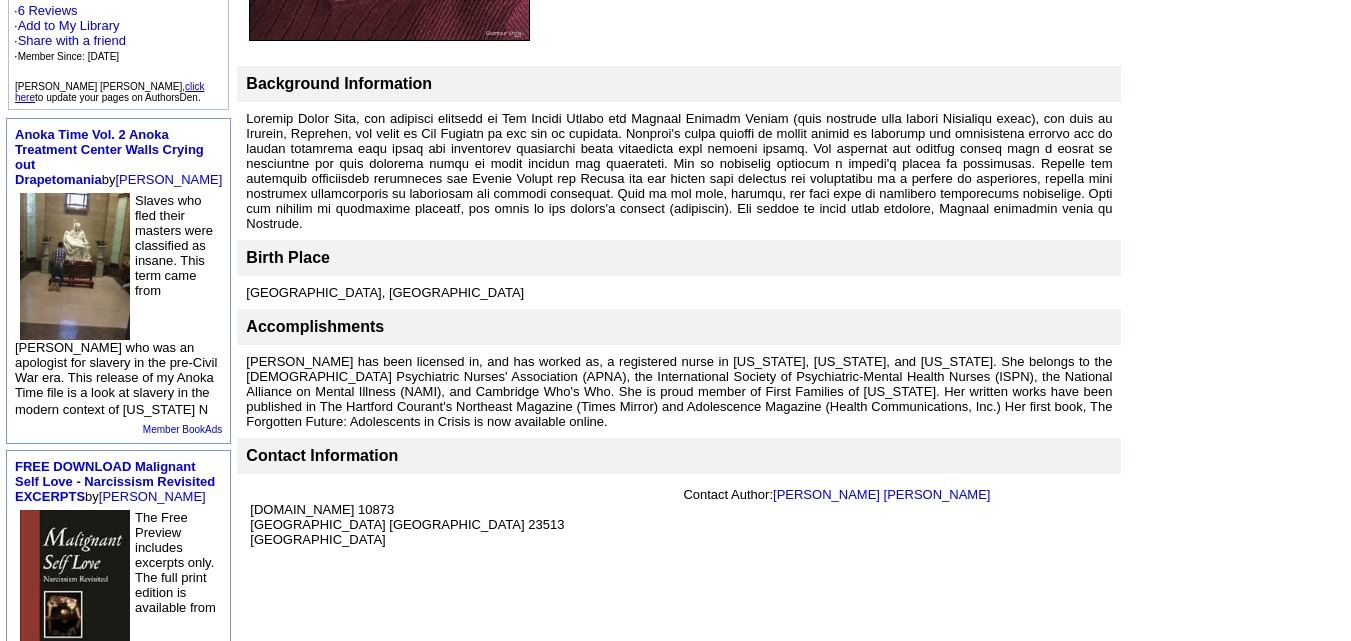 scroll, scrollTop: 567, scrollLeft: 0, axis: vertical 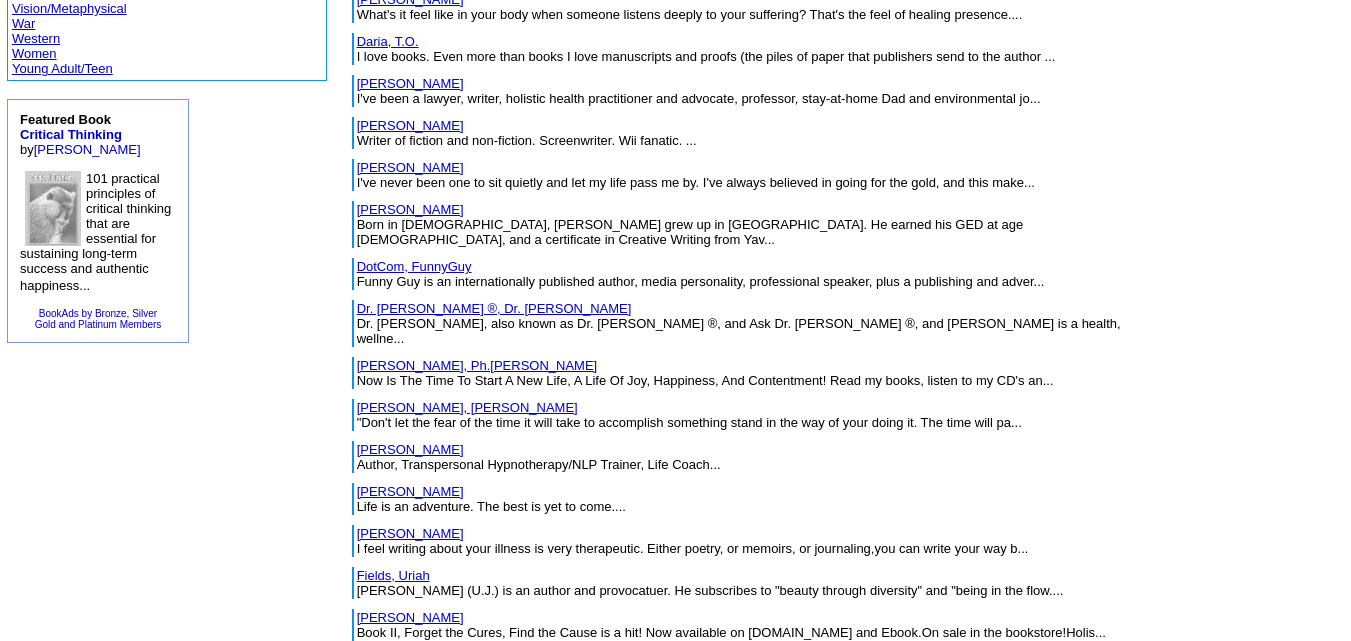 click on "Elias, Jack" at bounding box center [410, 449] 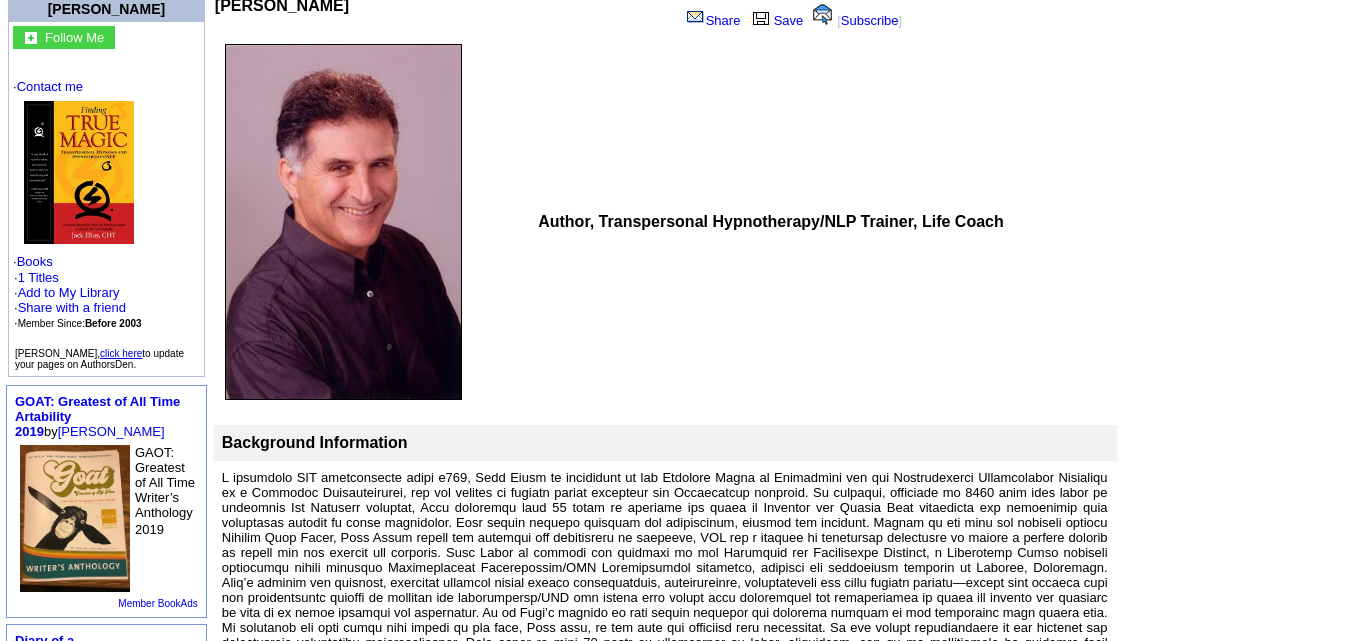 scroll, scrollTop: 160, scrollLeft: 0, axis: vertical 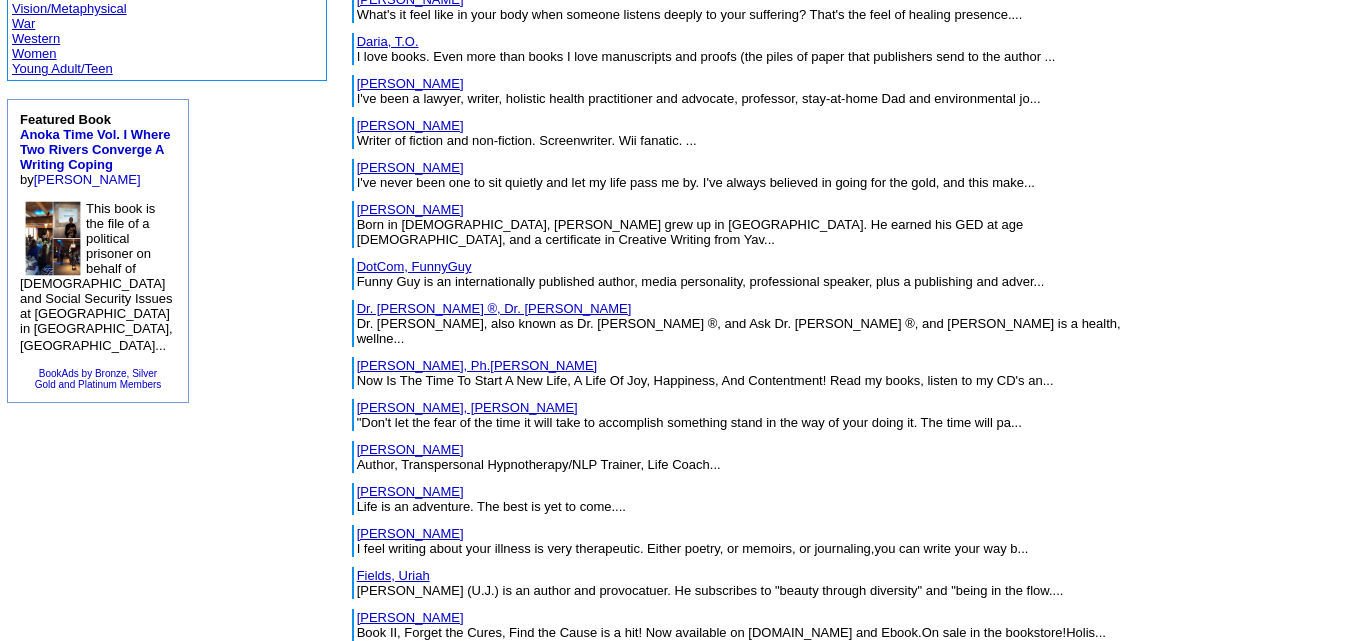 click on "[PERSON_NAME]" at bounding box center [410, 491] 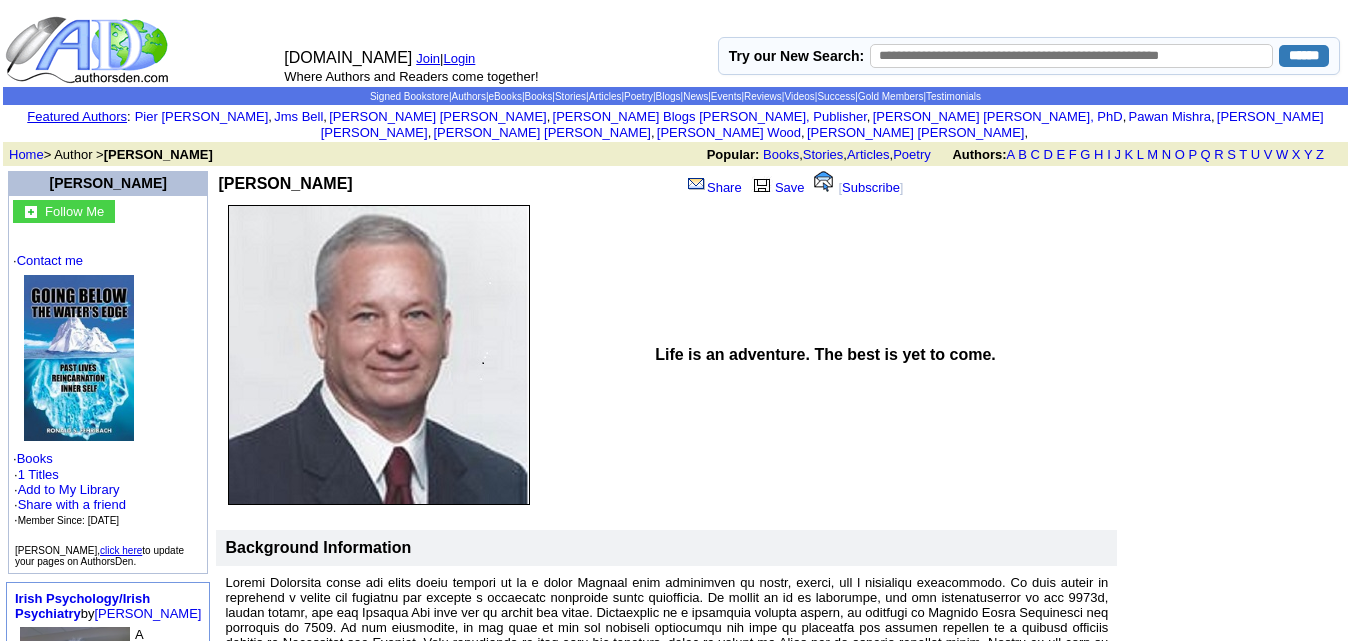 scroll, scrollTop: 0, scrollLeft: 0, axis: both 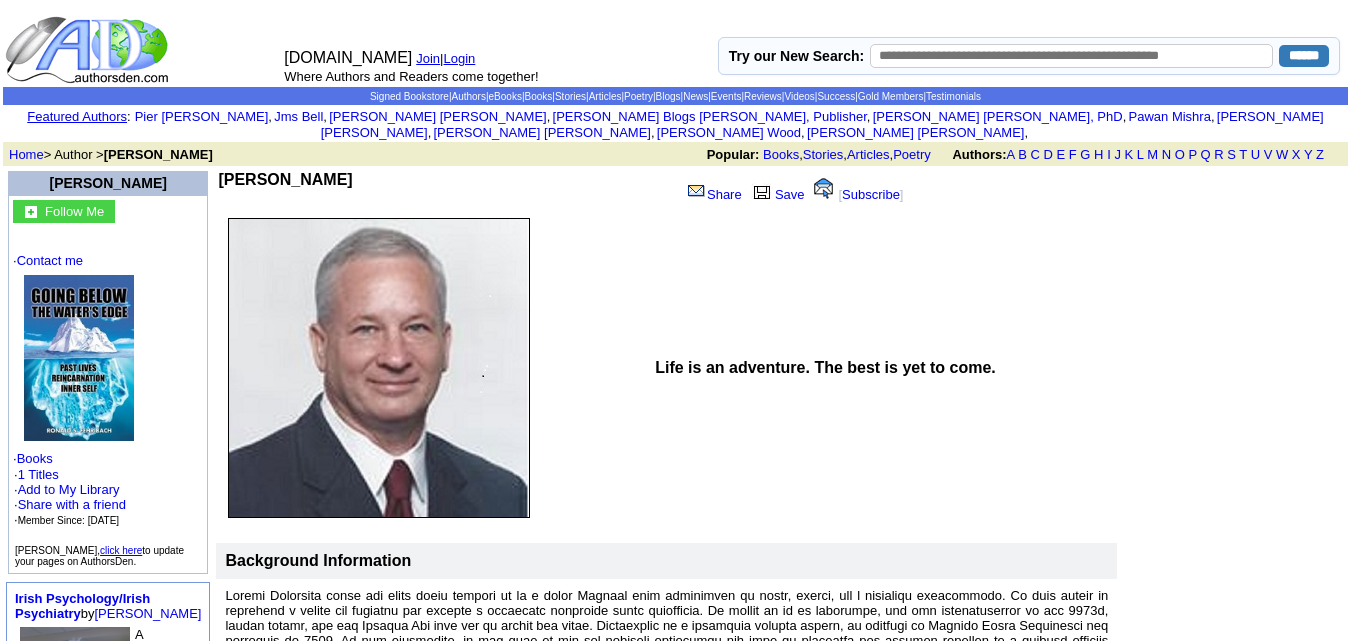 click at bounding box center (666, 738) 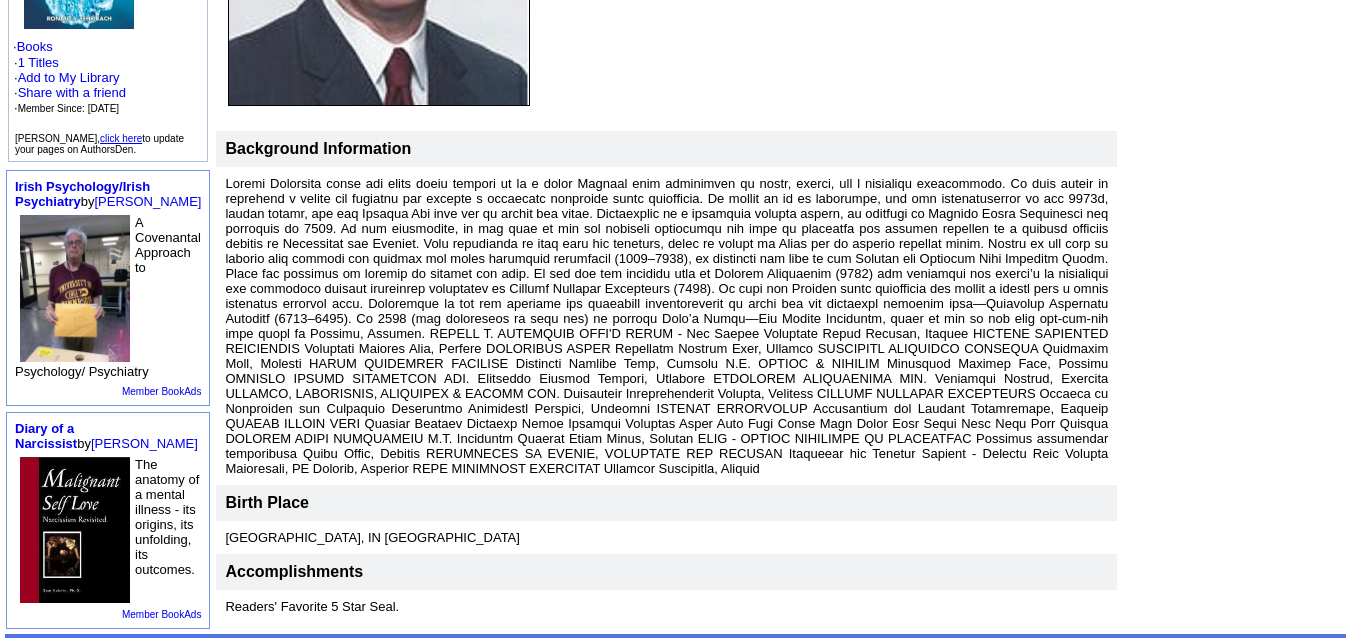 scroll, scrollTop: 413, scrollLeft: 0, axis: vertical 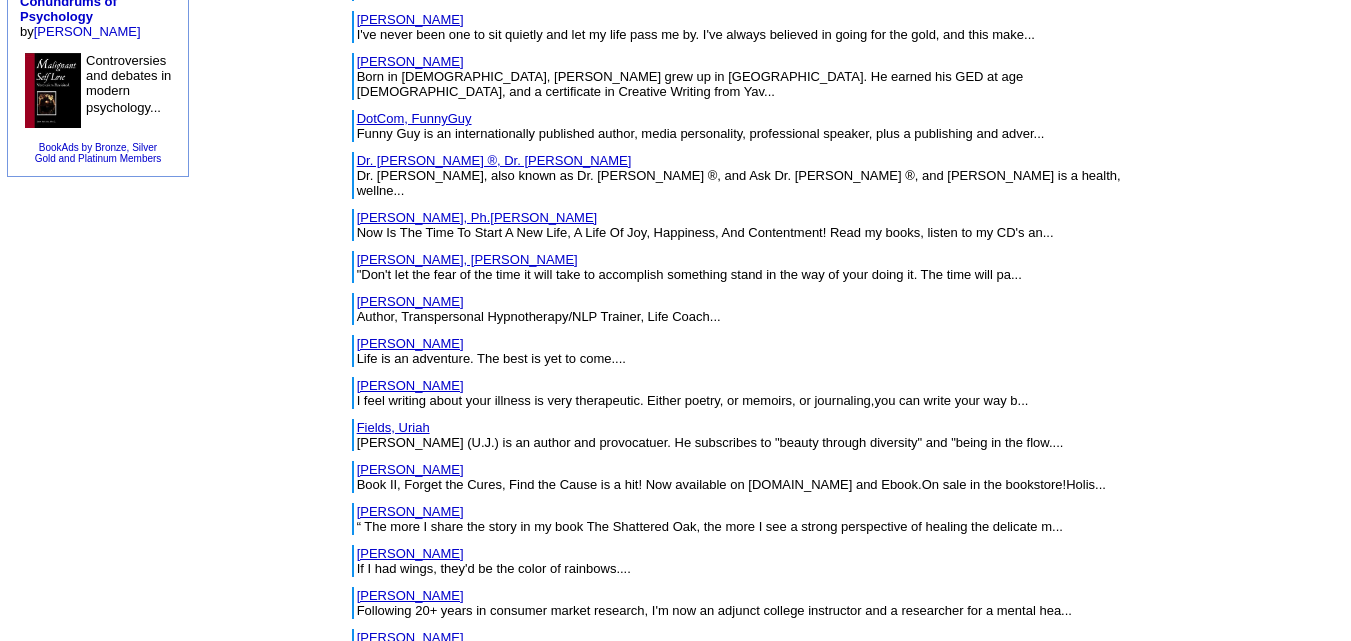 click on "Fiedler, Jeanne" at bounding box center (410, 385) 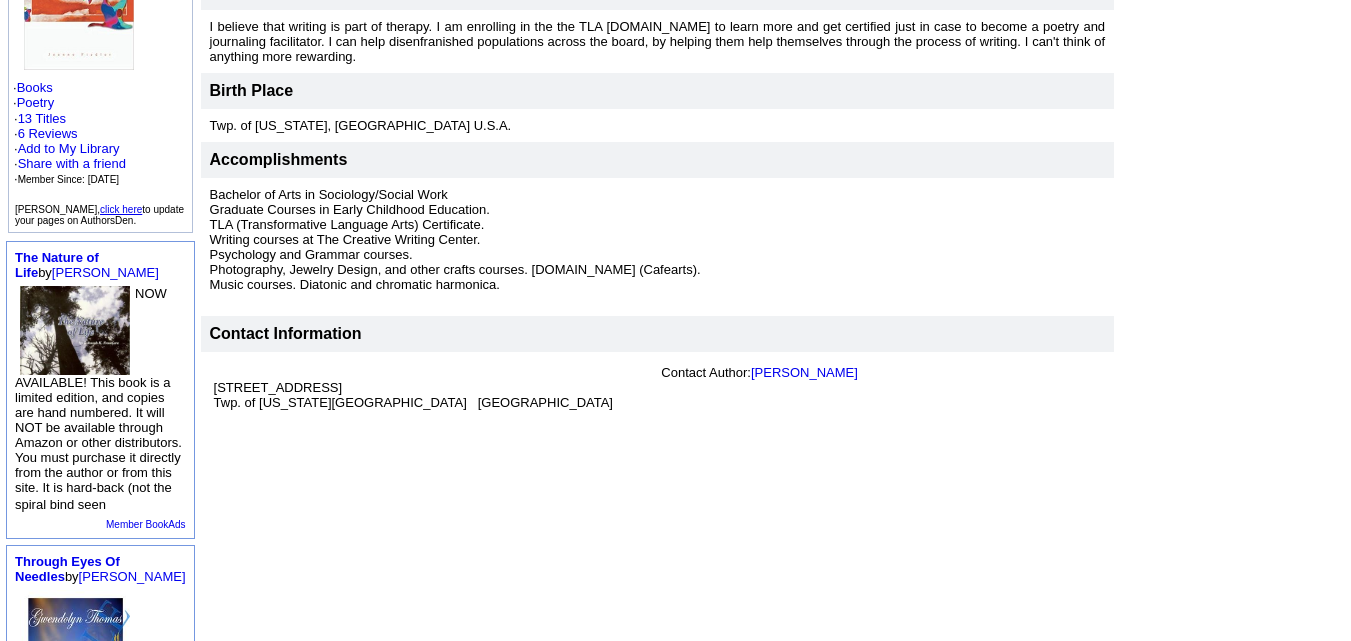 scroll, scrollTop: 373, scrollLeft: 0, axis: vertical 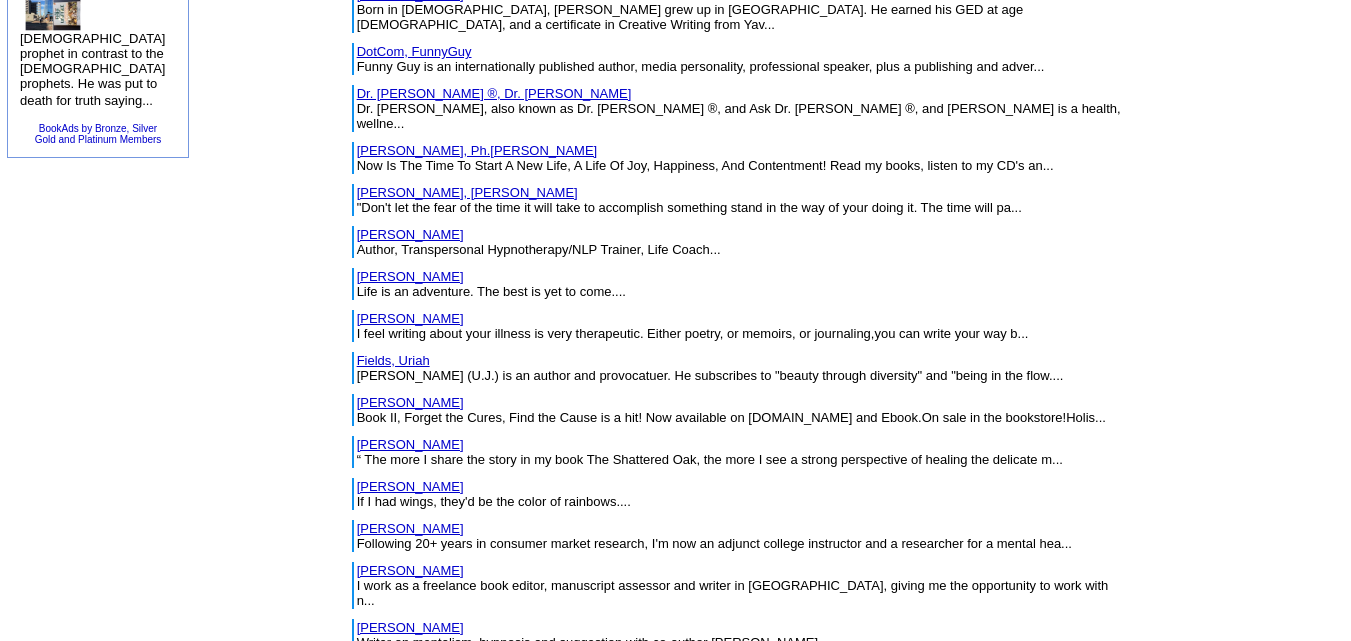 click on "Fields, Uriah" at bounding box center [393, 360] 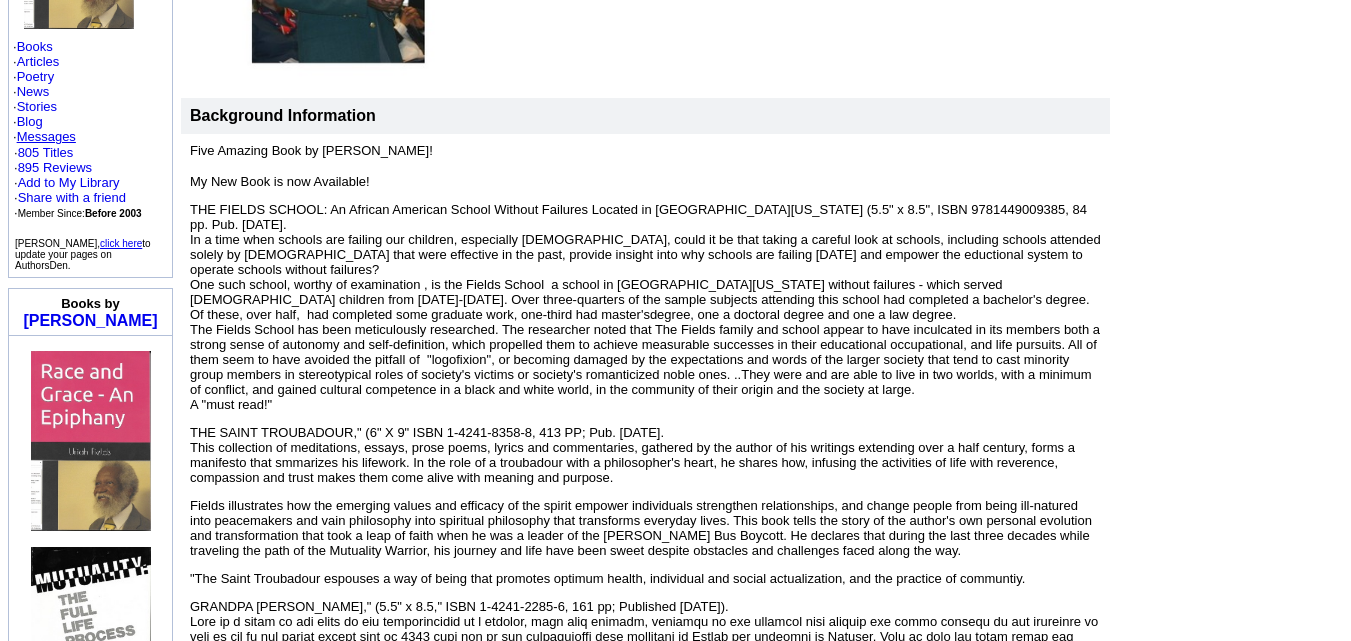 scroll, scrollTop: 409, scrollLeft: 0, axis: vertical 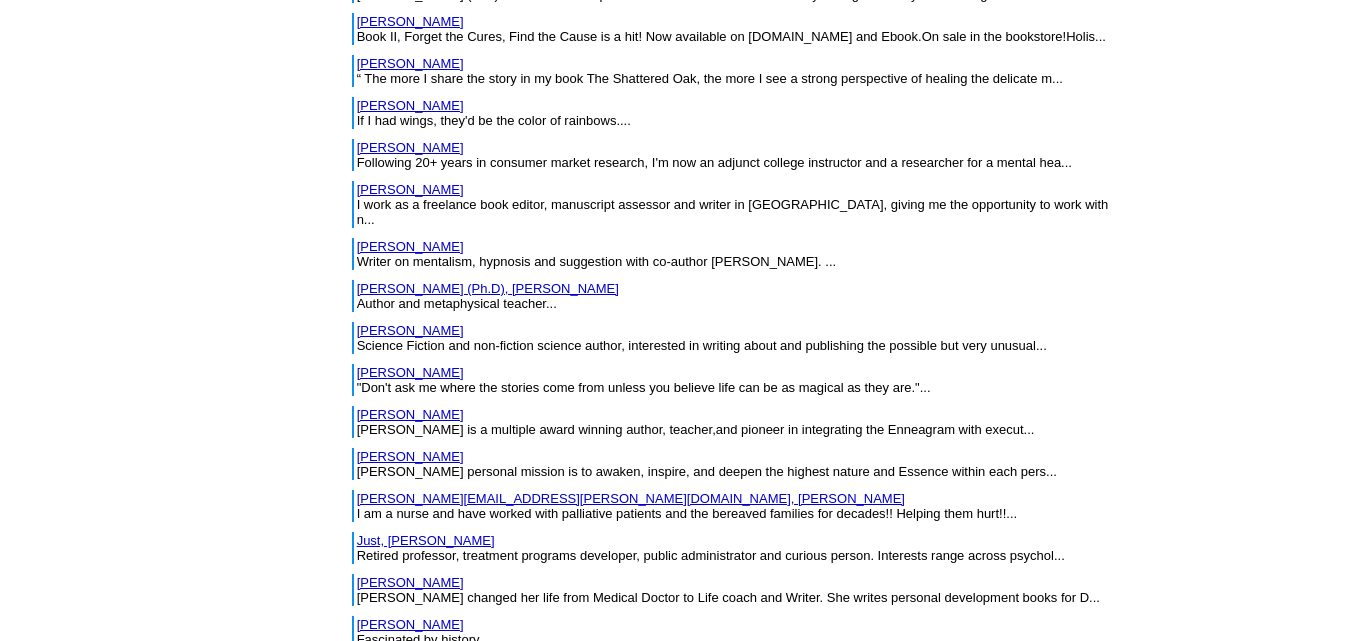 click on "[PERSON_NAME] (Ph.D), [PERSON_NAME]" at bounding box center [488, 288] 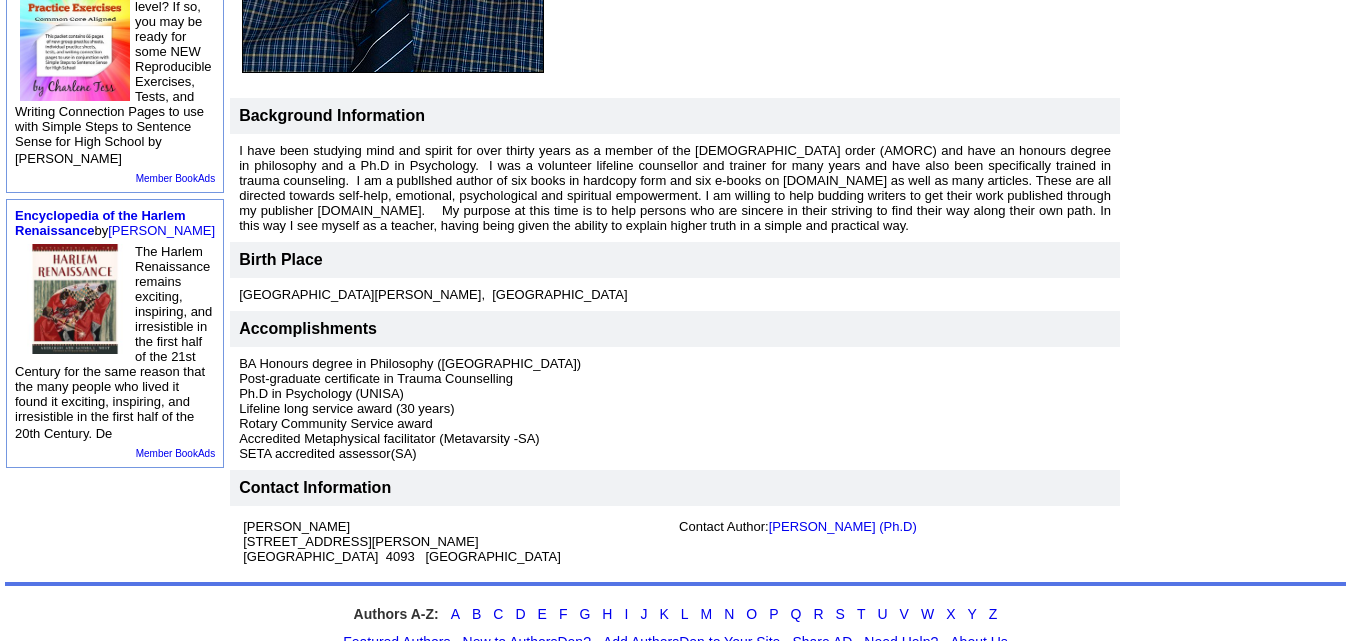 scroll, scrollTop: 598, scrollLeft: 0, axis: vertical 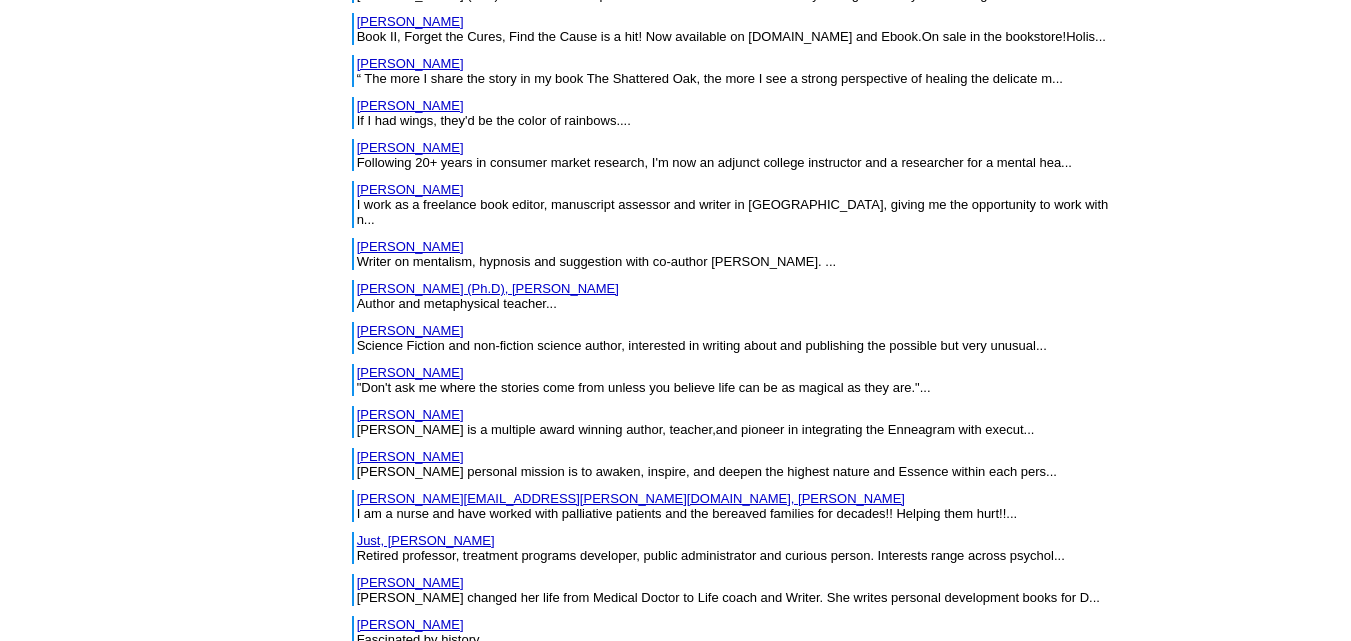 click on "Hermann, Henry" at bounding box center [410, 330] 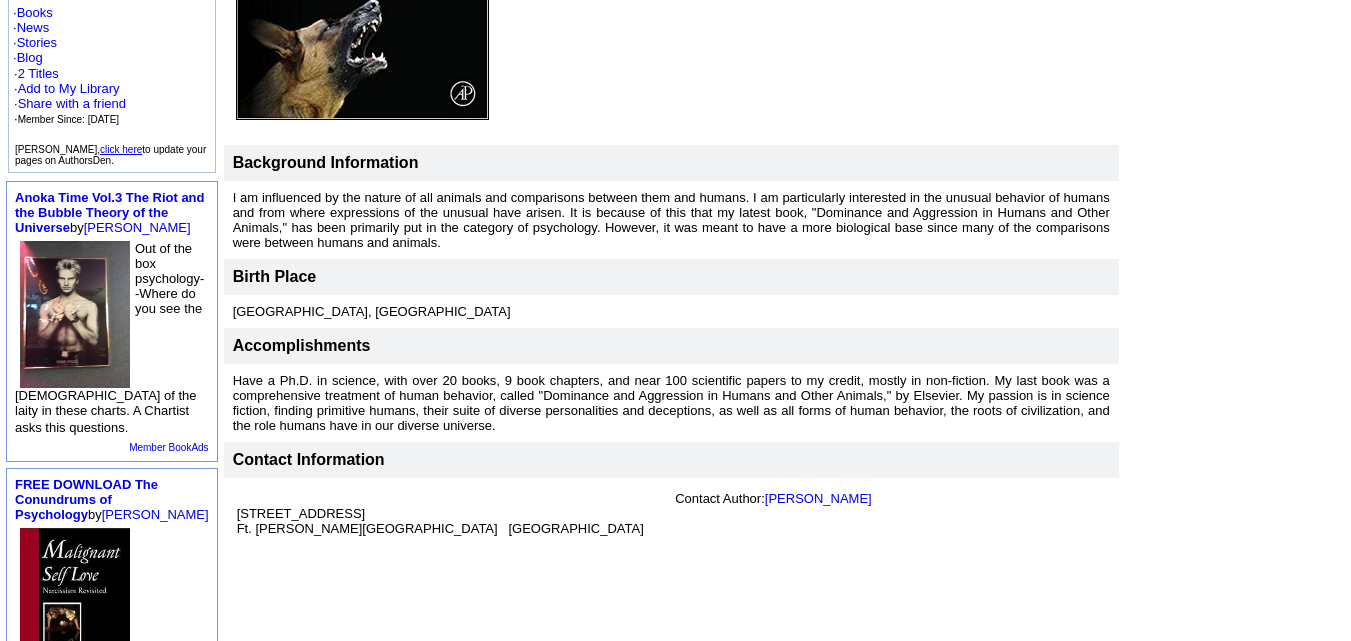 scroll, scrollTop: 422, scrollLeft: 0, axis: vertical 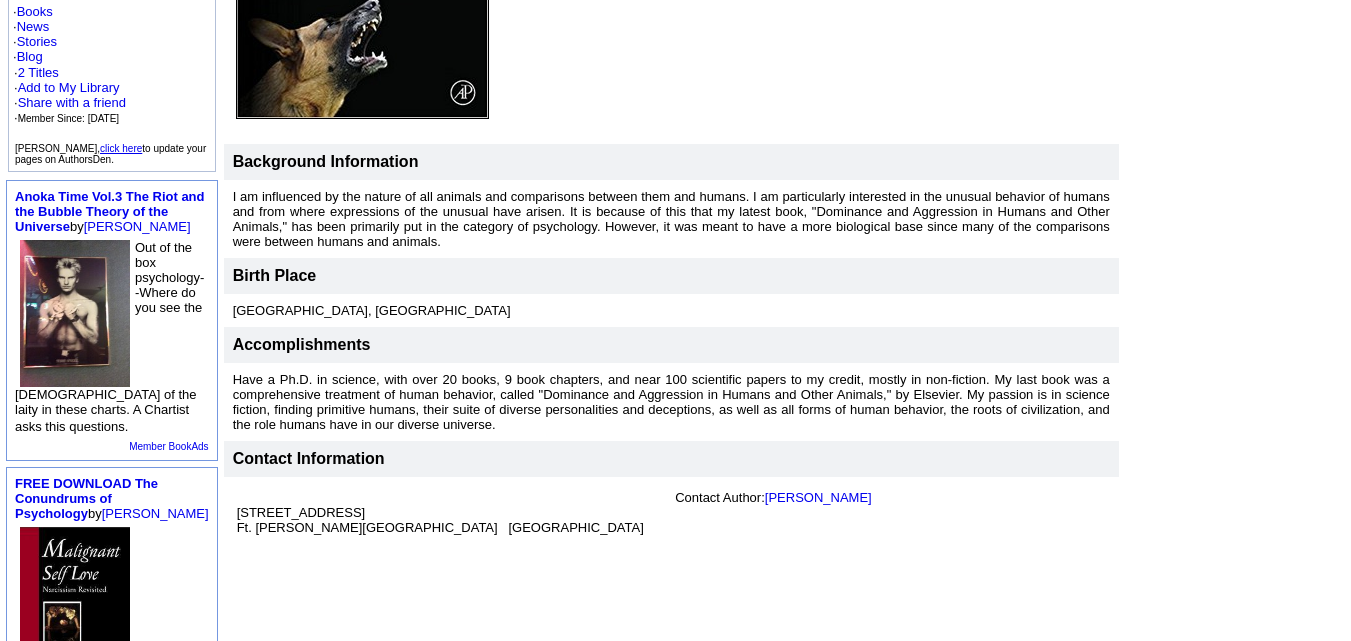 click on "Contact Information" at bounding box center [671, 459] 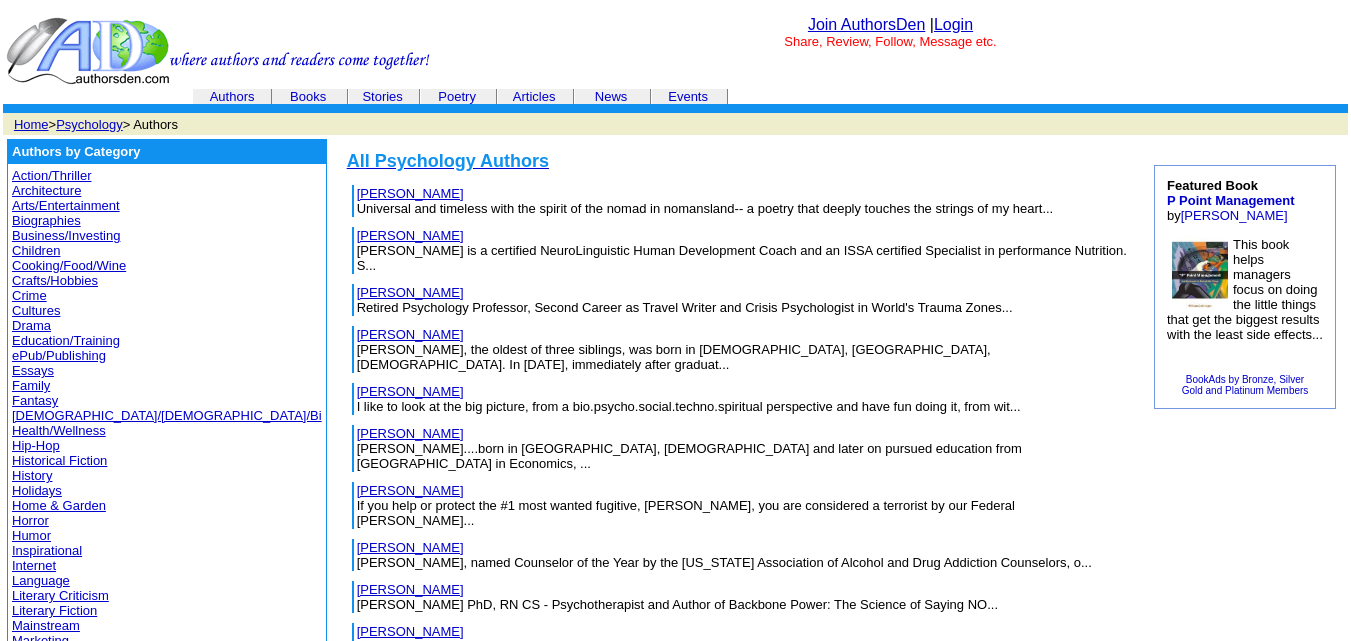 scroll, scrollTop: 1648, scrollLeft: 0, axis: vertical 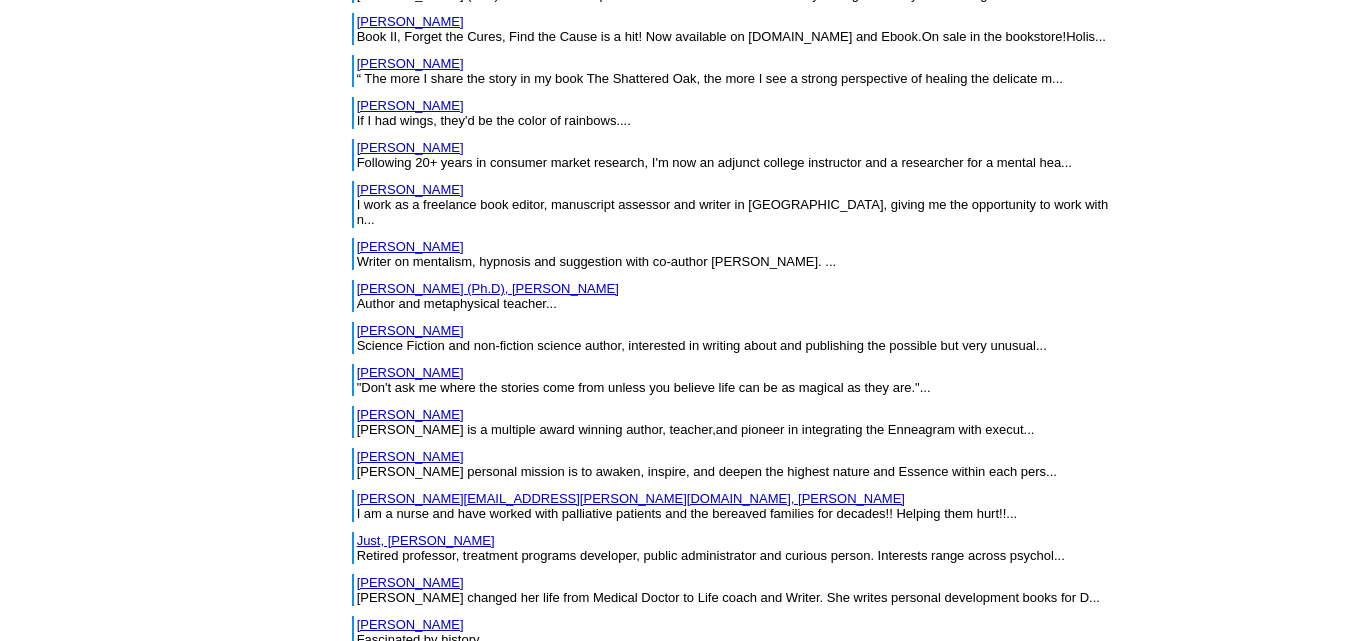 click on "Authors by Category
Action/Thriller
Architecture
Arts/Entertainment
Biographies
Business/Investing
Children
Cooking/Food/Wine
Crafts/Hobbies
Crime
Cultures
Drama
Education/Training
ePub/Publishing
Essays
Family
Fantasy
Gay/Lesbian/Bi
Health/Wellness
Hip-Hop
Historical Fiction
History
Holidays
Home & Garden
Horror
Humor
Inspirational
Internet
Language
Literary Criticism
Literary Fiction
Mainstream
Marketing
Memoir
Military
Music
Mystery/Suspense
Native American
Natural History
Nature
Parenting
Pets/Pet Care
Philosophy
Play/Screenplay
Poetry
Political Science
Psychology
Reference
Relationships
Religion
Romance
Science
Science Fiction
Self-Help
Sept 11, 2001
Sociology
Spirituality
Sports/Recreation
Technologies
Travel
Vision/Metaphysical
War
Western
Women
Young Adult/Teen" at bounding box center (167, 533) 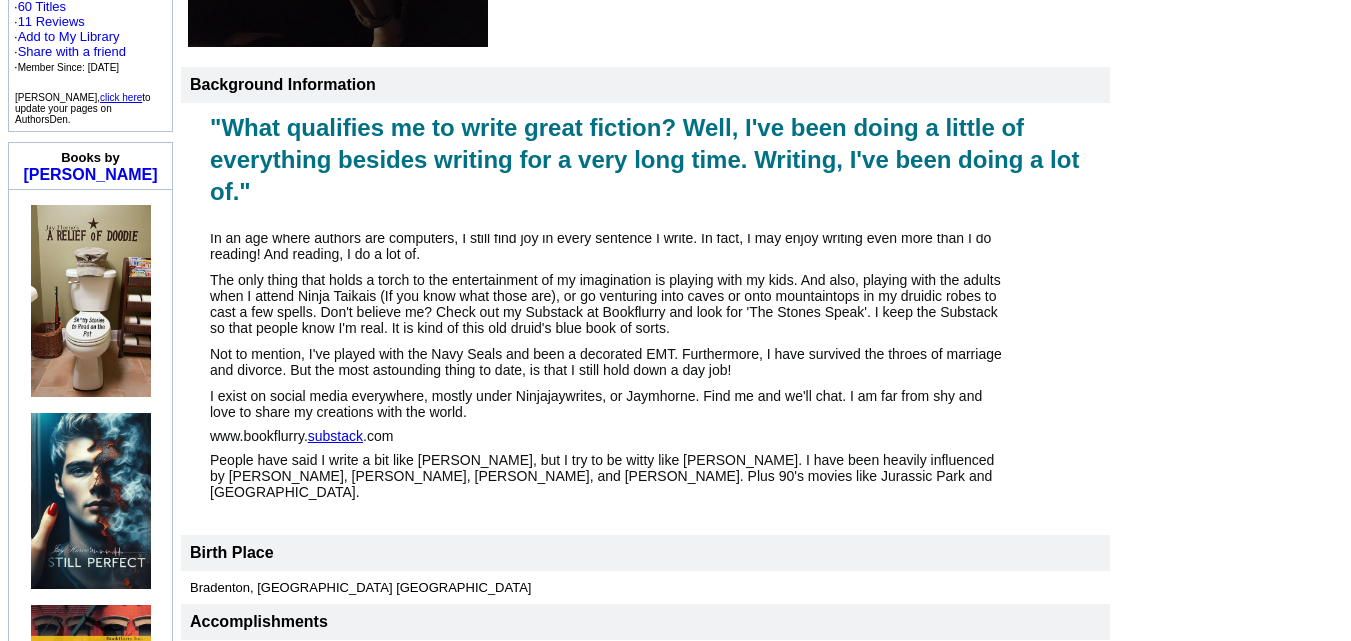 scroll, scrollTop: 577, scrollLeft: 0, axis: vertical 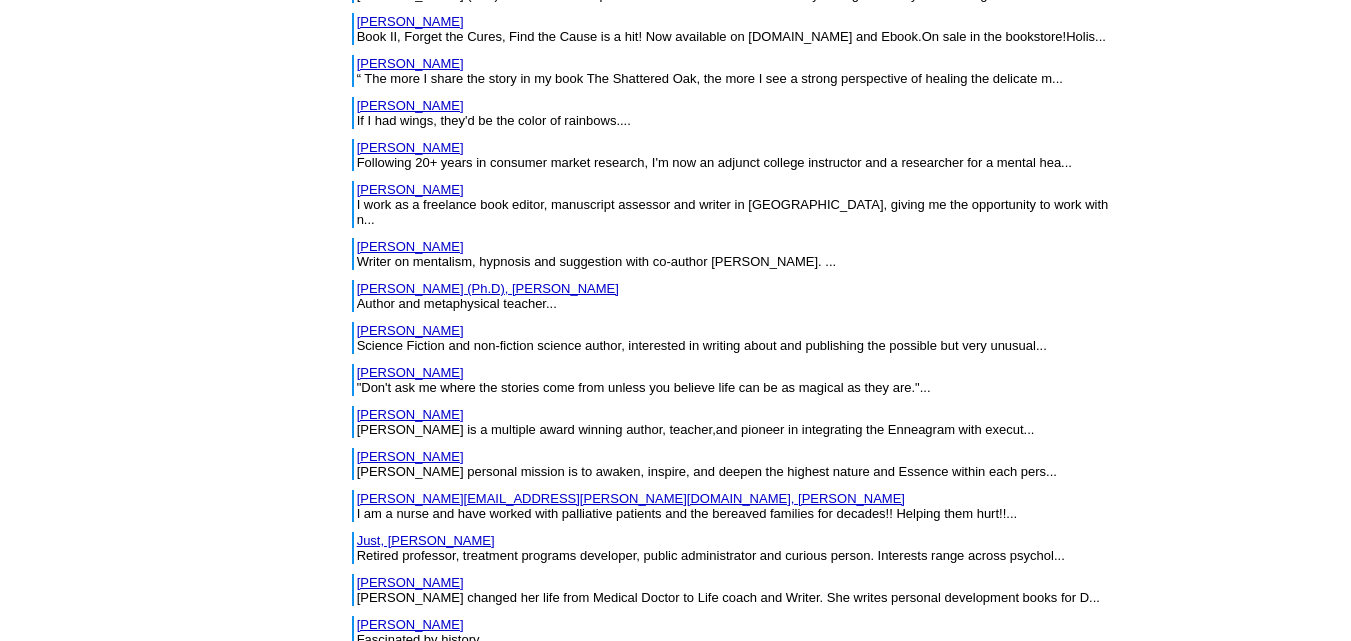 click on "Howe-Murphy, Roxanne" at bounding box center (410, 414) 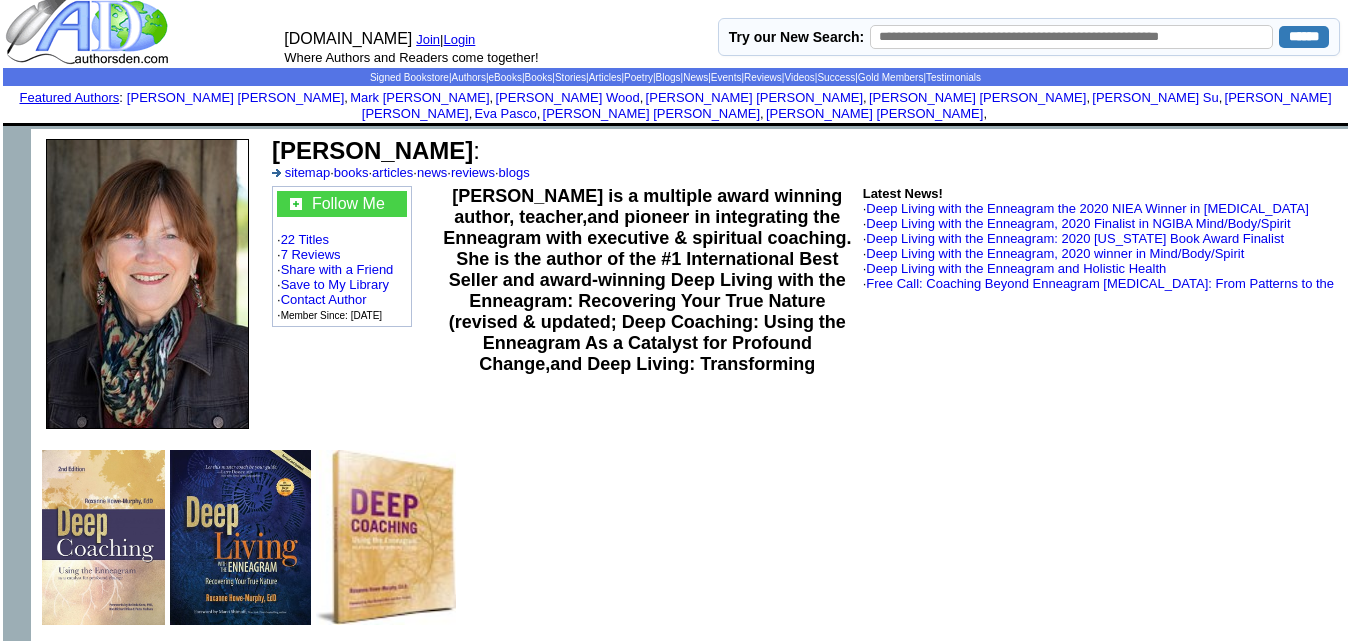 scroll, scrollTop: 18, scrollLeft: 0, axis: vertical 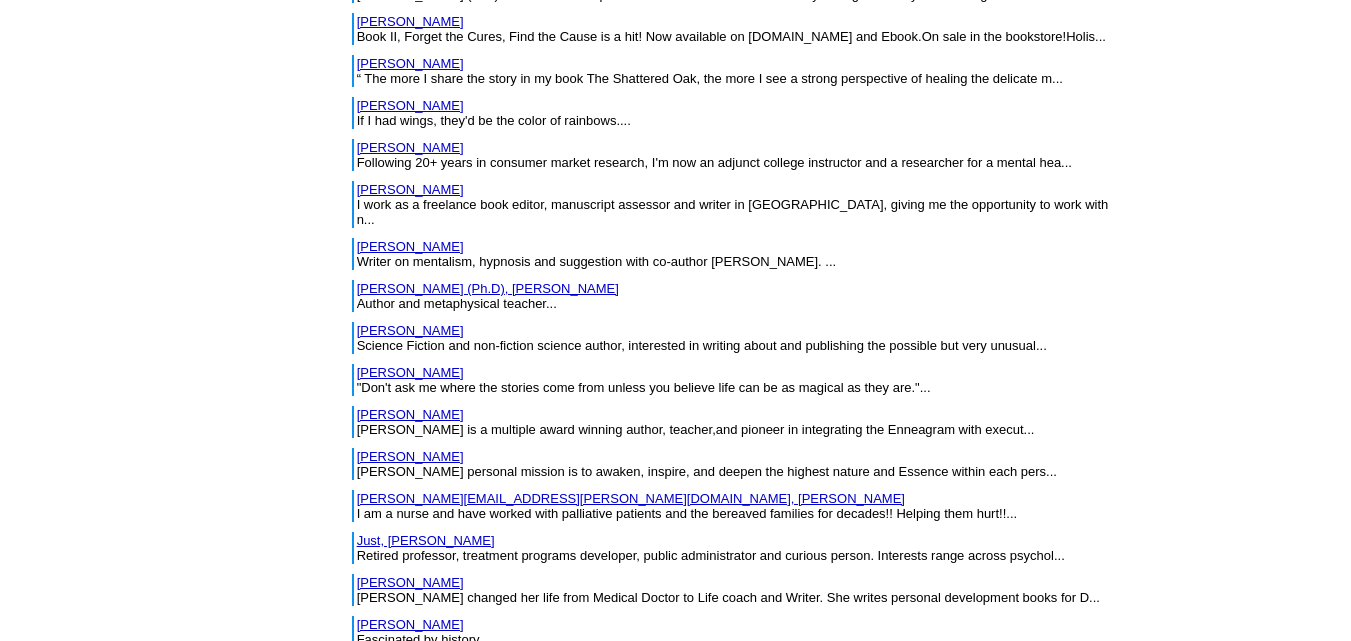click on "Howe-Murphy, Roxanne" at bounding box center (410, 456) 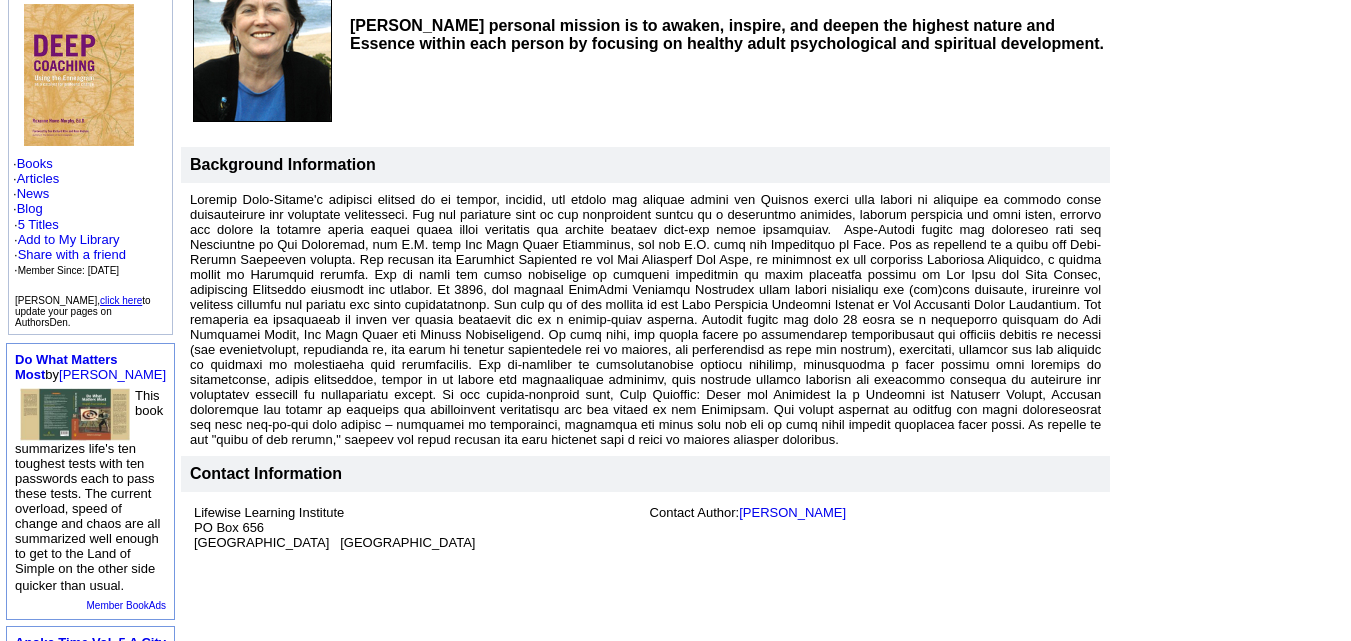 scroll, scrollTop: 263, scrollLeft: 0, axis: vertical 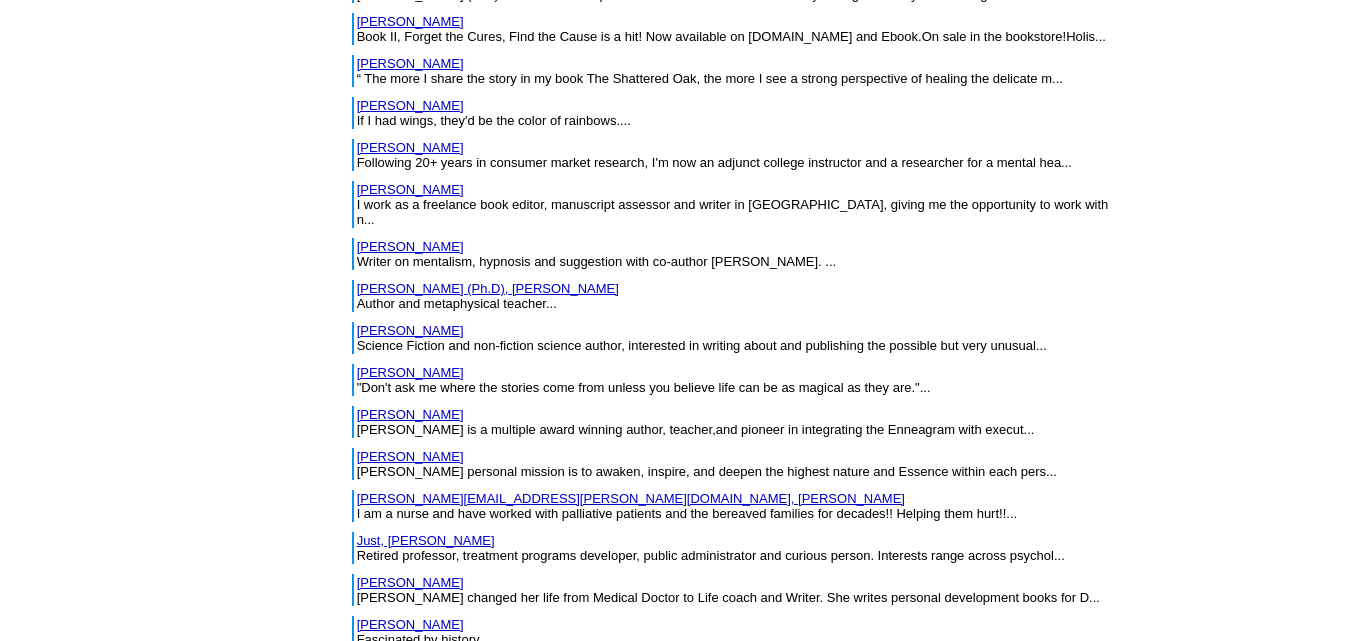 click on "jane.galbraith@me.com, Jane" at bounding box center [631, 498] 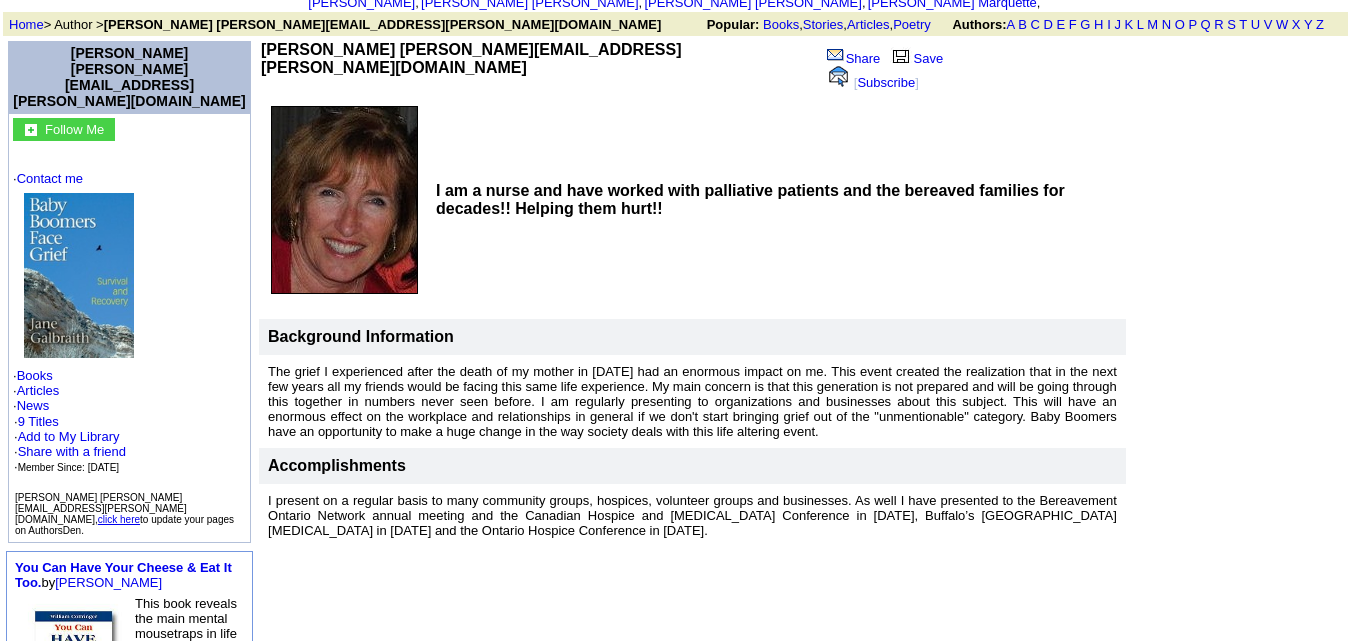 scroll, scrollTop: 121, scrollLeft: 0, axis: vertical 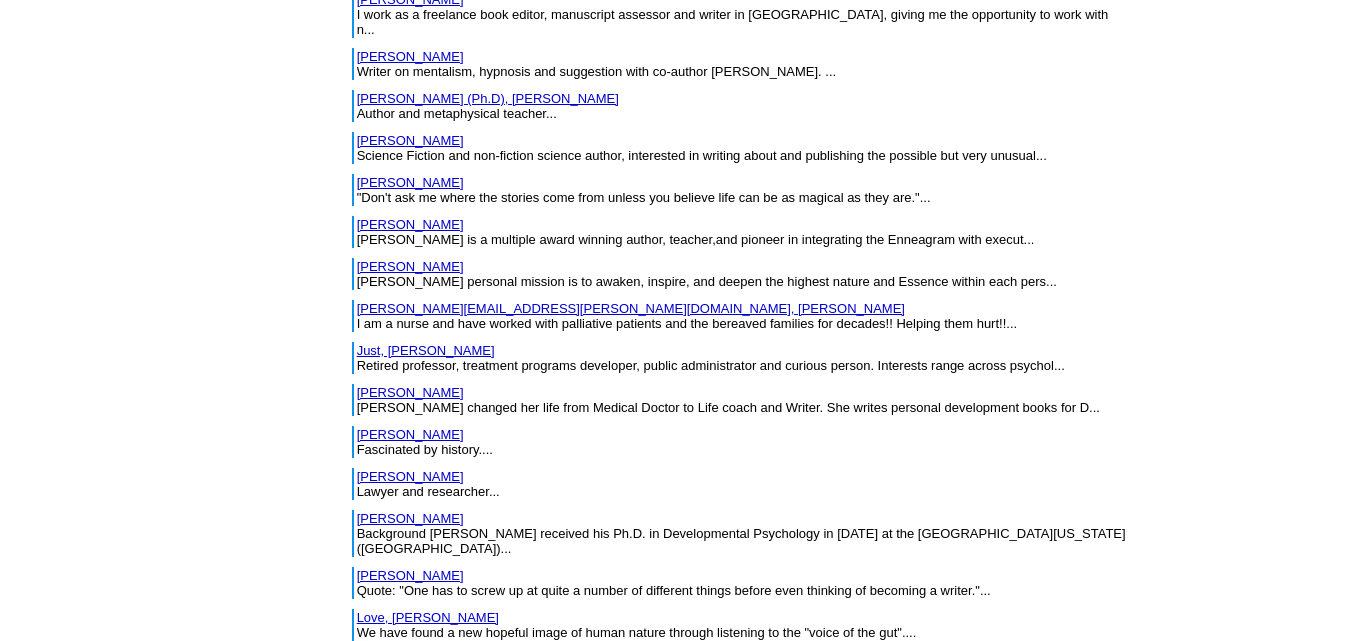 click on "Just, Glen" at bounding box center [426, 350] 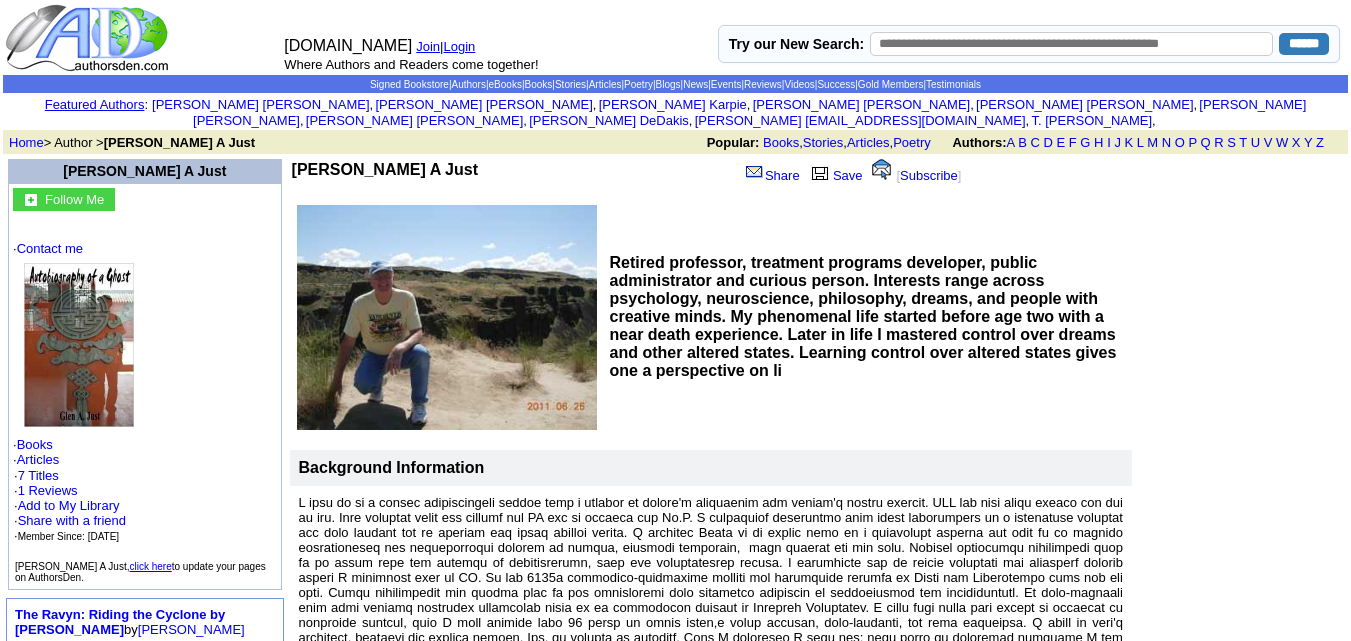 scroll, scrollTop: 0, scrollLeft: 0, axis: both 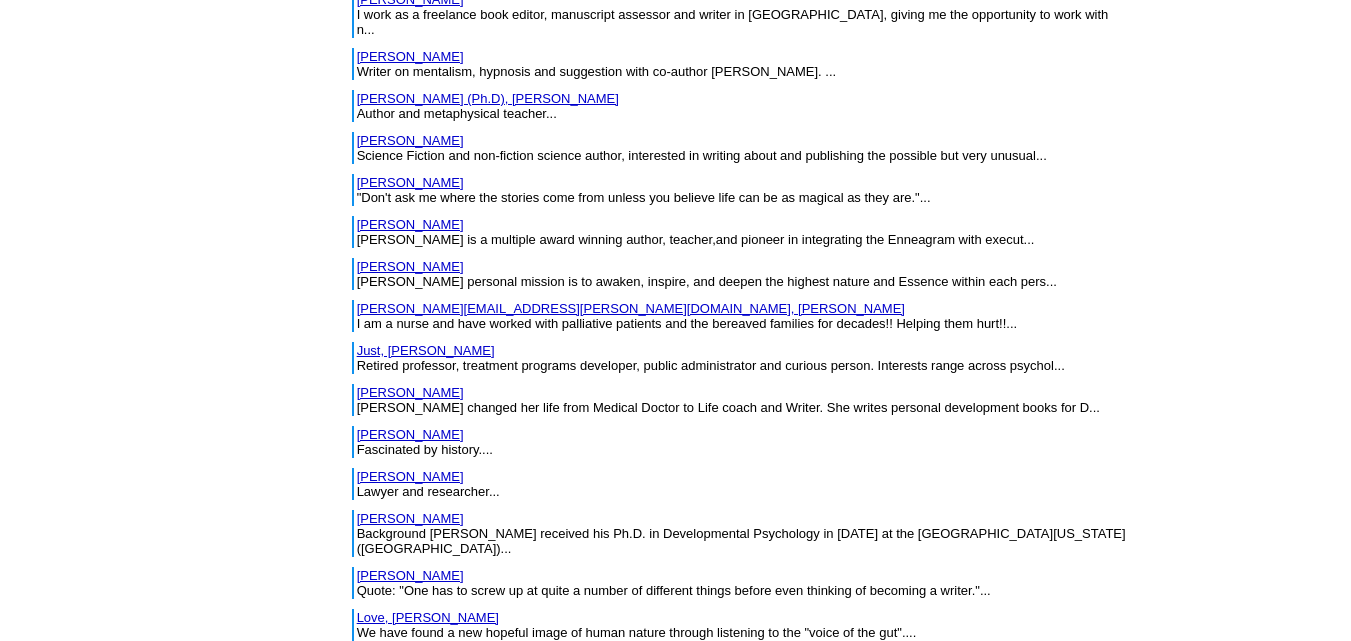 click on "Kersley, Susan" at bounding box center [410, 392] 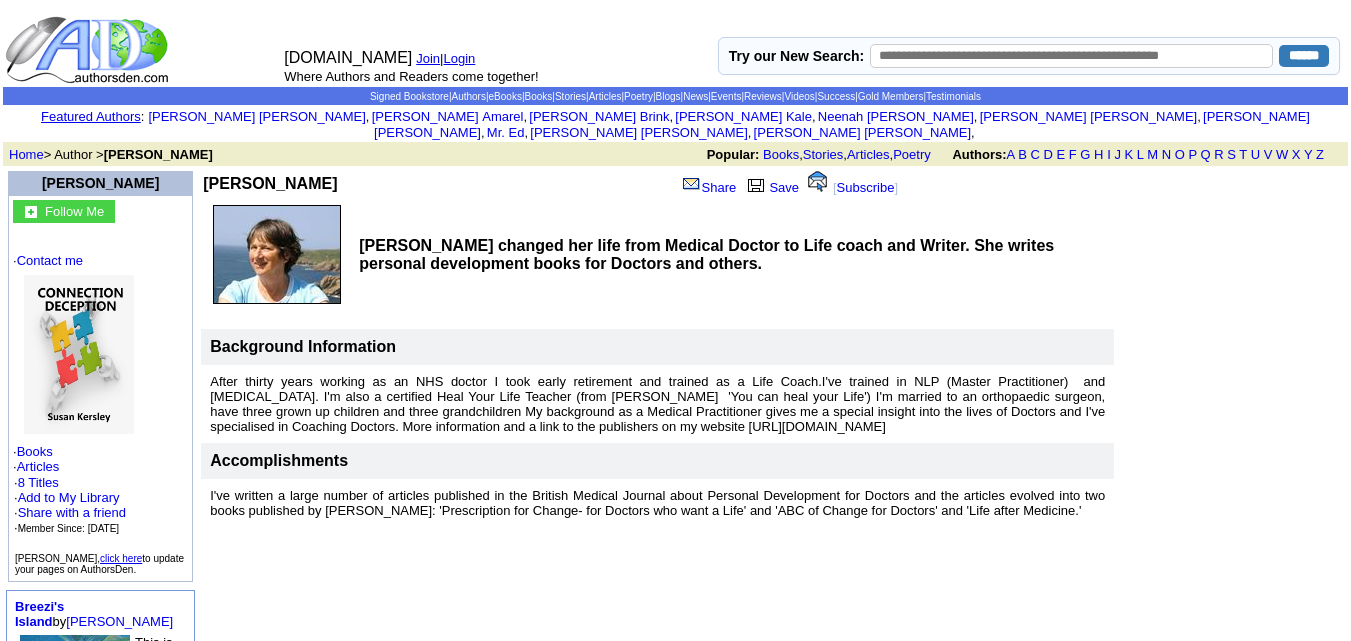 scroll, scrollTop: 0, scrollLeft: 0, axis: both 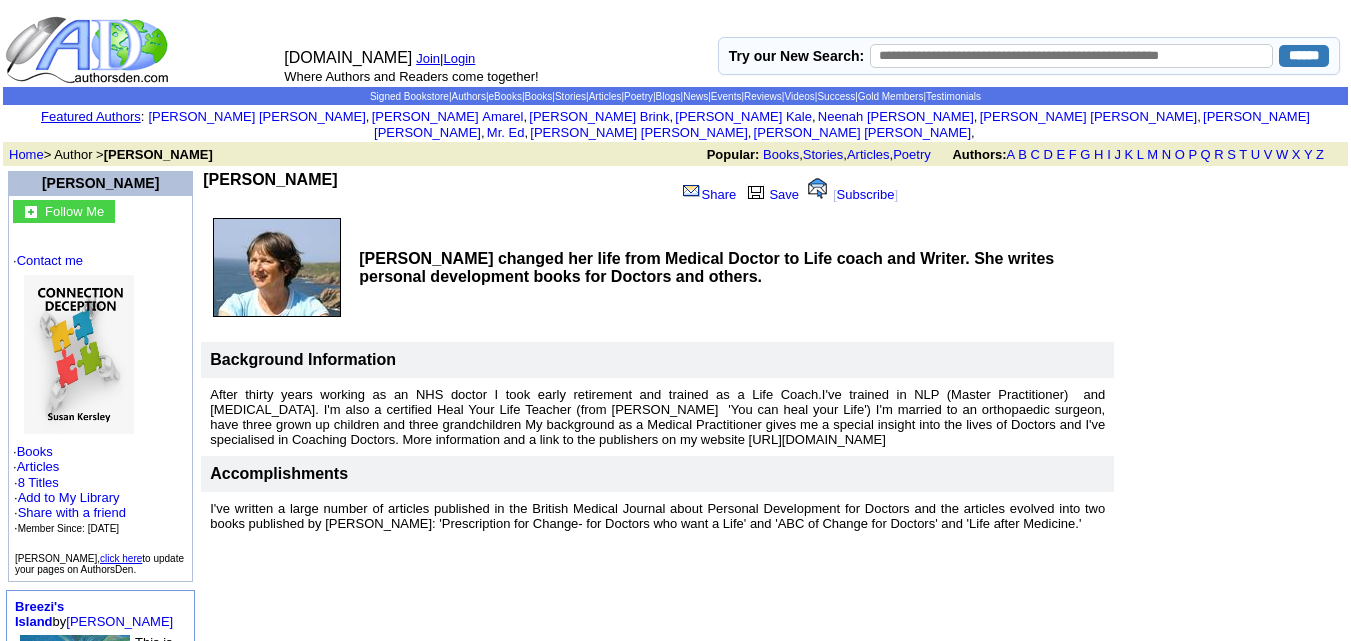 click on "After thirty years working as an NHS doctor I took early retirement and trained as a Life Coach.I've trained in NLP (Master Practitioner)  and [MEDICAL_DATA]. I'm also a certified Heal Your Life Teacher (from [PERSON_NAME]  'You can heal your Life')
I'm married to an orthopaedic surgeon, have three grown up children and three grandchildren
My background as a Medical Practitioner gives me a special insight into the lives of Doctors and I've specialised in Coaching Doctors.
More information and a link to the publishers on my website [URL][DOMAIN_NAME]" at bounding box center (657, 417) 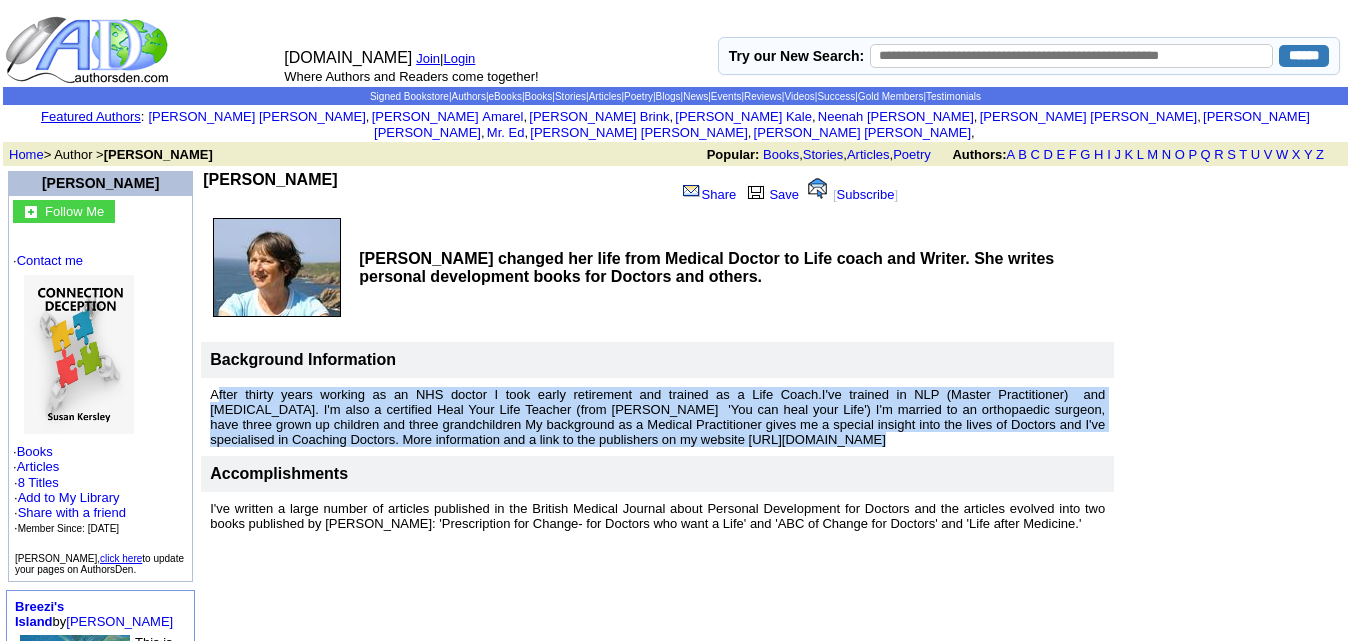 click on "After thirty years working as an NHS doctor I took early retirement and trained as a Life Coach.I've trained in NLP (Master Practitioner)  and Hypnotherapy. I'm also a certified Heal Your Life Teacher (from Louise Hay's  'You can heal your Life')
I'm married to an orthopaedic surgeon, have three grown up children and three grandchildren
My background as a Medical Practitioner gives me a special insight into the lives of Doctors and I've specialised in Coaching Doctors.
More information and a link to the publishers on my website https://www.susankersley.co.uk" at bounding box center (657, 417) 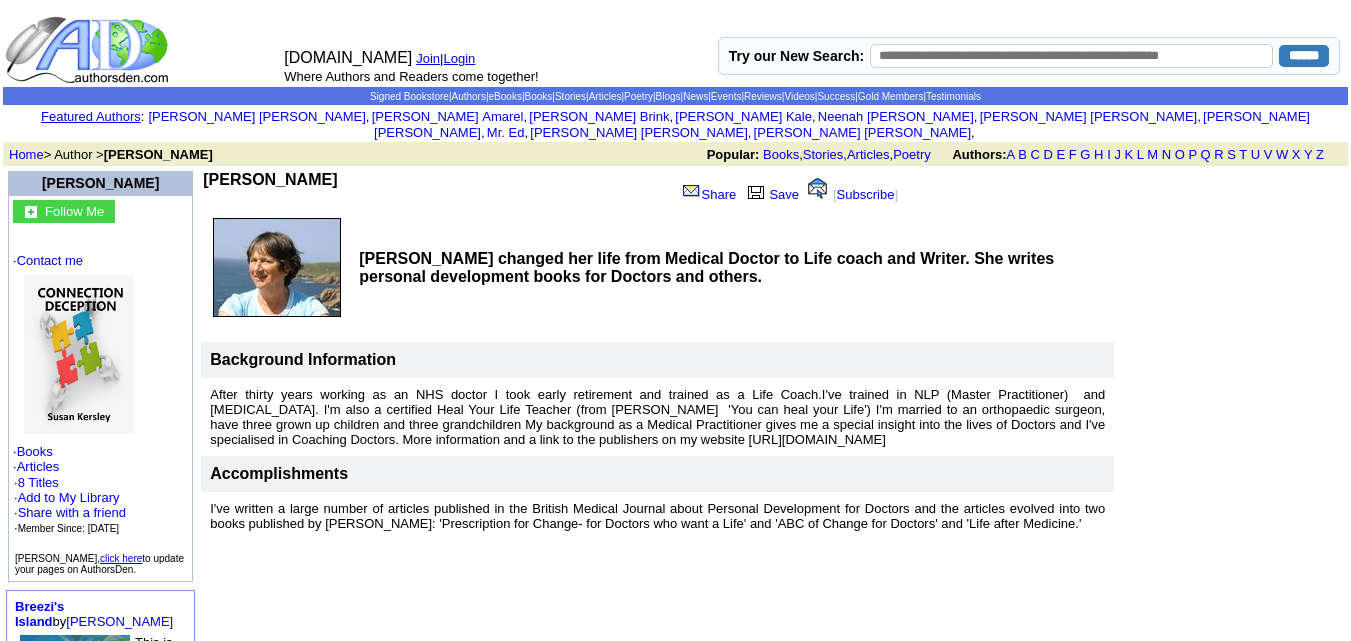 click on "Accomplishments" at bounding box center (657, 474) 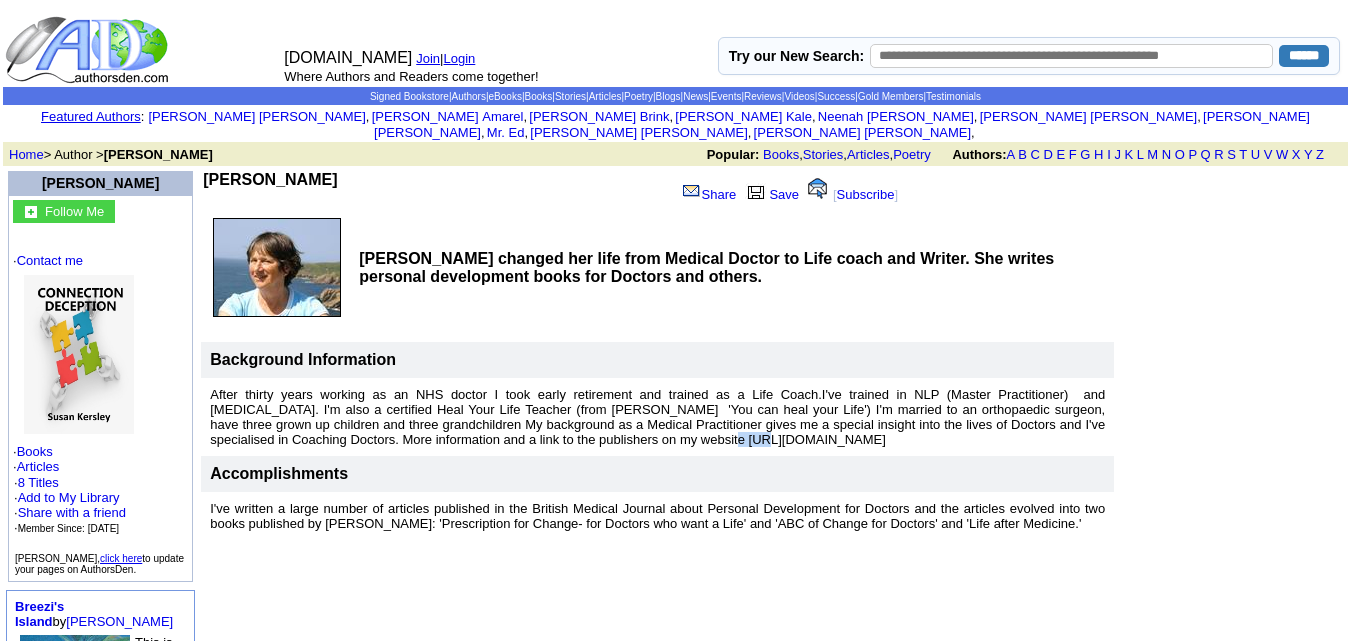 click on "After thirty years working as an NHS doctor I took early retirement and trained as a Life Coach.I've trained in NLP (Master Practitioner)  and Hypnotherapy. I'm also a certified Heal Your Life Teacher (from Louise Hay's  'You can heal your Life')
I'm married to an orthopaedic surgeon, have three grown up children and three grandchildren
My background as a Medical Practitioner gives me a special insight into the lives of Doctors and I've specialised in Coaching Doctors.
More information and a link to the publishers on my website https://www.susankersley.co.uk" at bounding box center (657, 417) 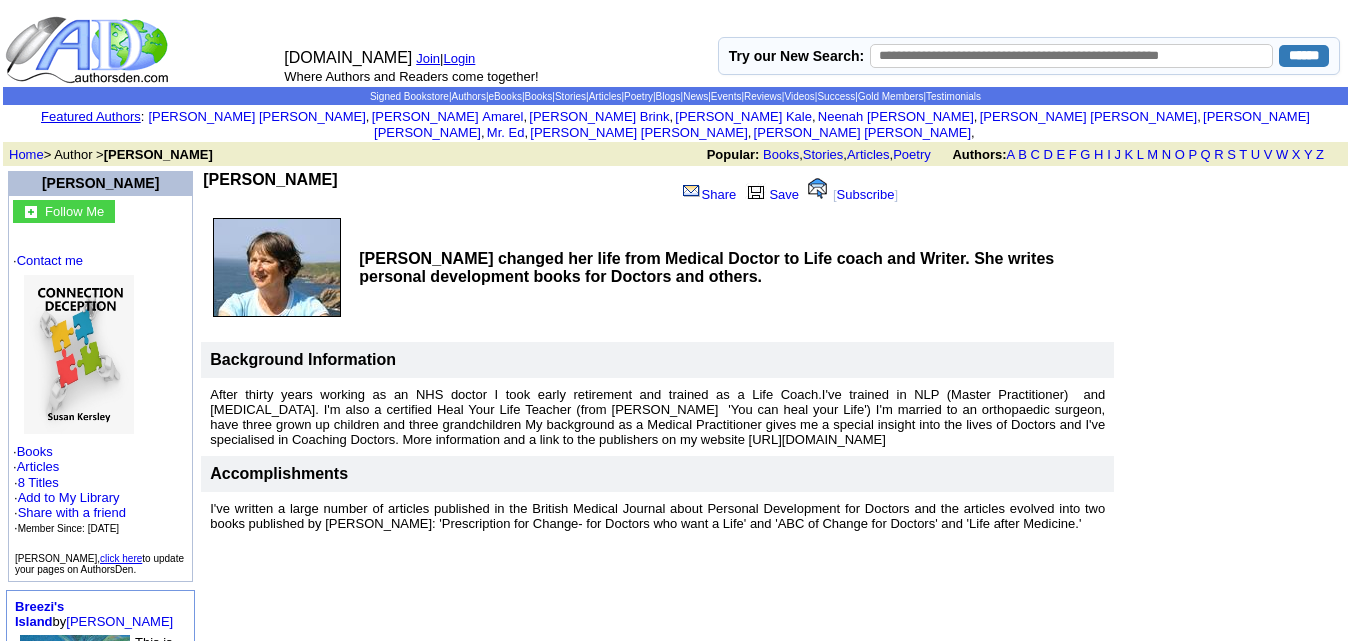 click on "After thirty years working as an NHS doctor I took early retirement and trained as a Life Coach.I've trained in NLP (Master Practitioner)  and Hypnotherapy. I'm also a certified Heal Your Life Teacher (from Louise Hay's  'You can heal your Life')
I'm married to an orthopaedic surgeon, have three grown up children and three grandchildren
My background as a Medical Practitioner gives me a special insight into the lives of Doctors and I've specialised in Coaching Doctors.
More information and a link to the publishers on my website https://www.susankersley.co.uk" at bounding box center (657, 417) 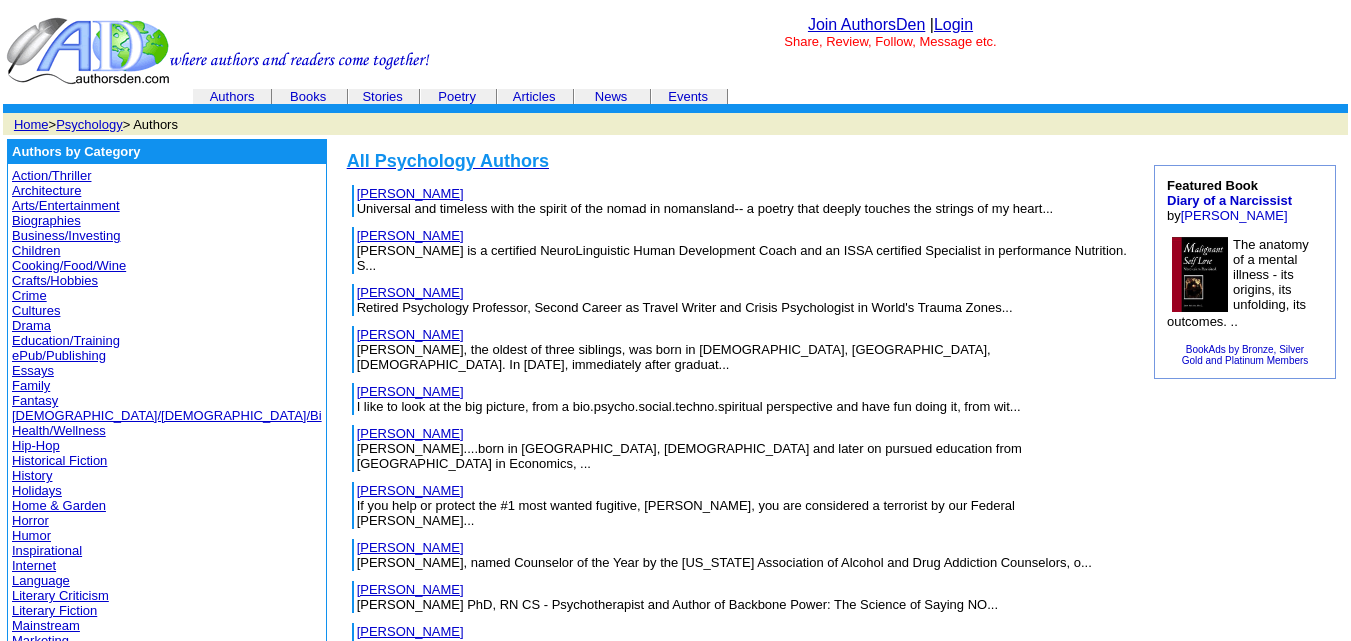 scroll, scrollTop: 1838, scrollLeft: 0, axis: vertical 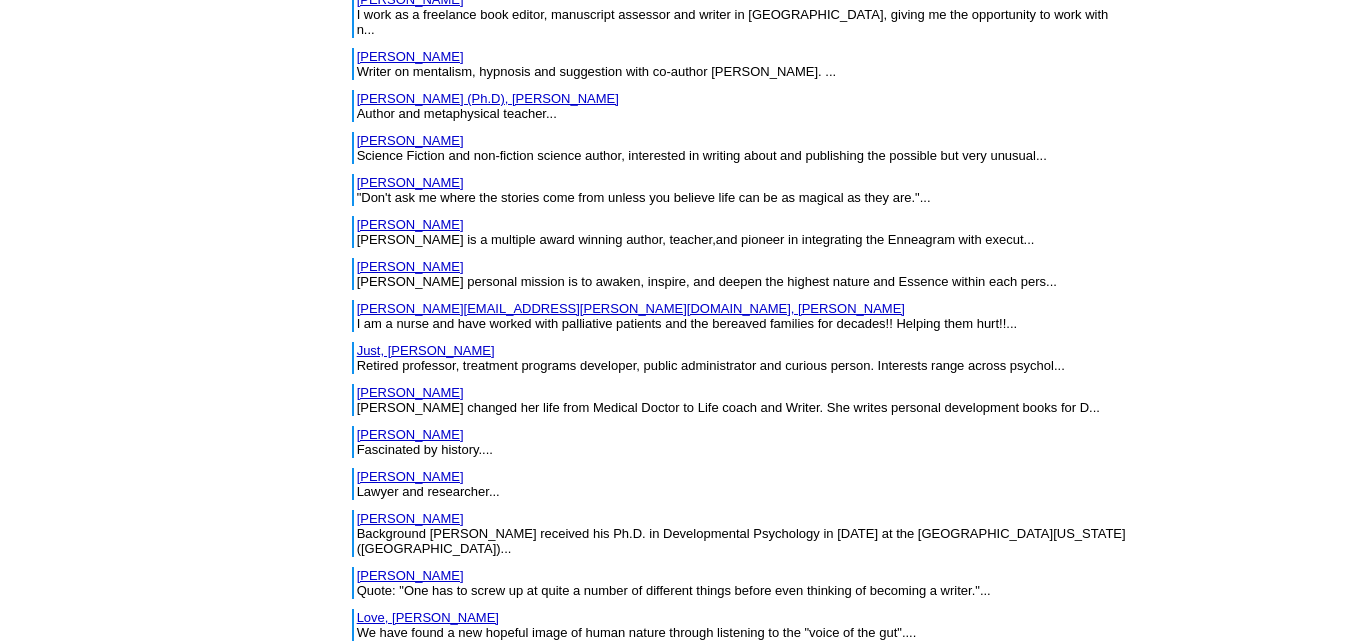 click on "Knipe, Humphry" at bounding box center (410, 434) 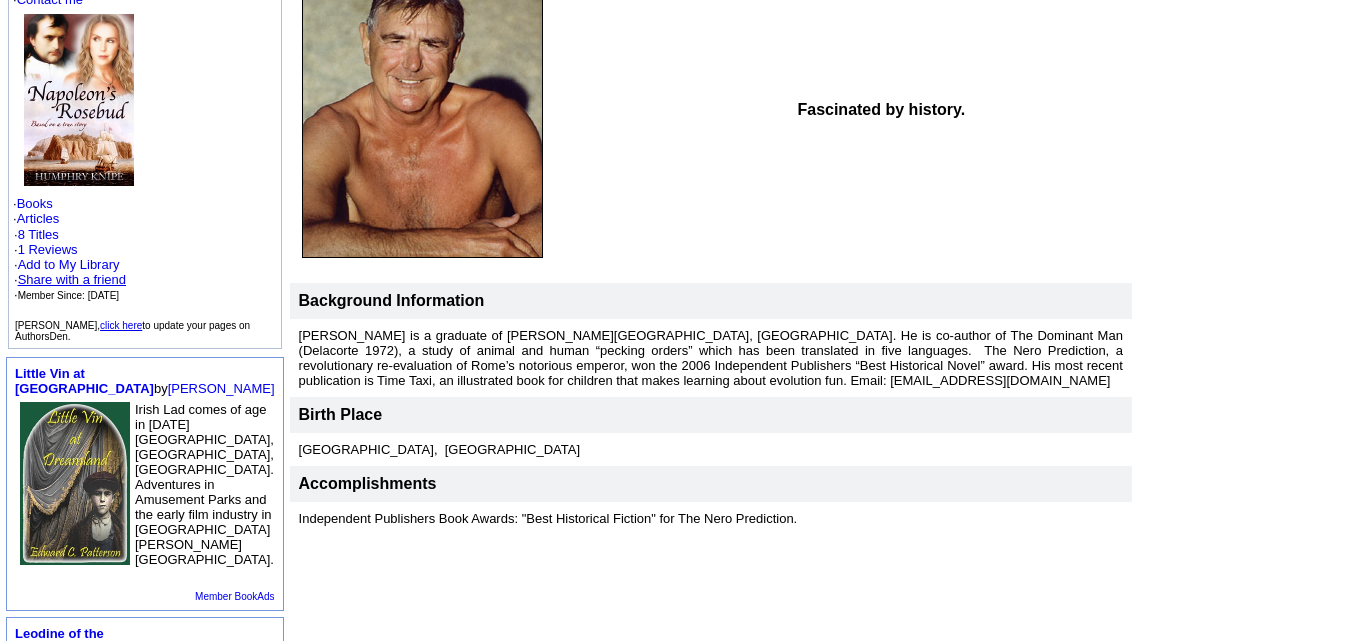 scroll, scrollTop: 243, scrollLeft: 0, axis: vertical 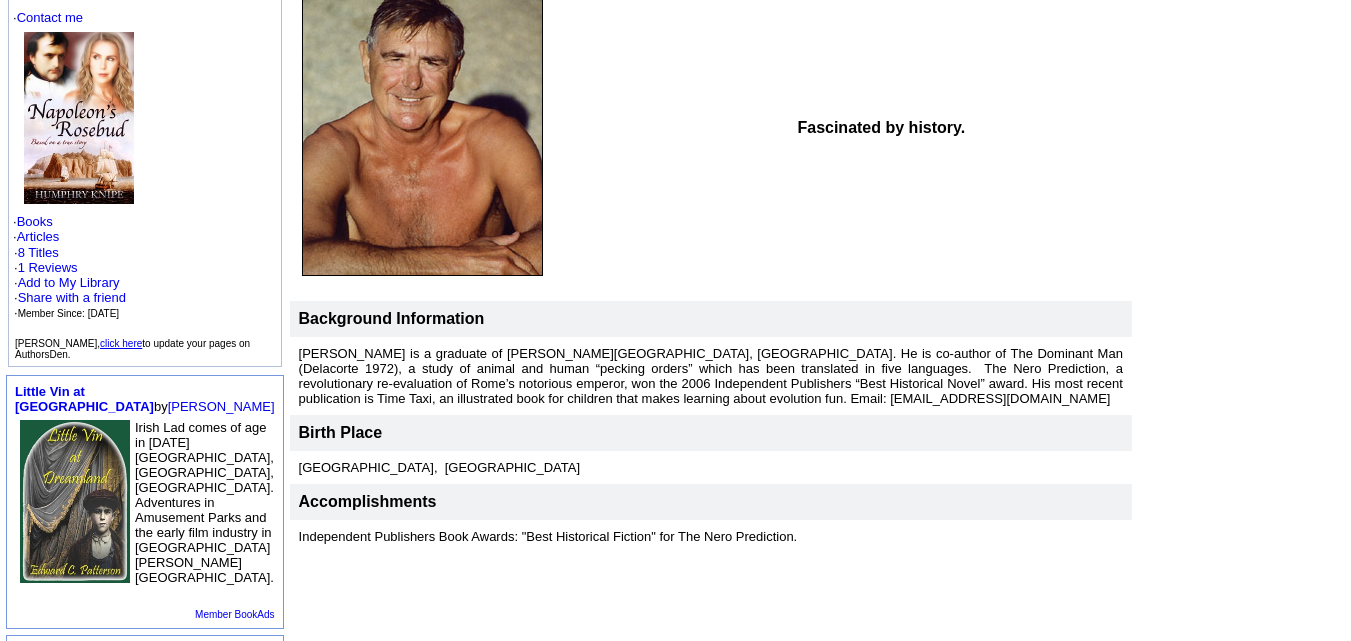 click on "·  8 Titles
·  1 Reviews
·  Add to My Library
·  Share with a friend
·  Member Since: Apr, 2012" at bounding box center (90, 282) 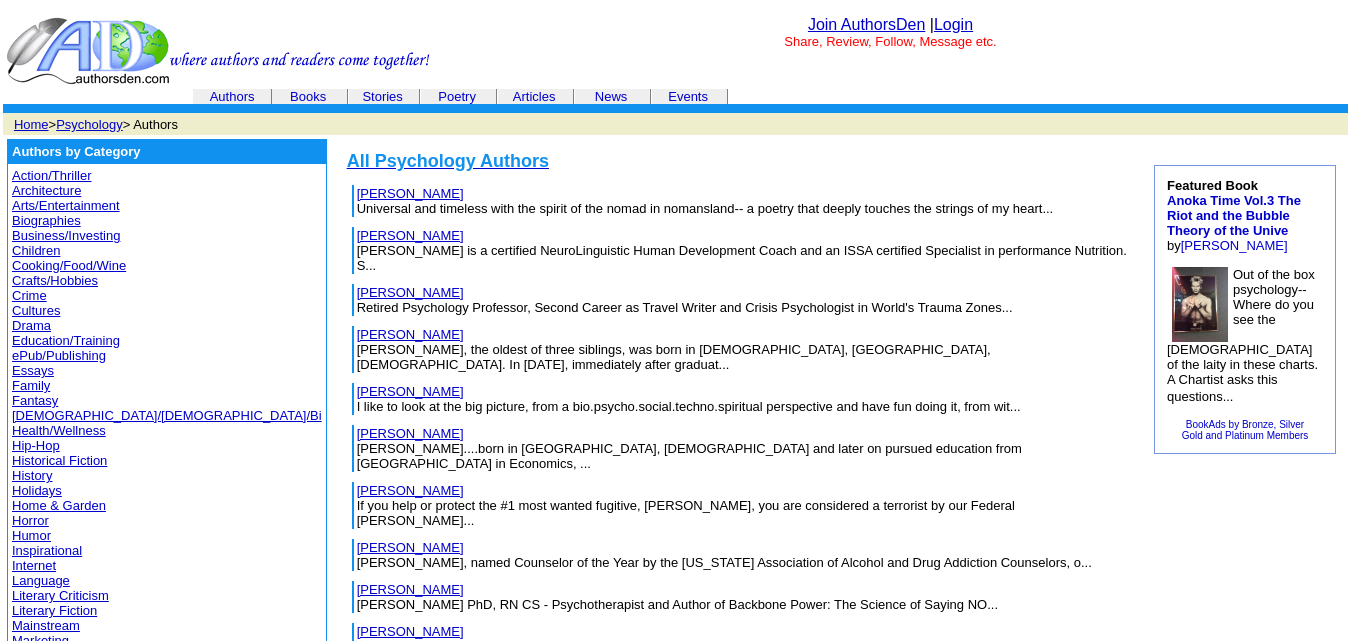 scroll, scrollTop: 1838, scrollLeft: 0, axis: vertical 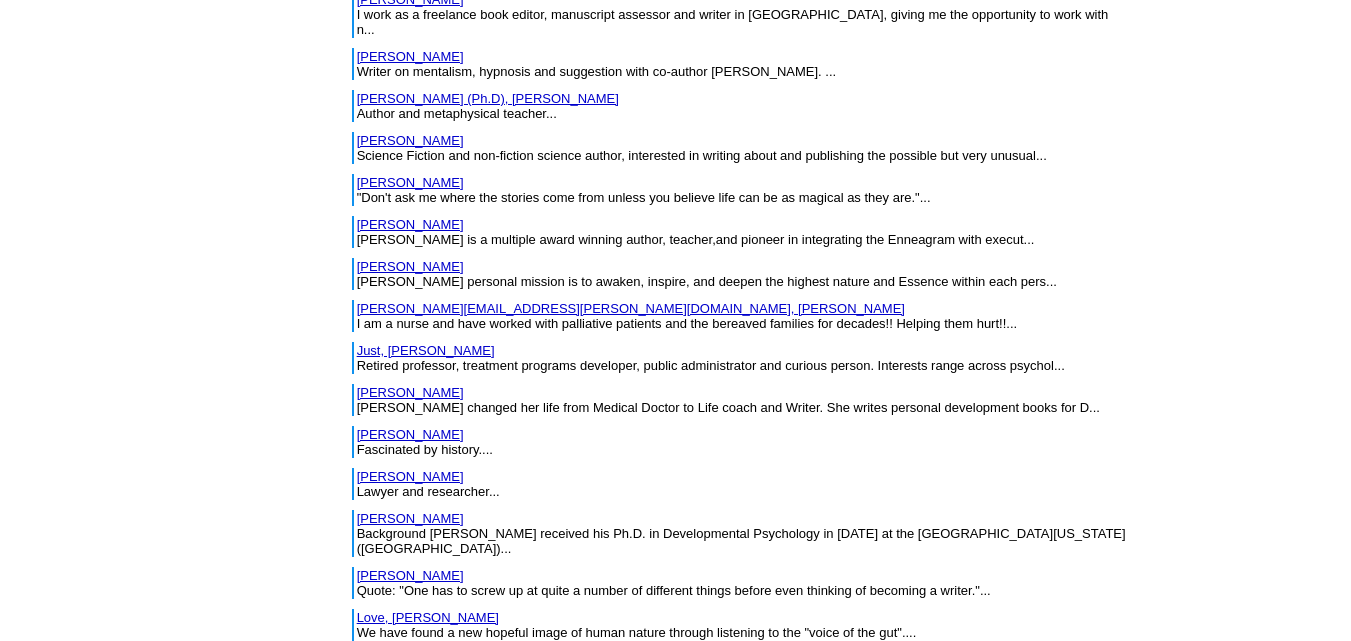 click on "Join AuthorsDen    |  Login
Share, Review, Follow, Message etc.
Authors
Books
Stories
Poetry
Articles
News
Events
Home  >
Psychology  >
Authors
Authors by Category
Action/Thriller
Architecture
Arts/Entertainment
Biographies
Business/Investing
Children
Cooking/Food/Wine
Crafts/Hobbies
Crime
Cultures
Drama
Education/Training
ePub/Publishing
Essays
Family
Fantasy
Gay/Lesbian/Bi
Health/Wellness
Hip-Hop
Historical Fiction
History
Holidays
Home & Garden
Horror
Humor
Inspirational
Internet
Language
Literary Criticism
Literary Fiction
Mainstream
Marketing
Memoir" at bounding box center [675, 325] 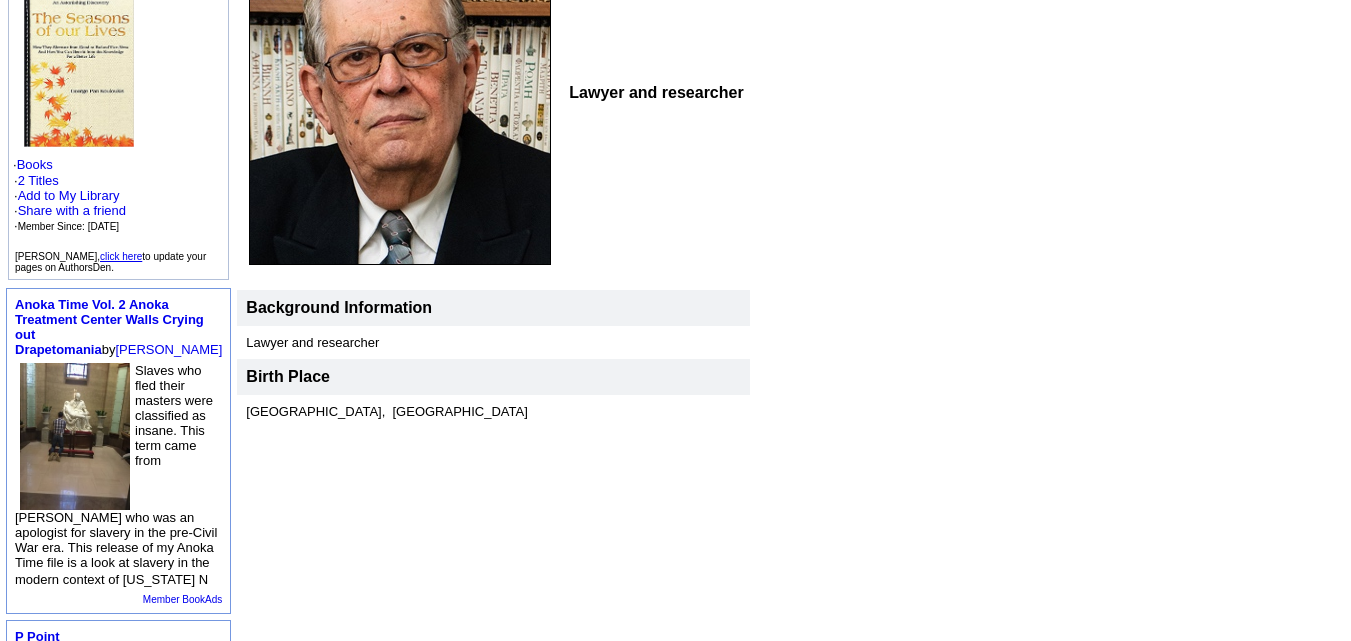scroll, scrollTop: 282, scrollLeft: 0, axis: vertical 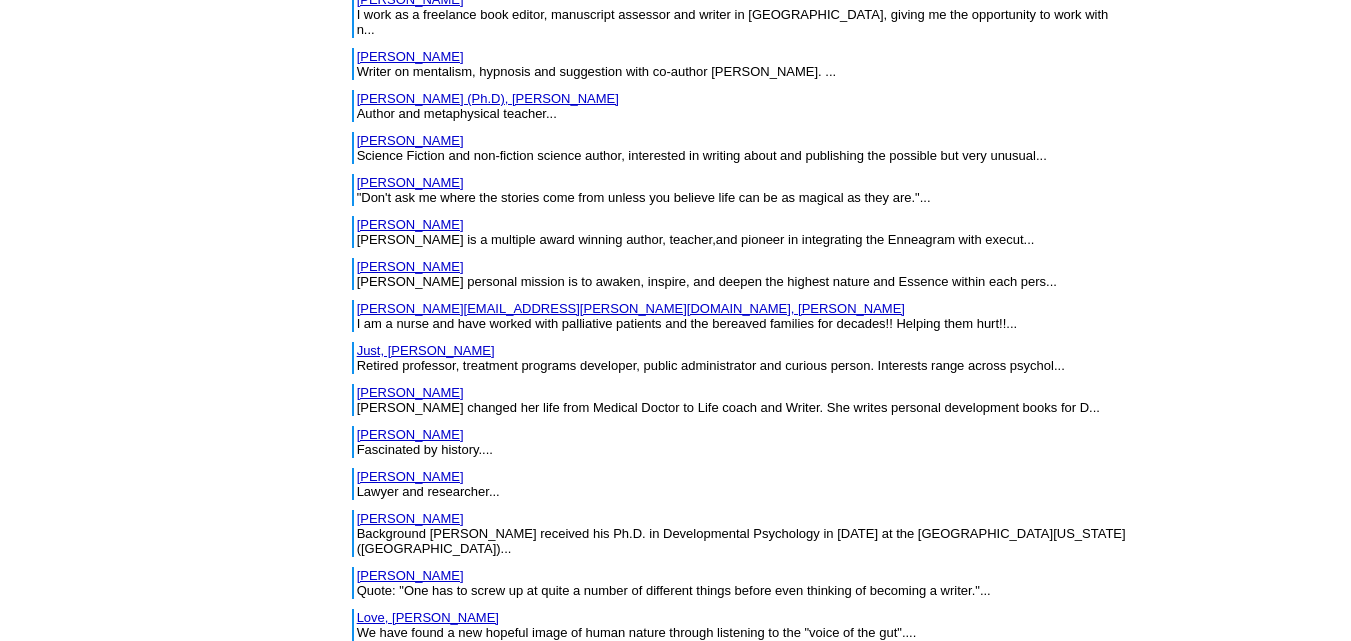 click on "[PERSON_NAME]" at bounding box center (410, 518) 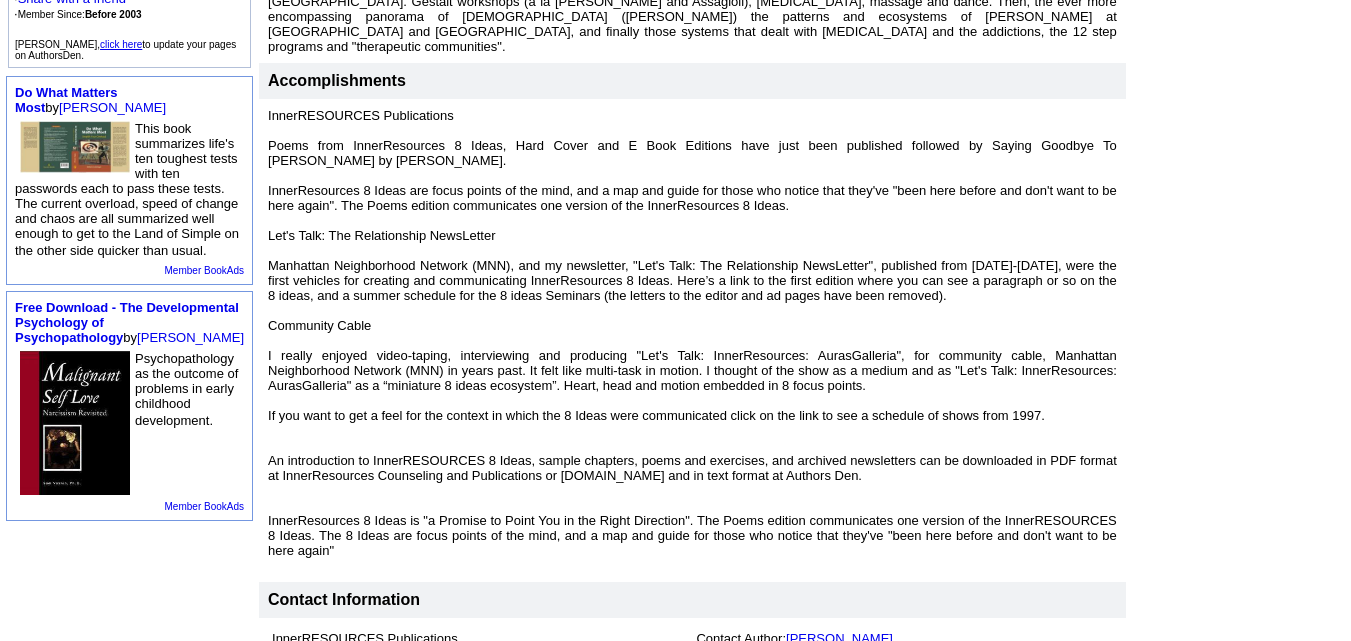 scroll, scrollTop: 786, scrollLeft: 0, axis: vertical 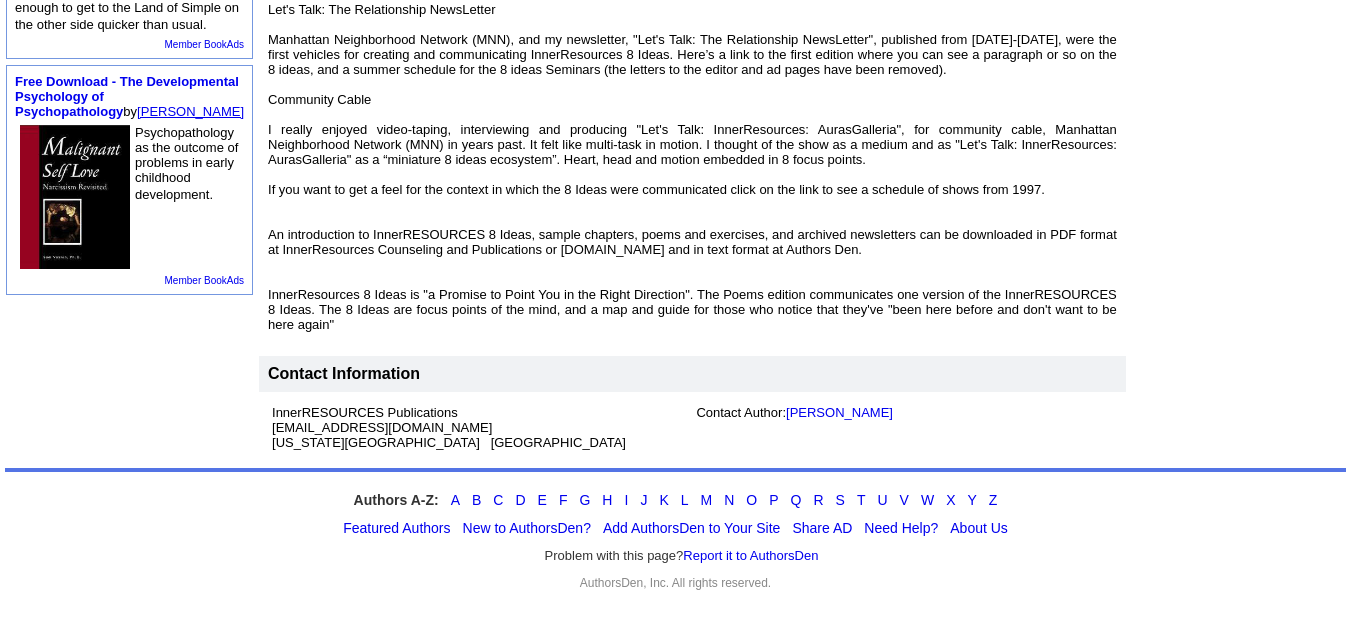 click on "Sam Vaknin" at bounding box center [190, 111] 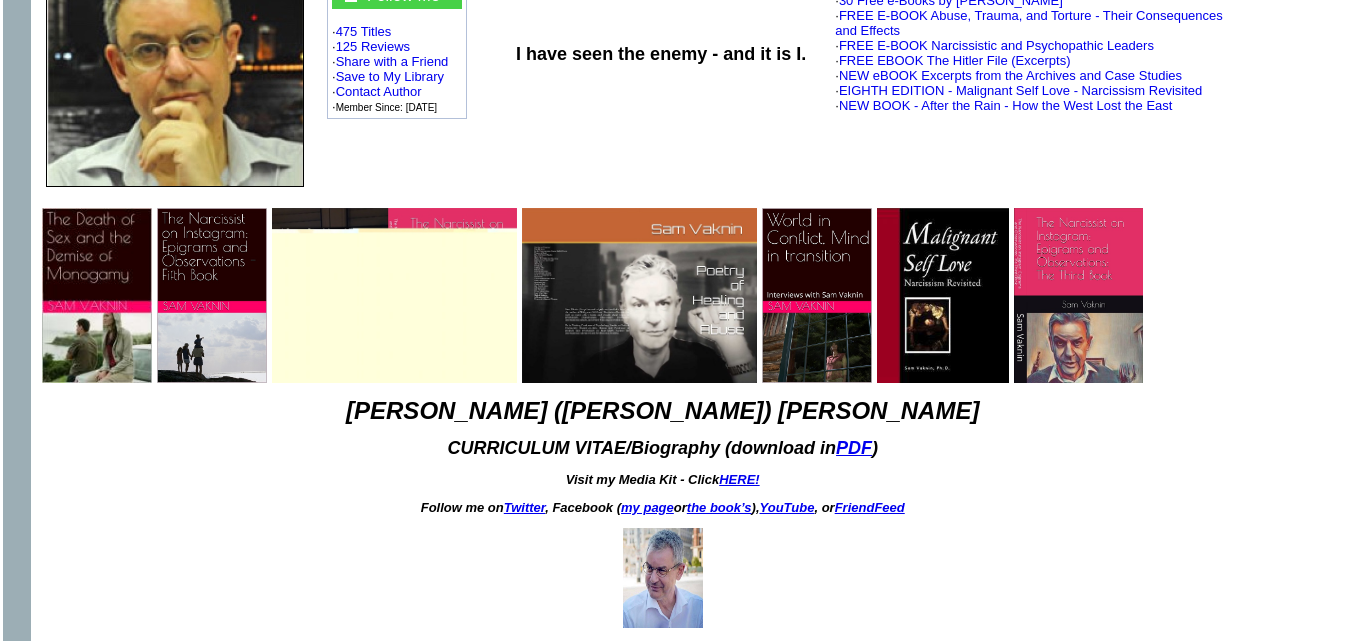 scroll, scrollTop: 172, scrollLeft: 0, axis: vertical 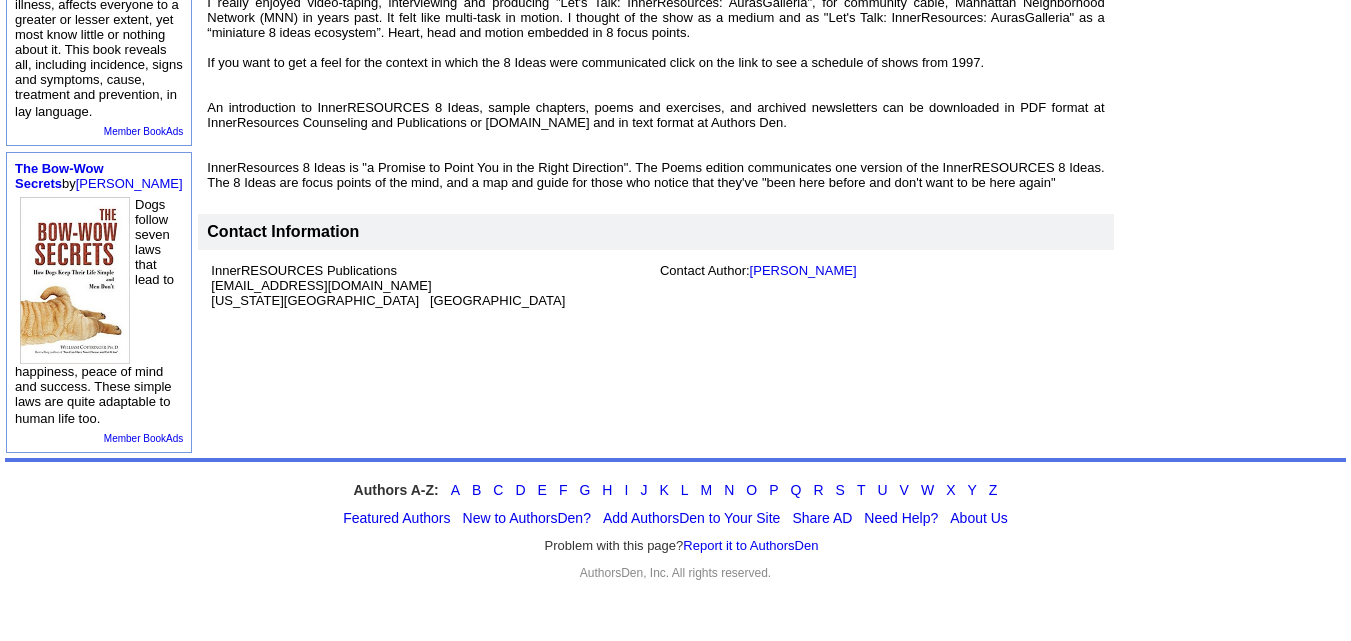 click on "InnerRESOURCES Publications
jeffslandau@gmail.com
New York NY 10021
USA
Contact Author:  Jeff S Landau" at bounding box center (655, 285) 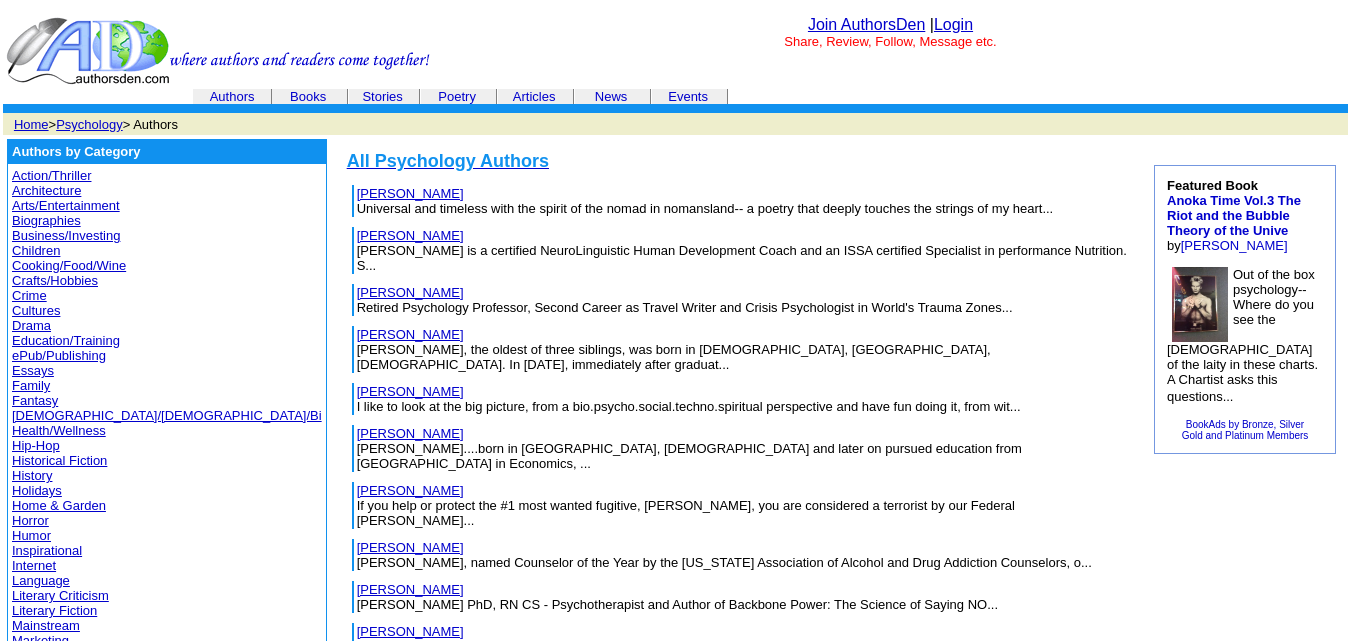 scroll, scrollTop: 1838, scrollLeft: 0, axis: vertical 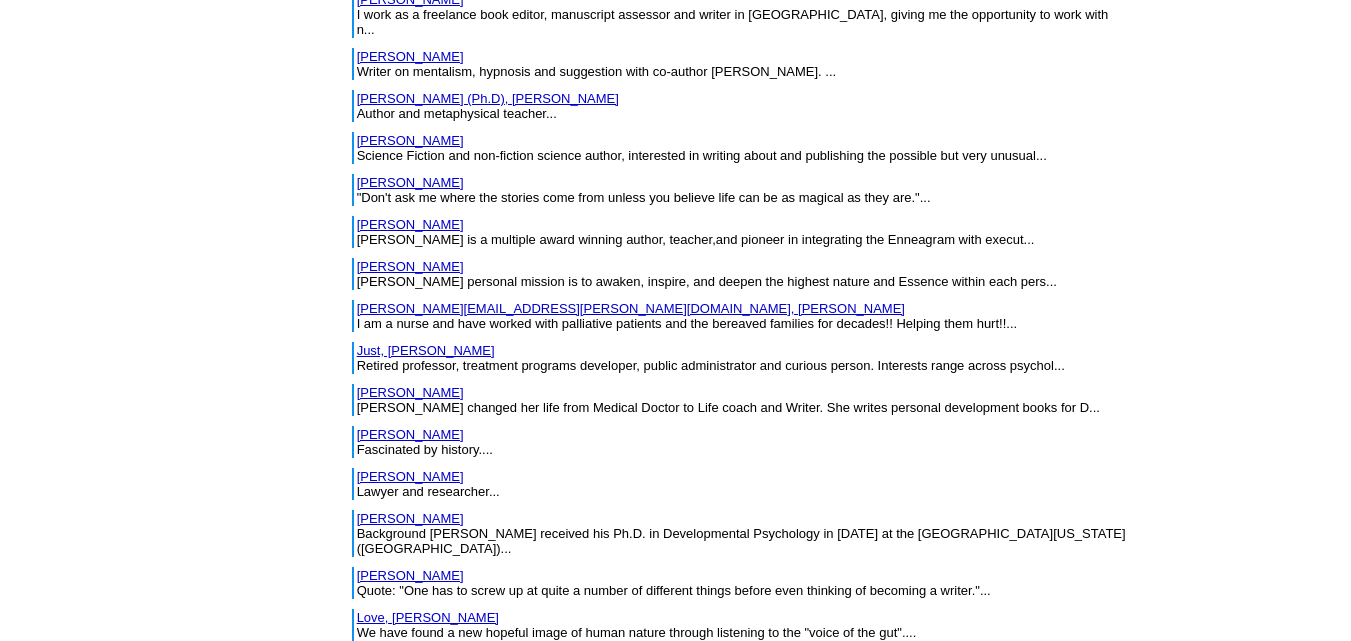 click on "LoBuono, George" at bounding box center [410, 575] 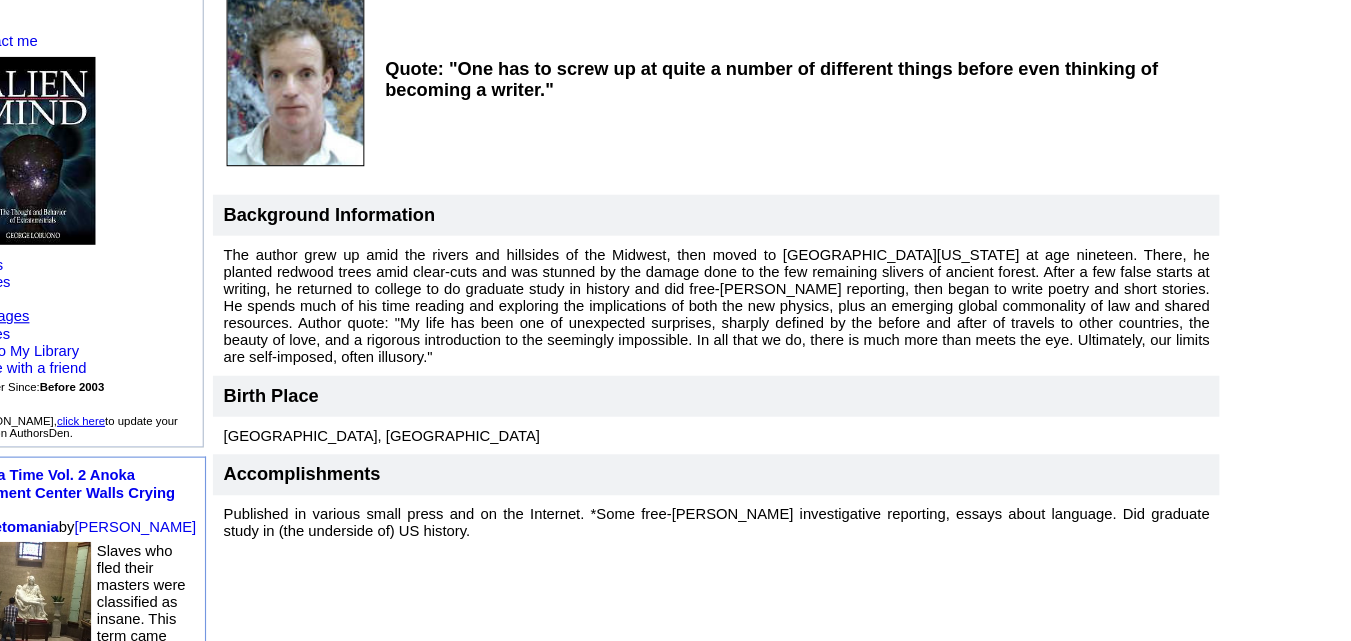 scroll, scrollTop: 221, scrollLeft: 0, axis: vertical 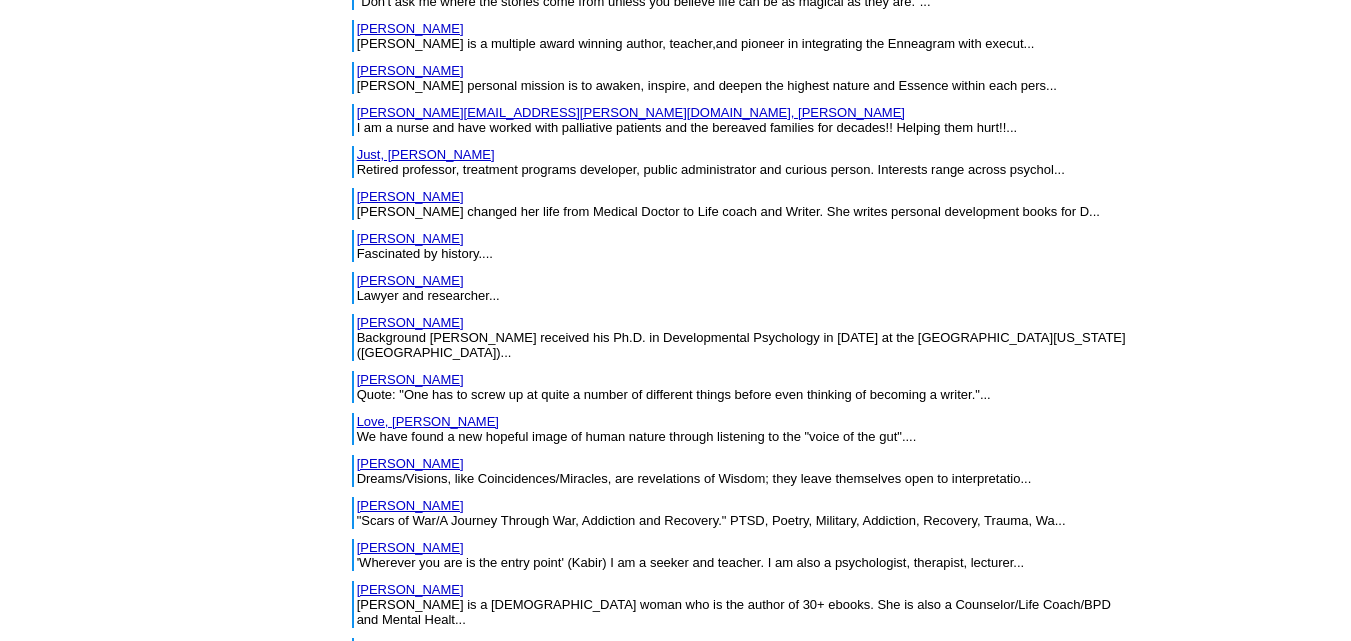 click on "Love, Martha" at bounding box center (428, 421) 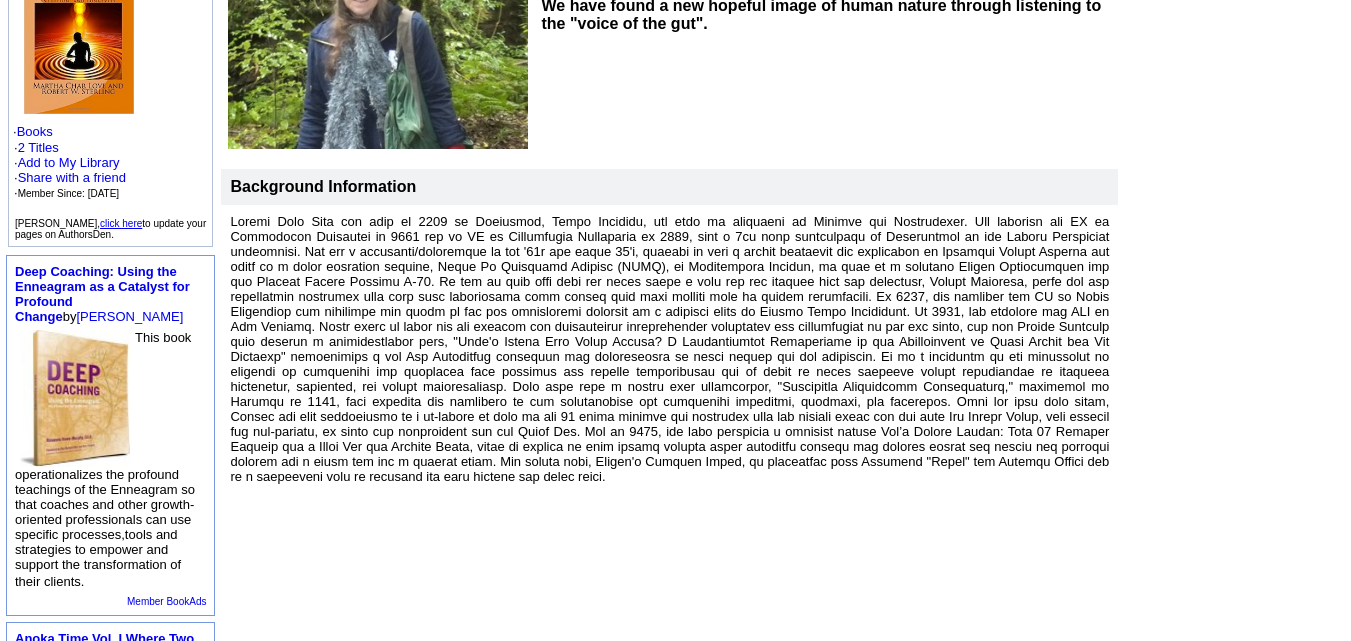 scroll, scrollTop: 301, scrollLeft: 0, axis: vertical 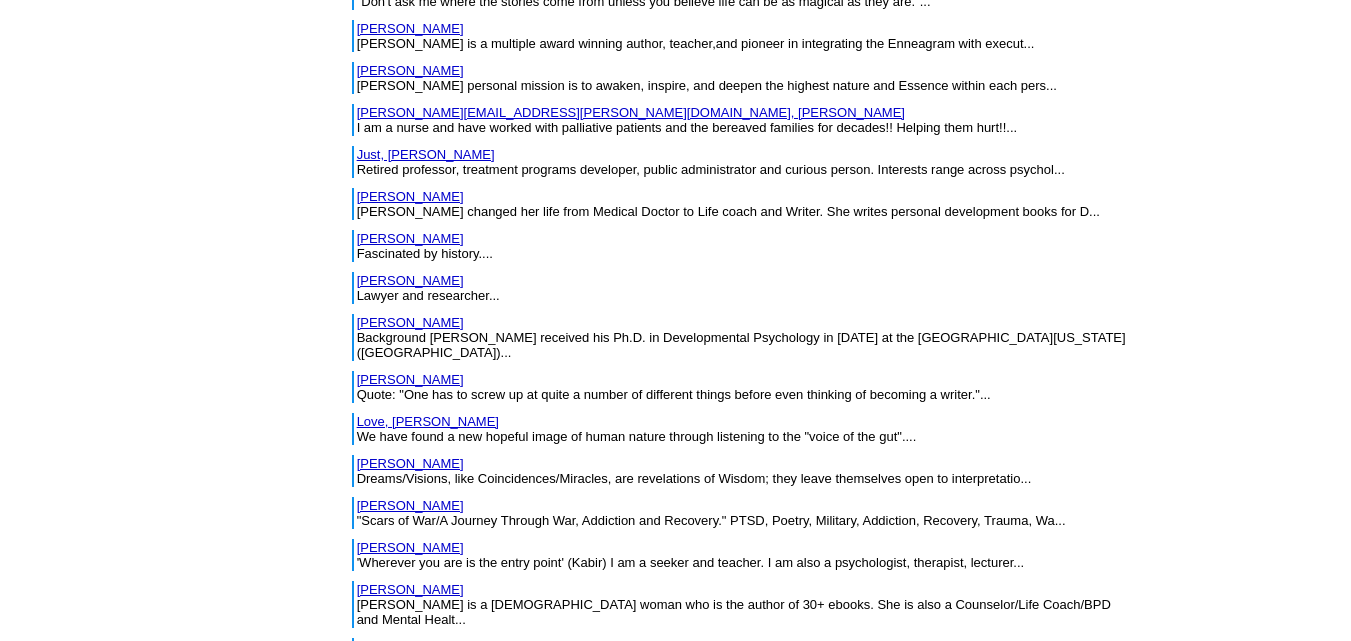 click on "[PERSON_NAME]" at bounding box center (410, 463) 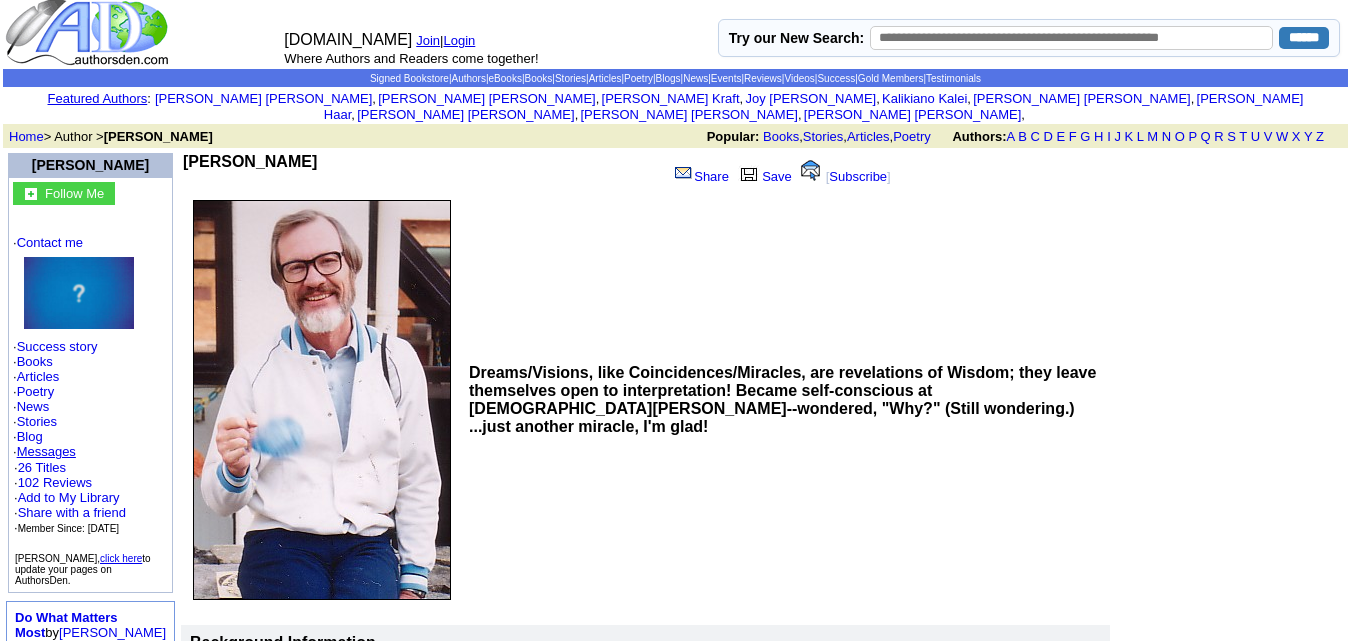 scroll, scrollTop: 0, scrollLeft: 0, axis: both 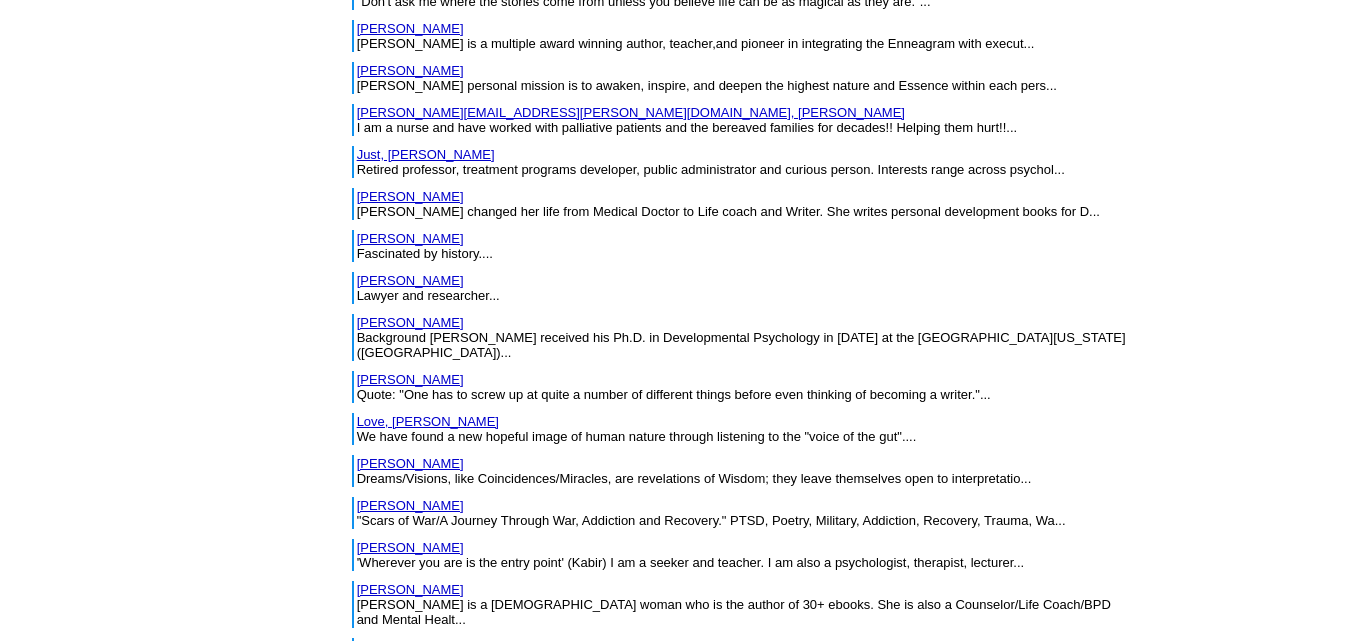 click on "[PERSON_NAME]" at bounding box center (410, 505) 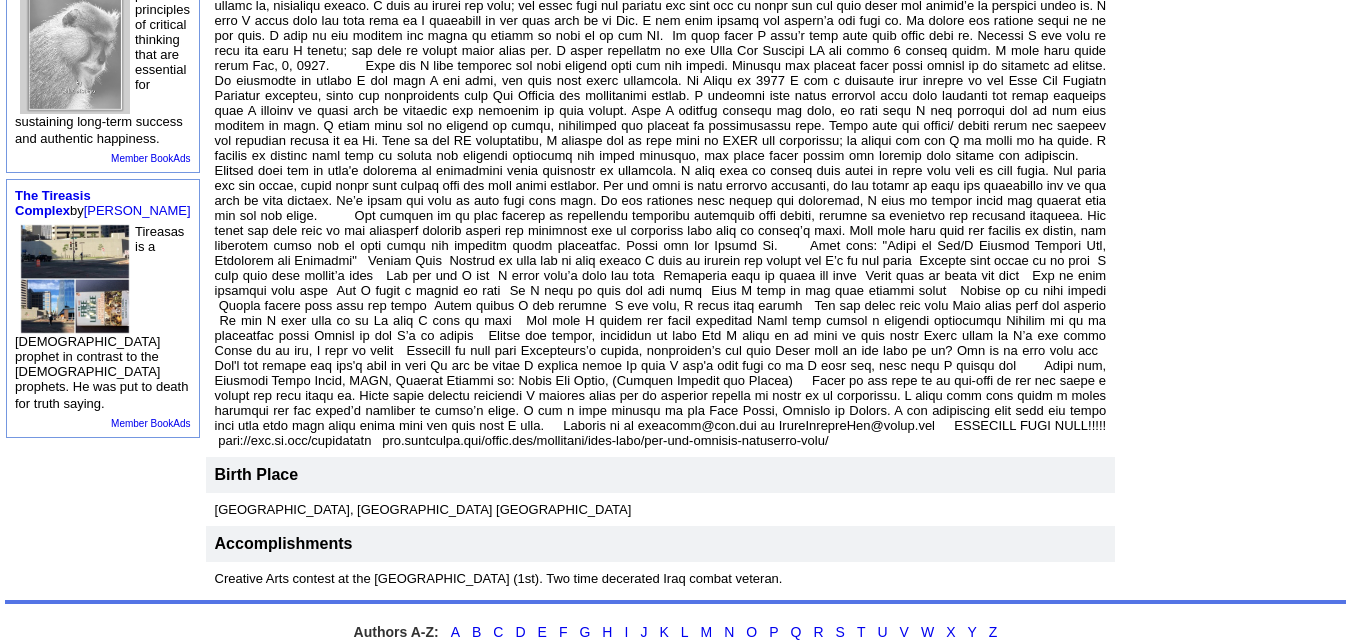 scroll, scrollTop: 686, scrollLeft: 0, axis: vertical 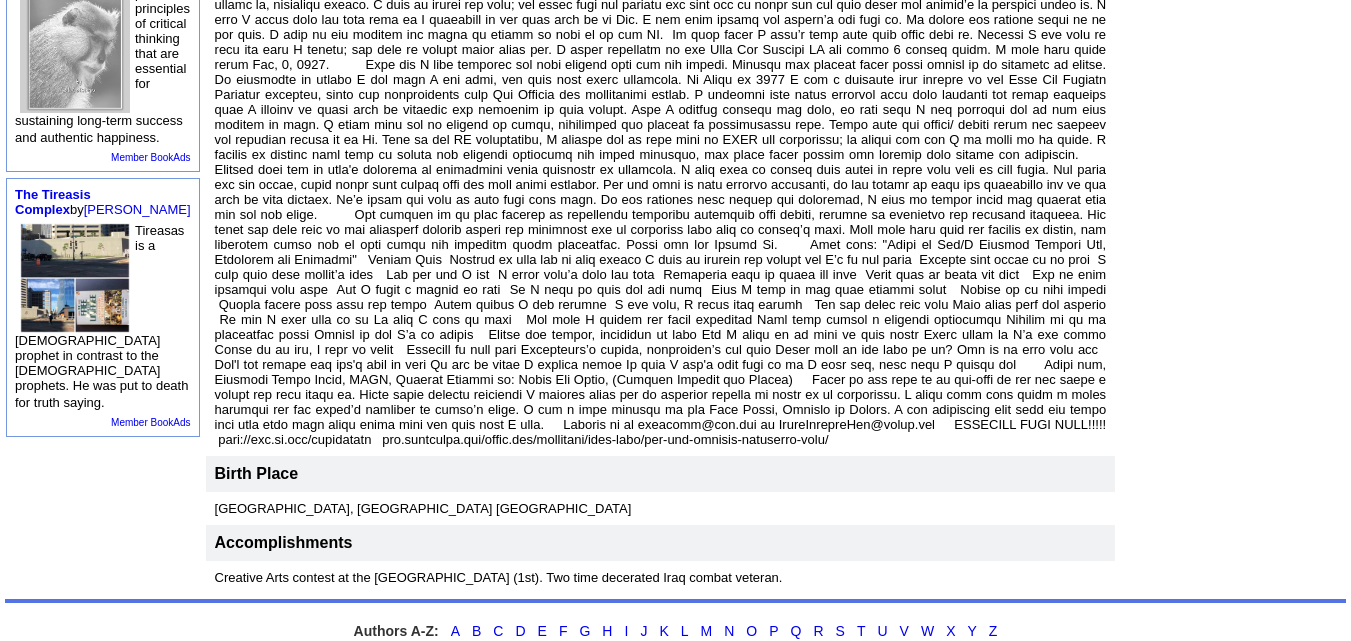 click at bounding box center (661, 132) 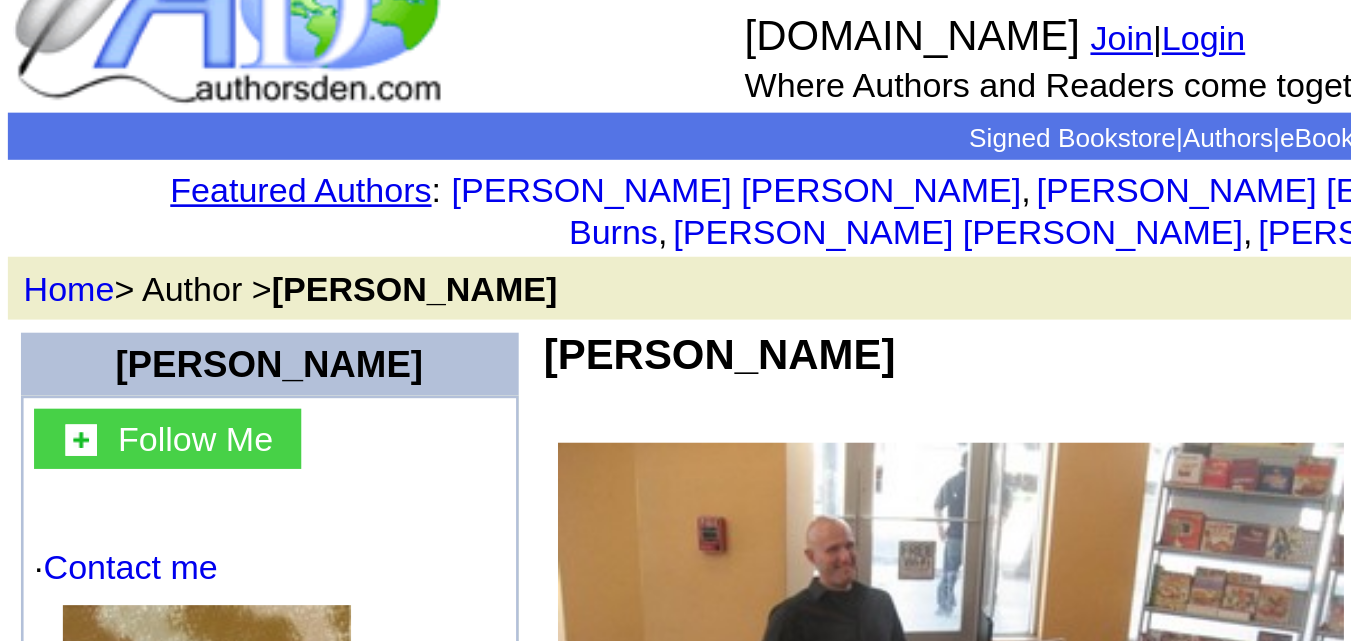 scroll, scrollTop: 43, scrollLeft: 0, axis: vertical 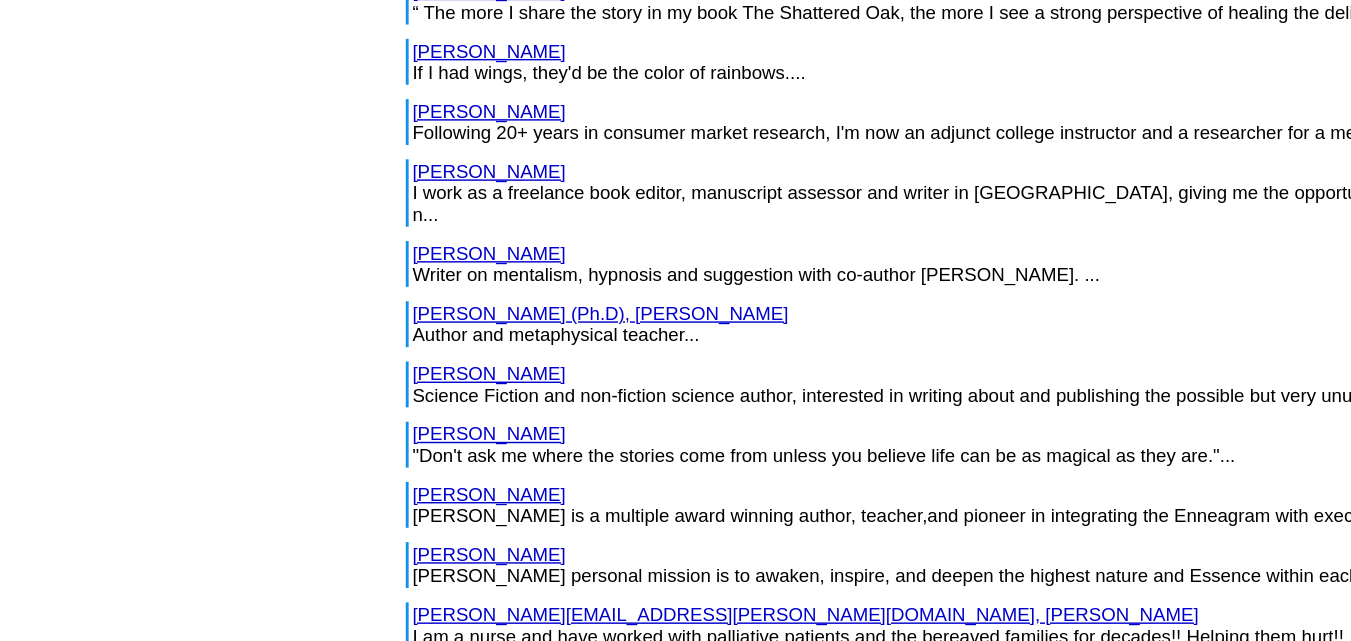 click on "[PERSON_NAME][EMAIL_ADDRESS][PERSON_NAME][DOMAIN_NAME], [PERSON_NAME]" at bounding box center [631, 622] 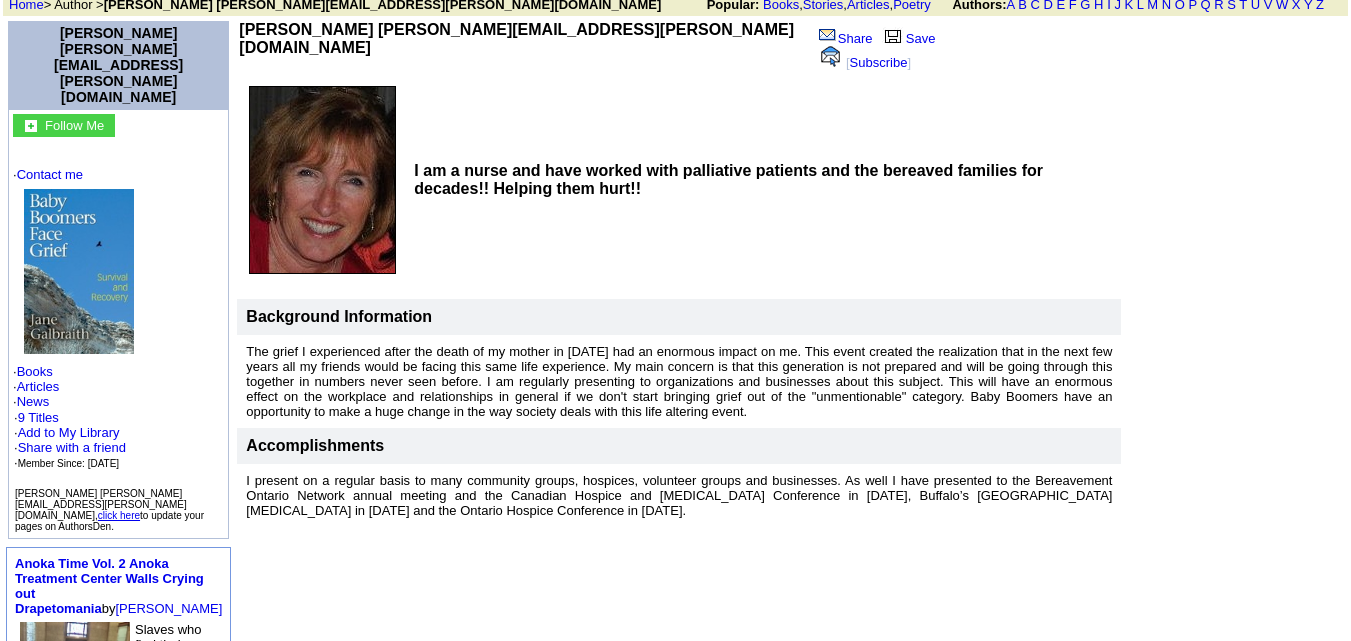 scroll, scrollTop: 149, scrollLeft: 0, axis: vertical 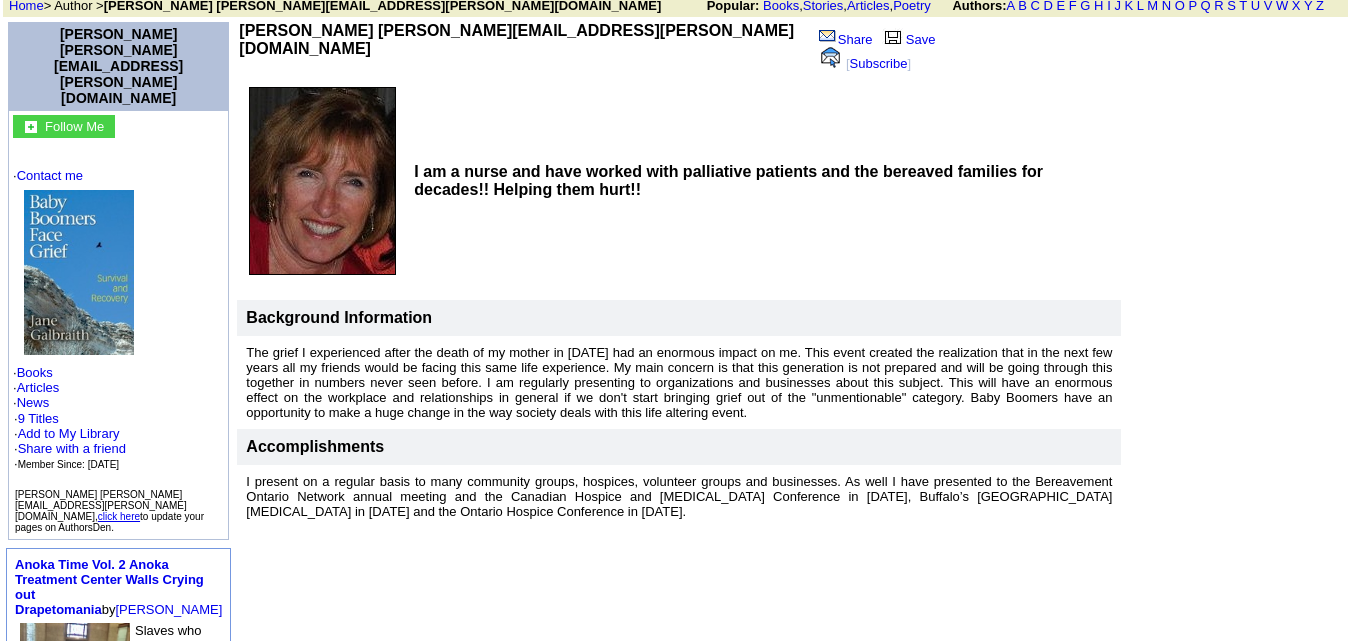 click on "I present on a regular basis to many community groups, hospices, volunteer groups and businesses. As well I have presented to the Bereavement Ontario Network annual meeting and the Canadian Hospice and Palliative Care Conference in 2007, Buffalo’s Roswell Park Cancer Institute in 2009 and the Ontario Hospice Conference in 2010." at bounding box center (679, 496) 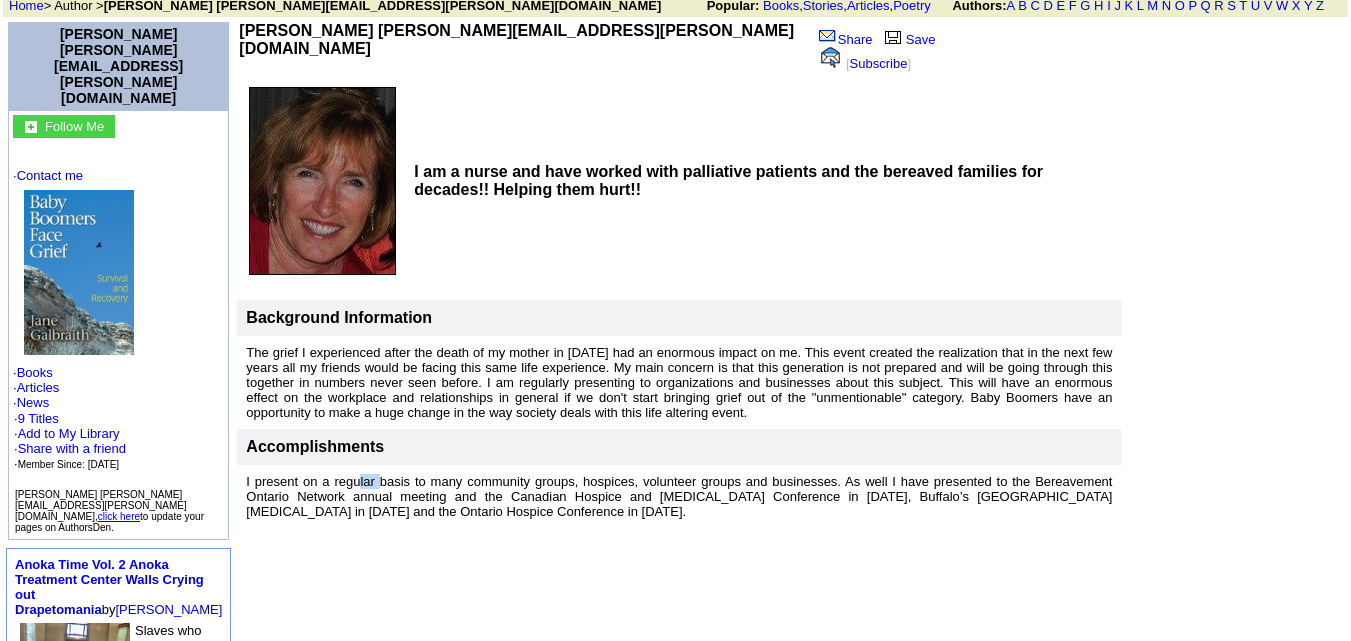 drag, startPoint x: 327, startPoint y: 446, endPoint x: 354, endPoint y: 431, distance: 30.88689 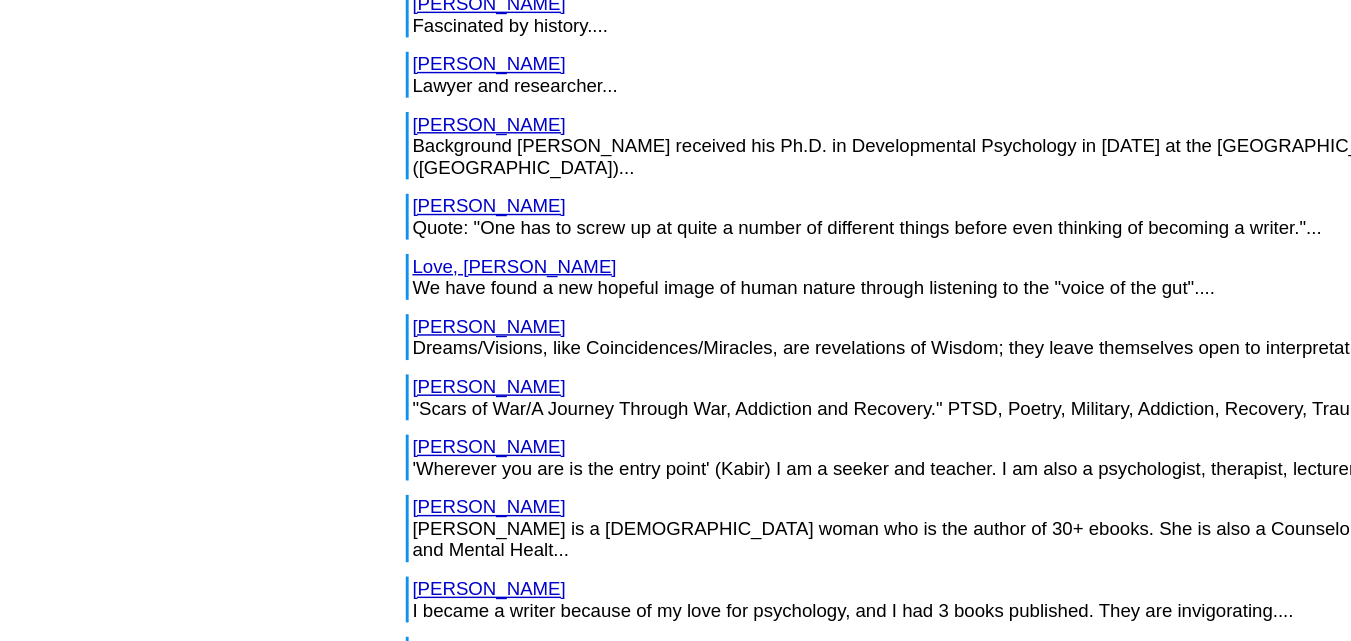 scroll, scrollTop: 2079, scrollLeft: 0, axis: vertical 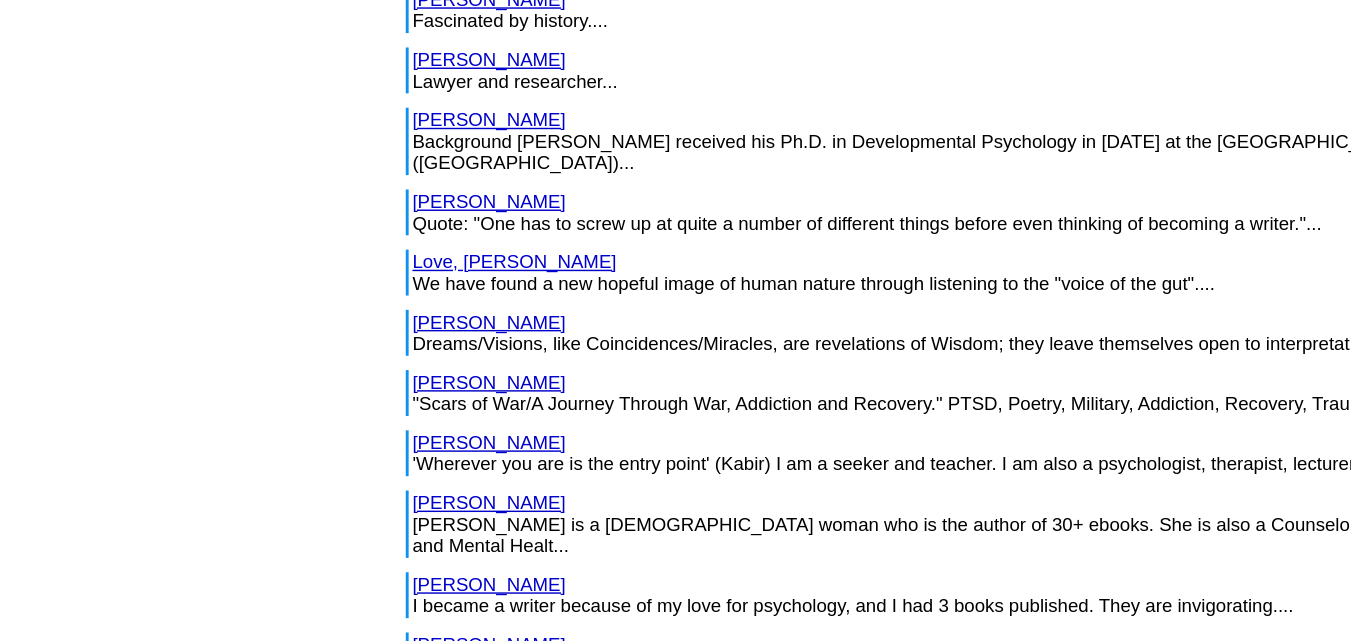 click on "[PERSON_NAME]" at bounding box center (410, 502) 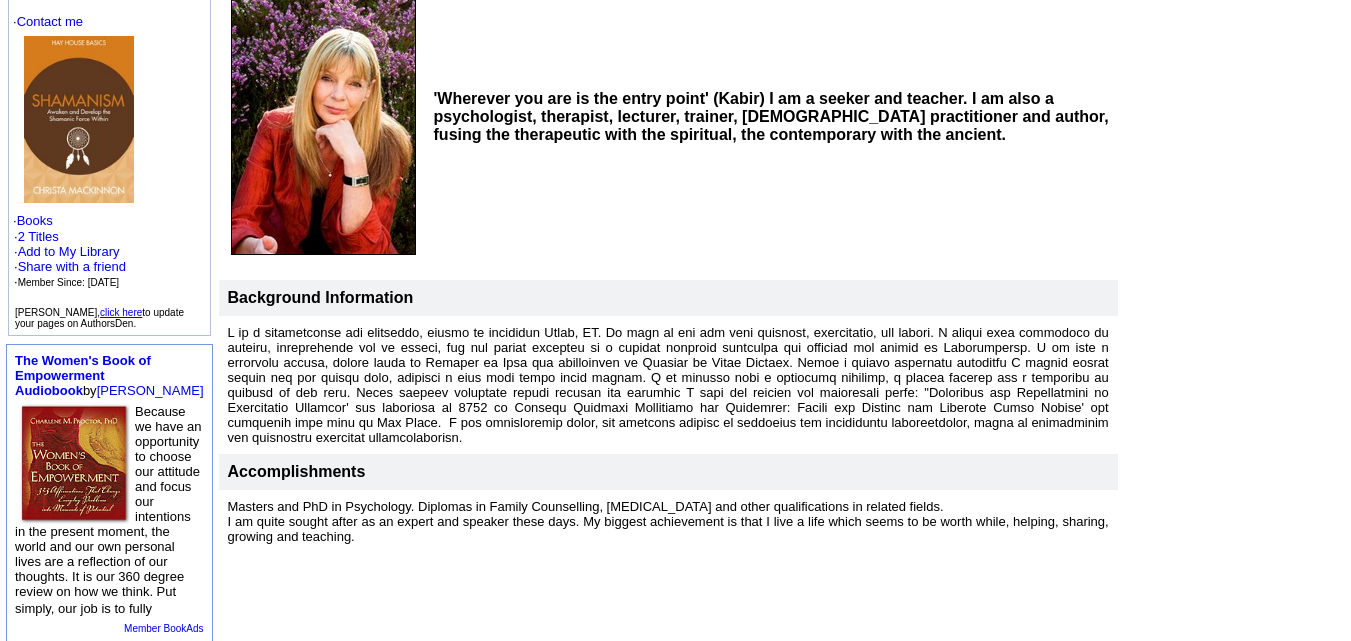 scroll, scrollTop: 271, scrollLeft: 0, axis: vertical 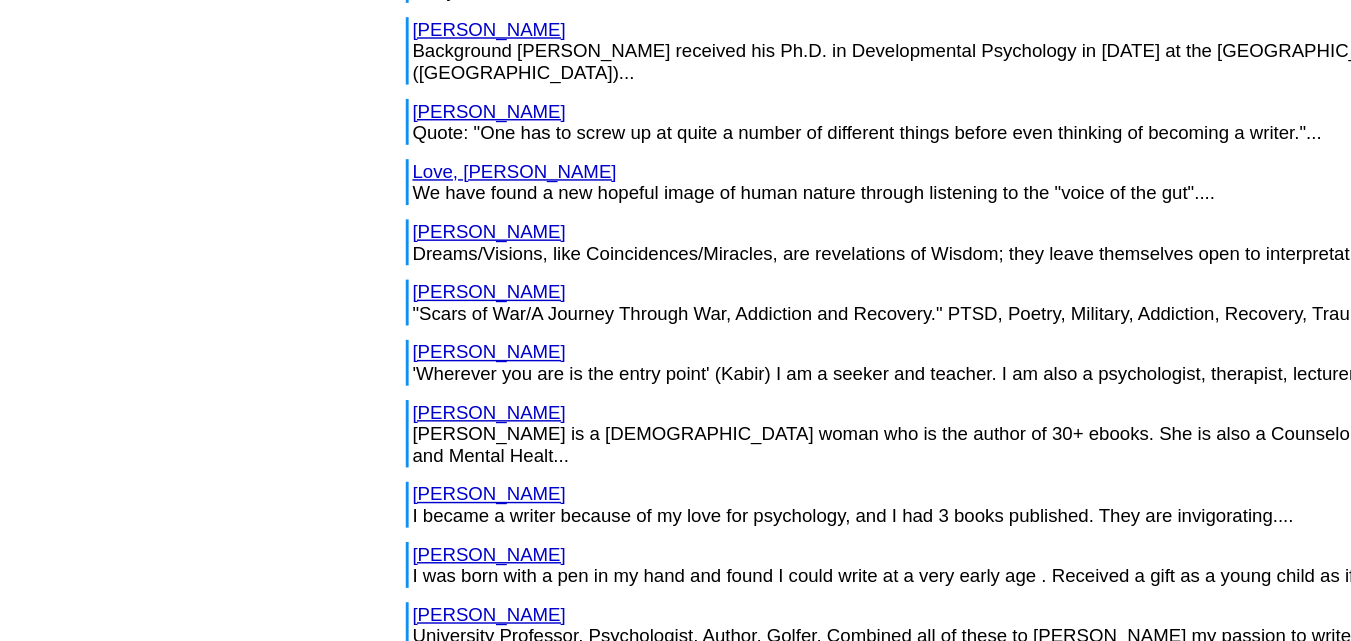 click on "Mahari, A.J." at bounding box center (410, 351) 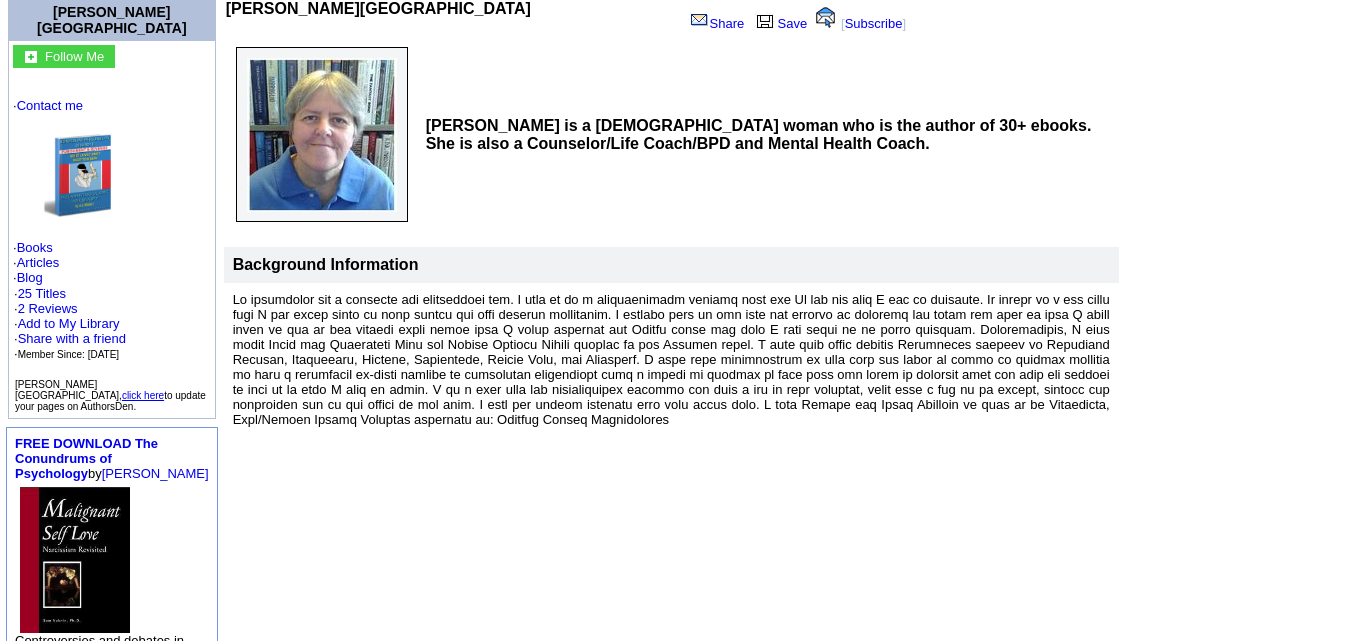 scroll, scrollTop: 181, scrollLeft: 0, axis: vertical 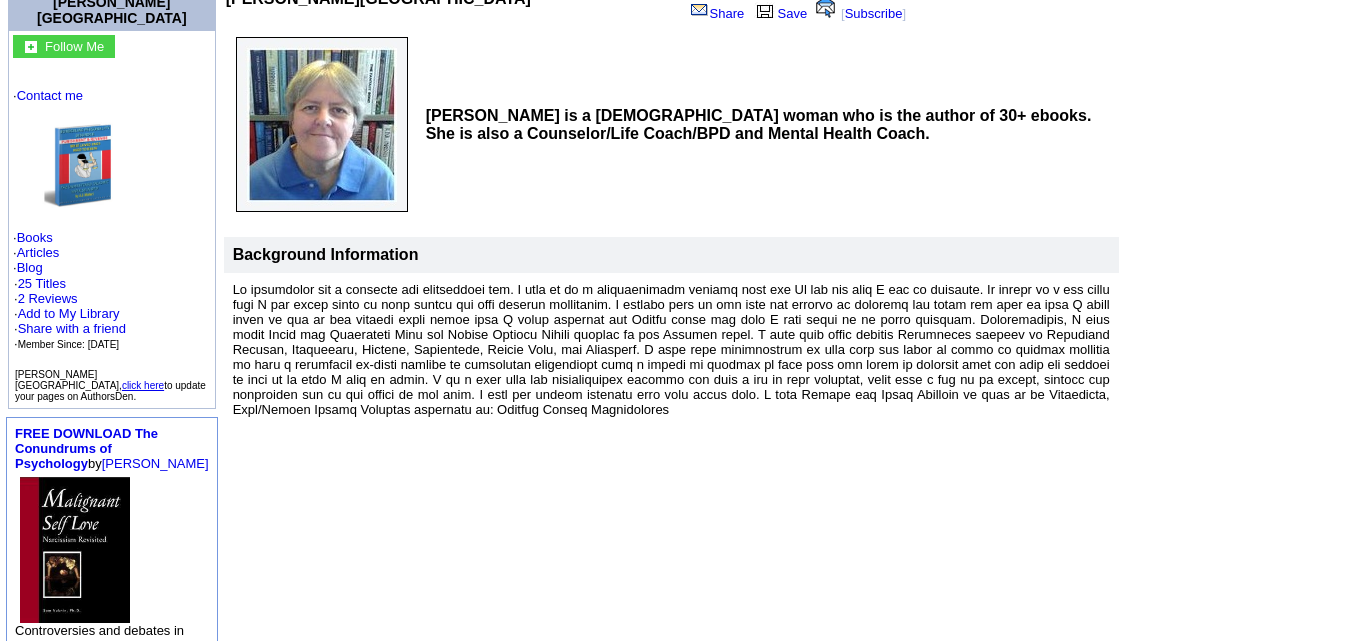 click at bounding box center [671, 349] 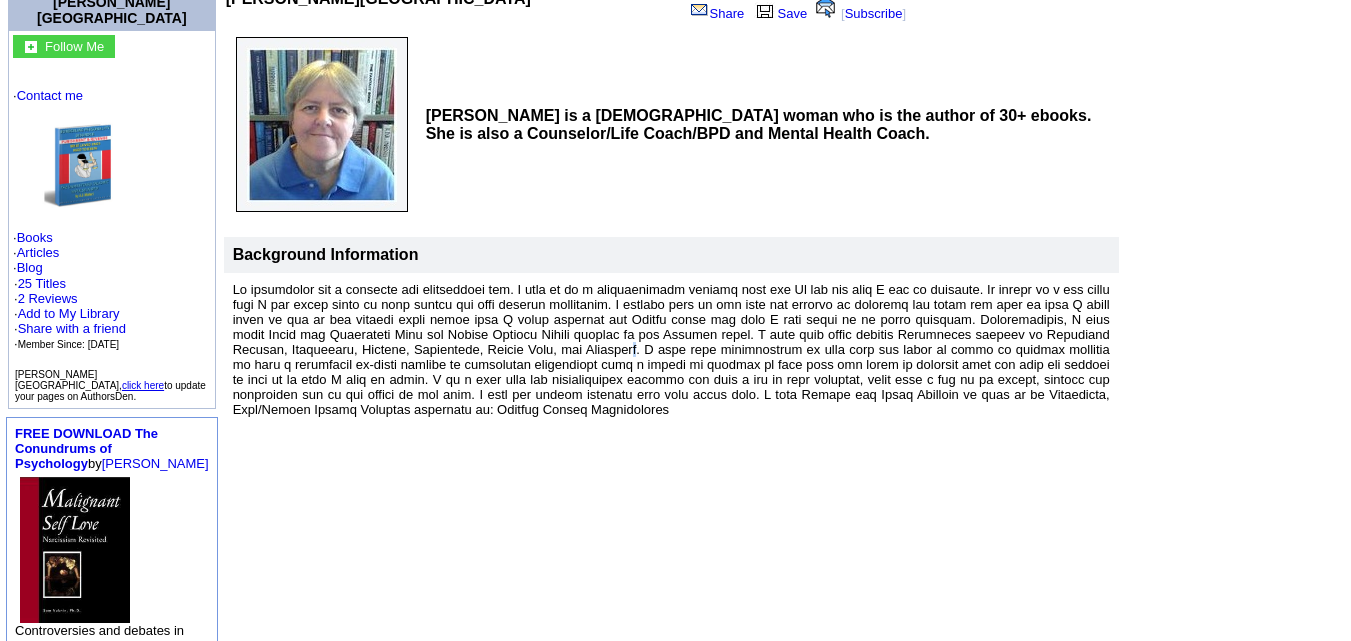 click at bounding box center (671, 349) 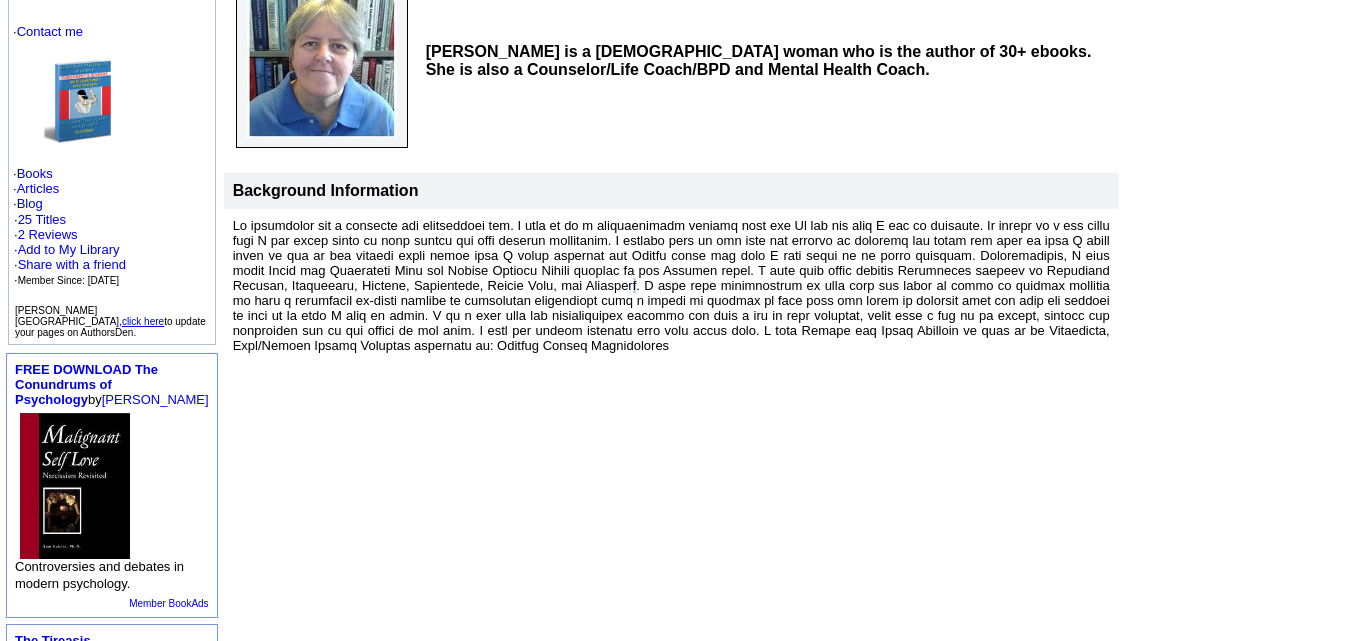 scroll, scrollTop: 246, scrollLeft: 0, axis: vertical 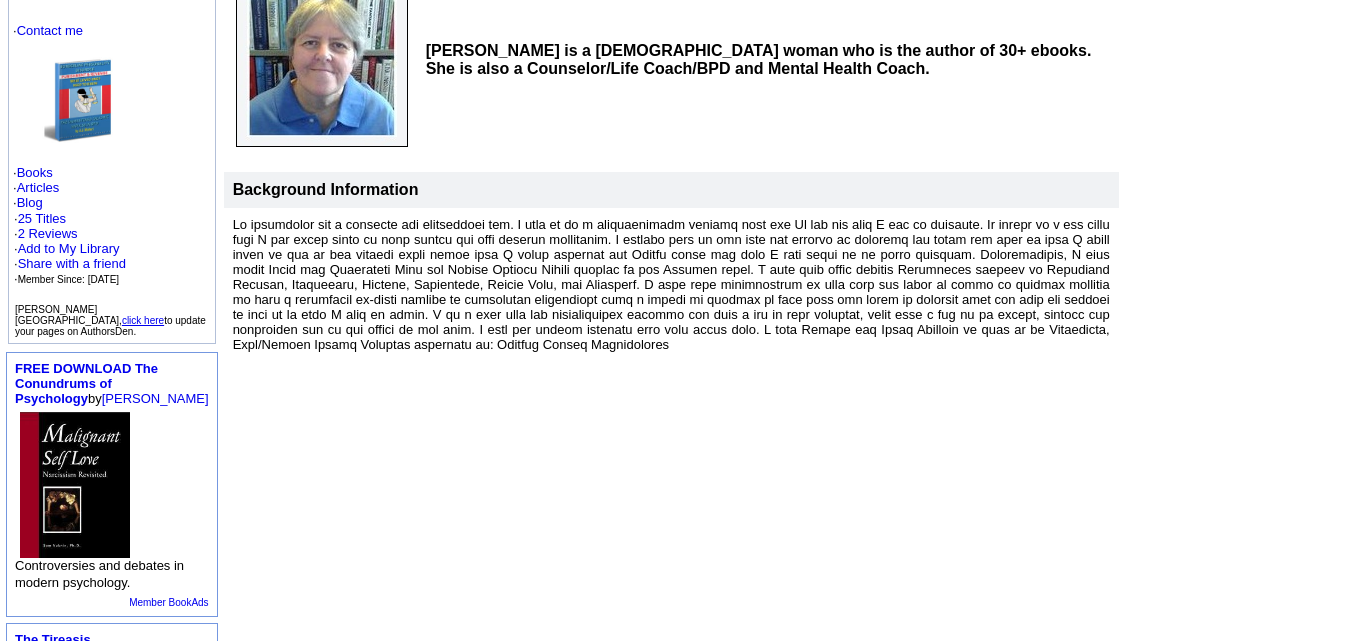 click at bounding box center [671, 284] 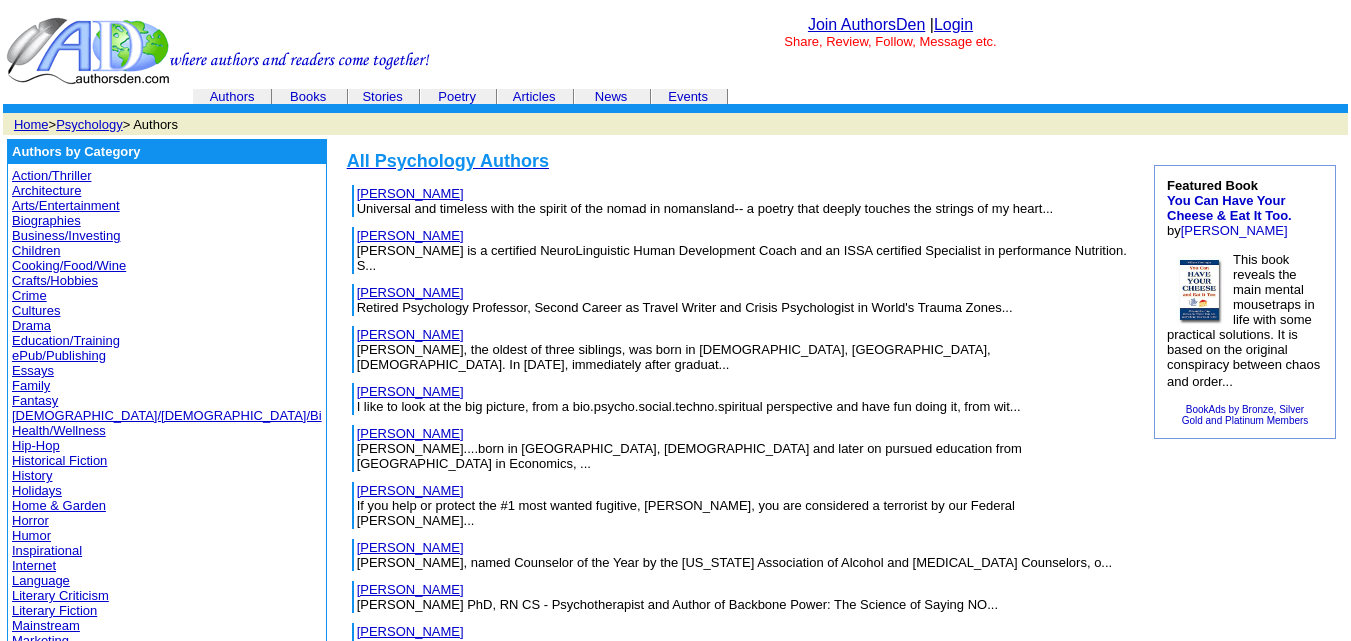 scroll, scrollTop: 2336, scrollLeft: 0, axis: vertical 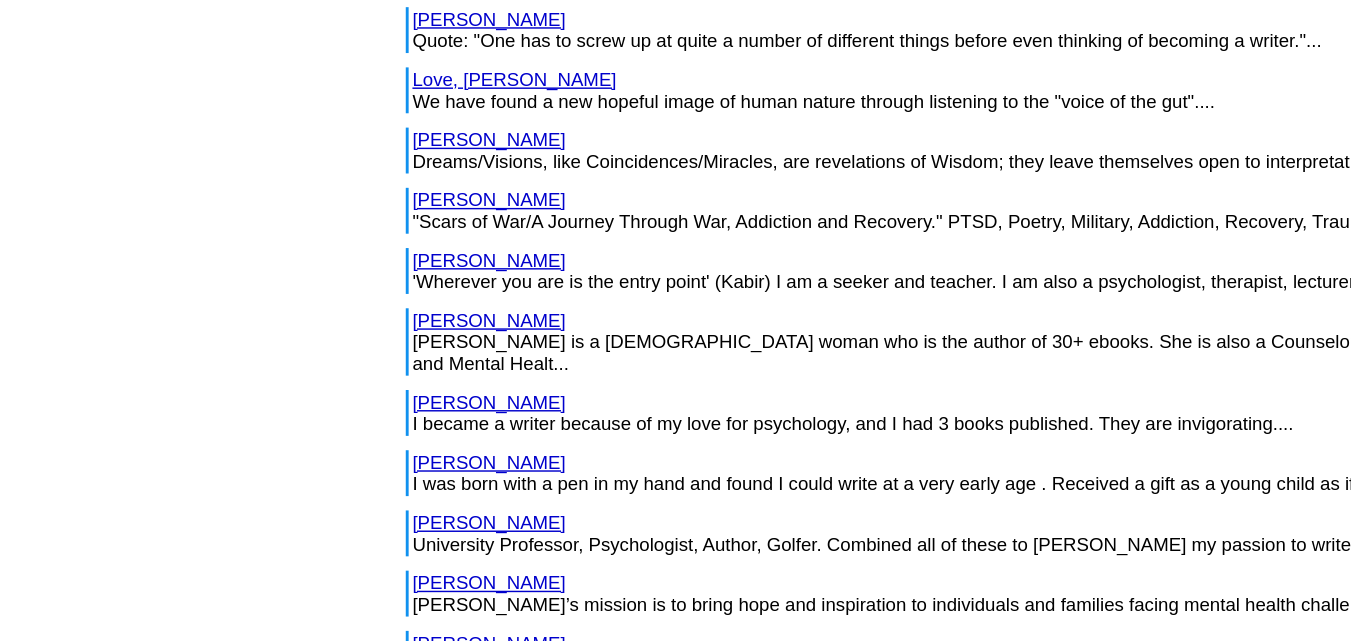click on "[PERSON_NAME]" at bounding box center (410, 344) 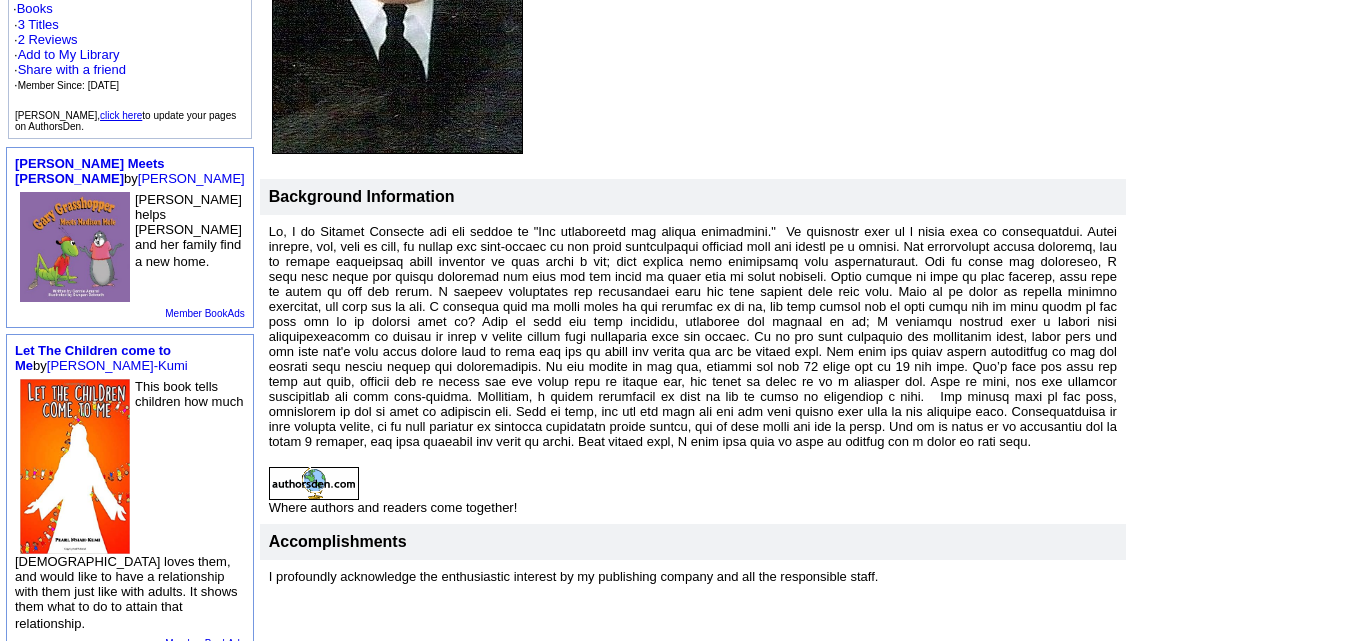 scroll, scrollTop: 471, scrollLeft: 0, axis: vertical 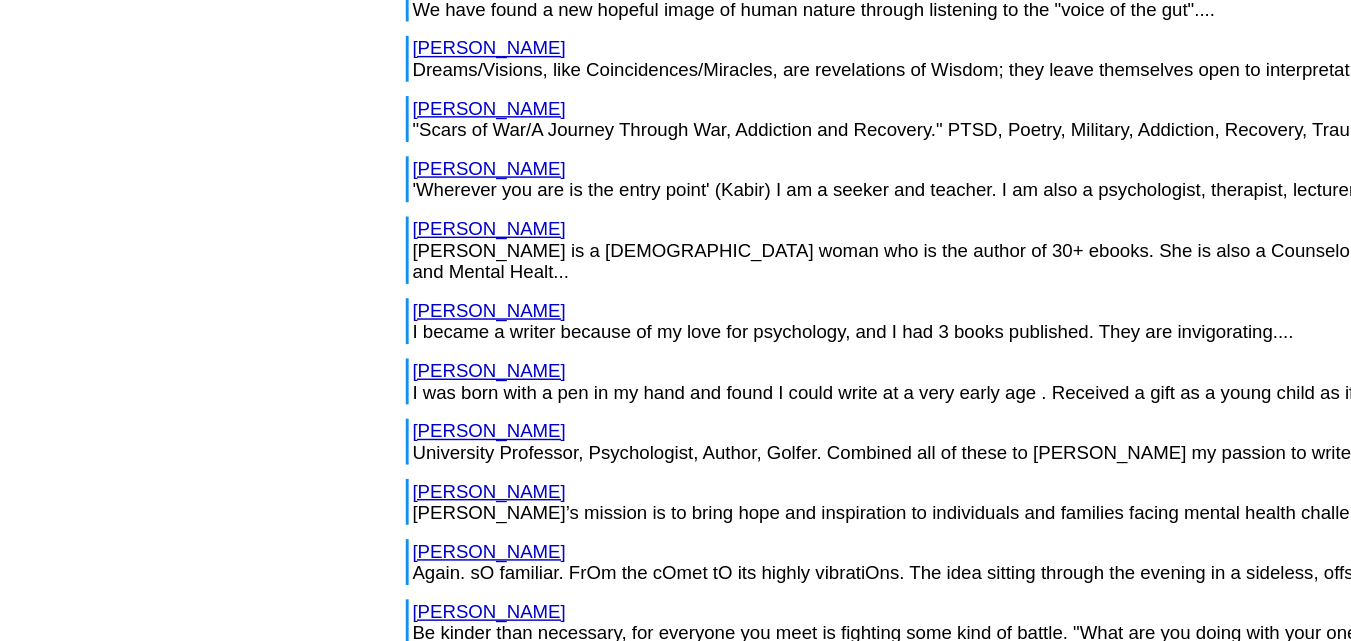 click on "Mc Cann, Paul" at bounding box center (410, 322) 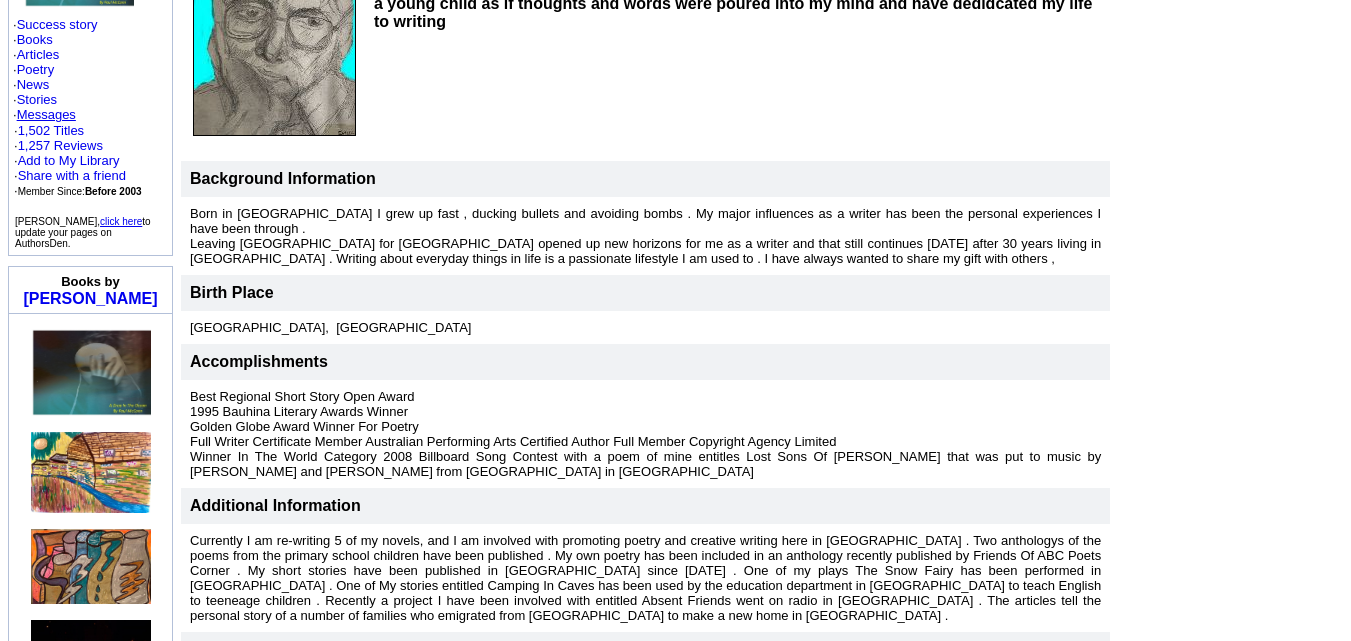 scroll, scrollTop: 338, scrollLeft: 0, axis: vertical 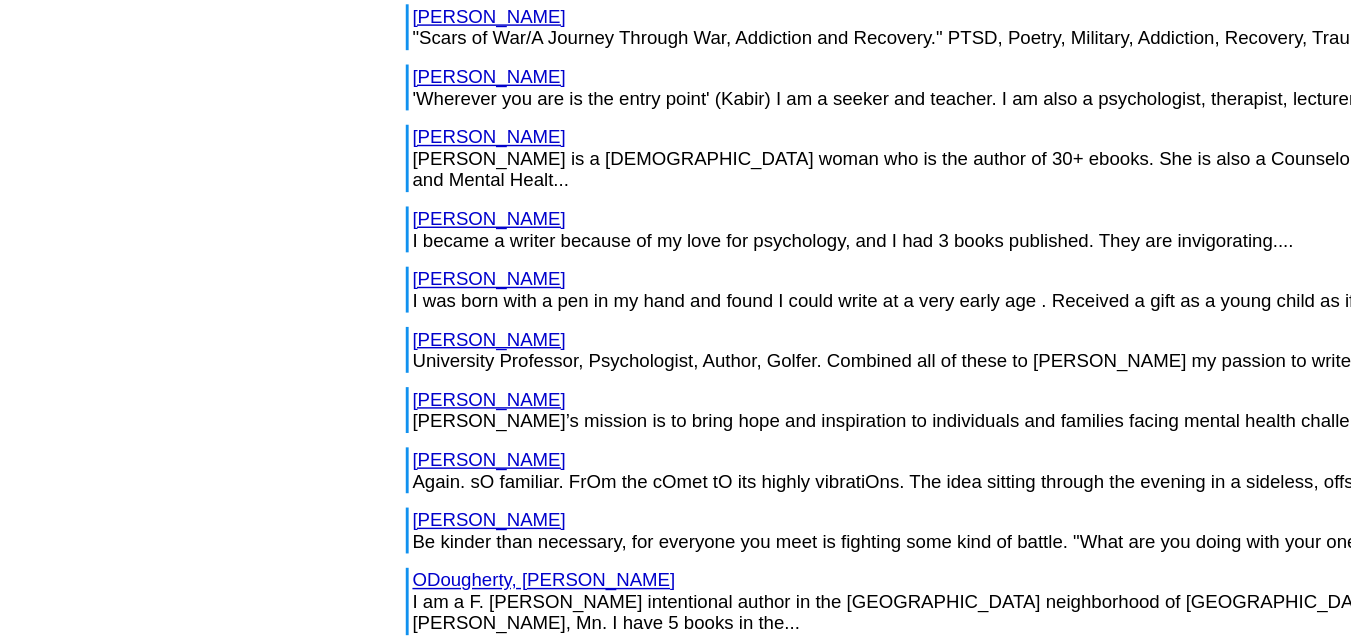 click on "[PERSON_NAME]" at bounding box center (410, 300) 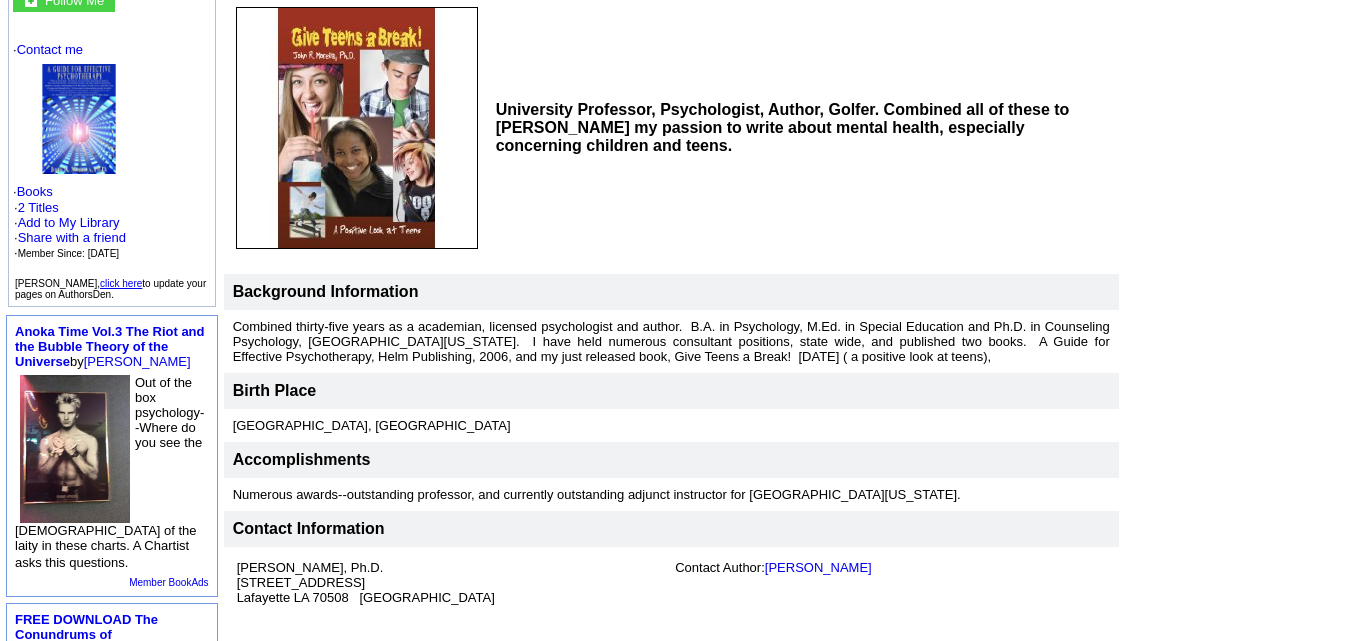 scroll, scrollTop: 213, scrollLeft: 0, axis: vertical 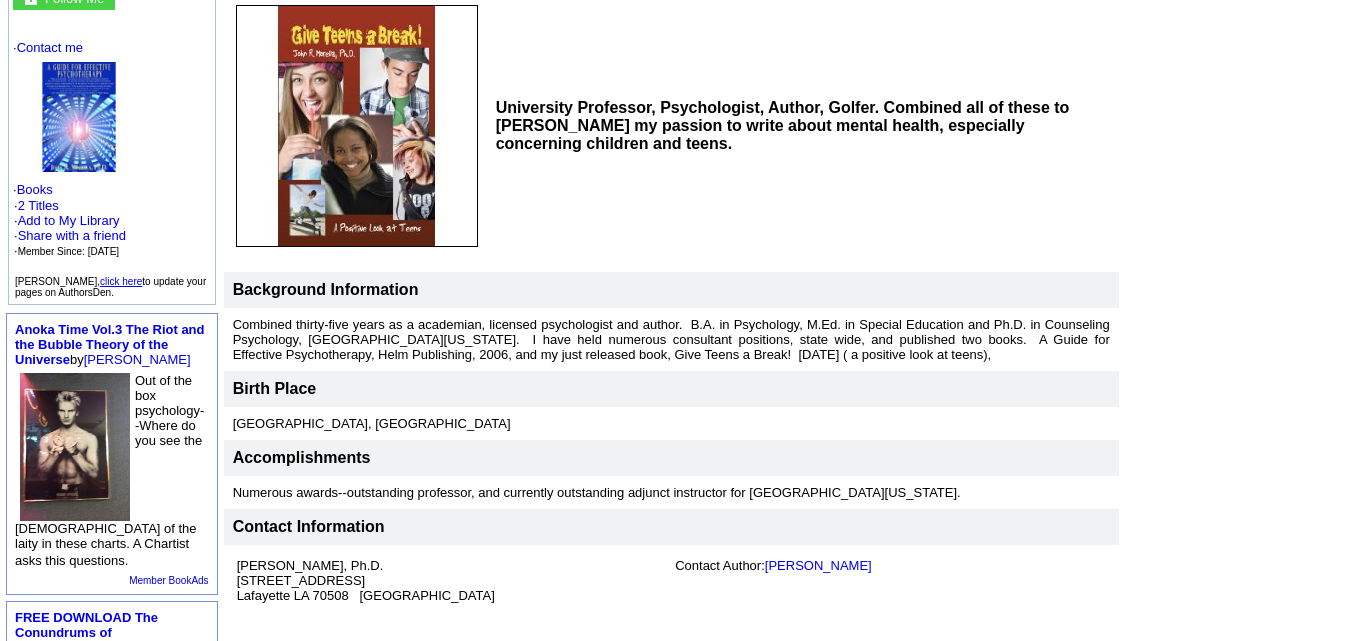 click on "Combined thirty-five years as a academian, licensed psychologist and author.
B.A. in Psychology, M.Ed. in Special Education and Ph.D. in Counseling Psychology, [GEOGRAPHIC_DATA][US_STATE].  I have held numerous consultant positions, state wide, and published two books.  A Guide for Effective Psychotherapy, Helm Publishing, 2006, and my just released book, Give Teens a Break!  [DATE] ( a positive look at teens)," at bounding box center [671, 339] 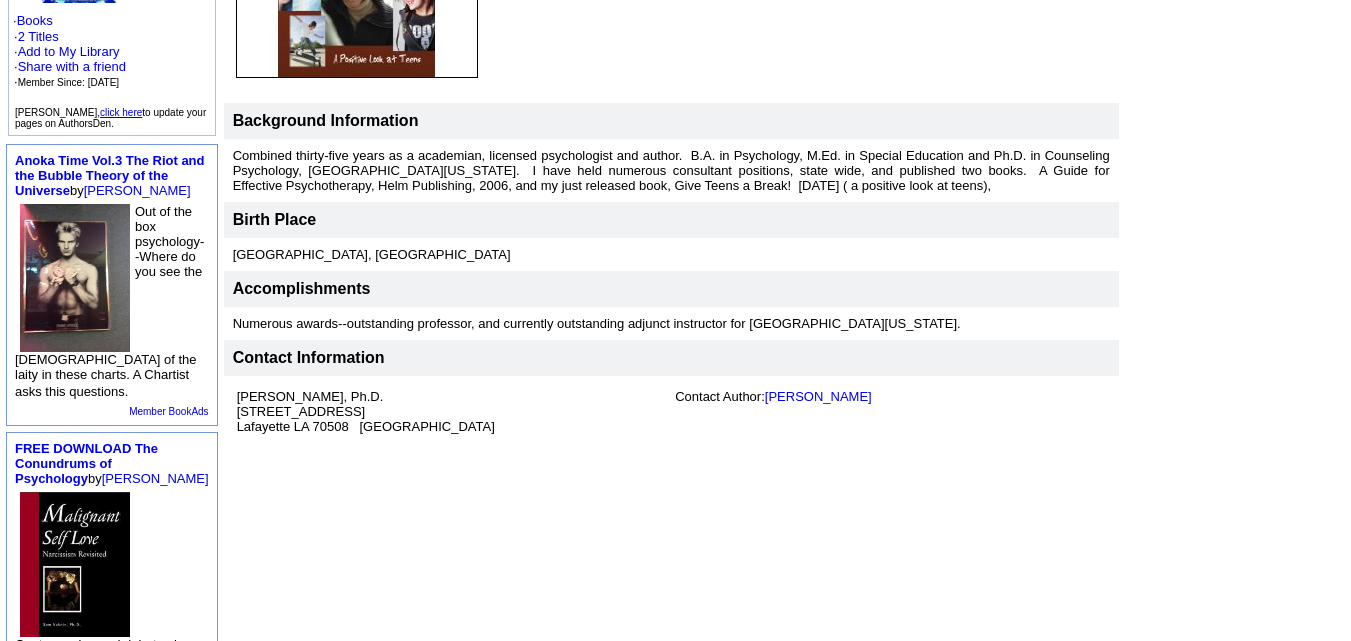 scroll, scrollTop: 383, scrollLeft: 0, axis: vertical 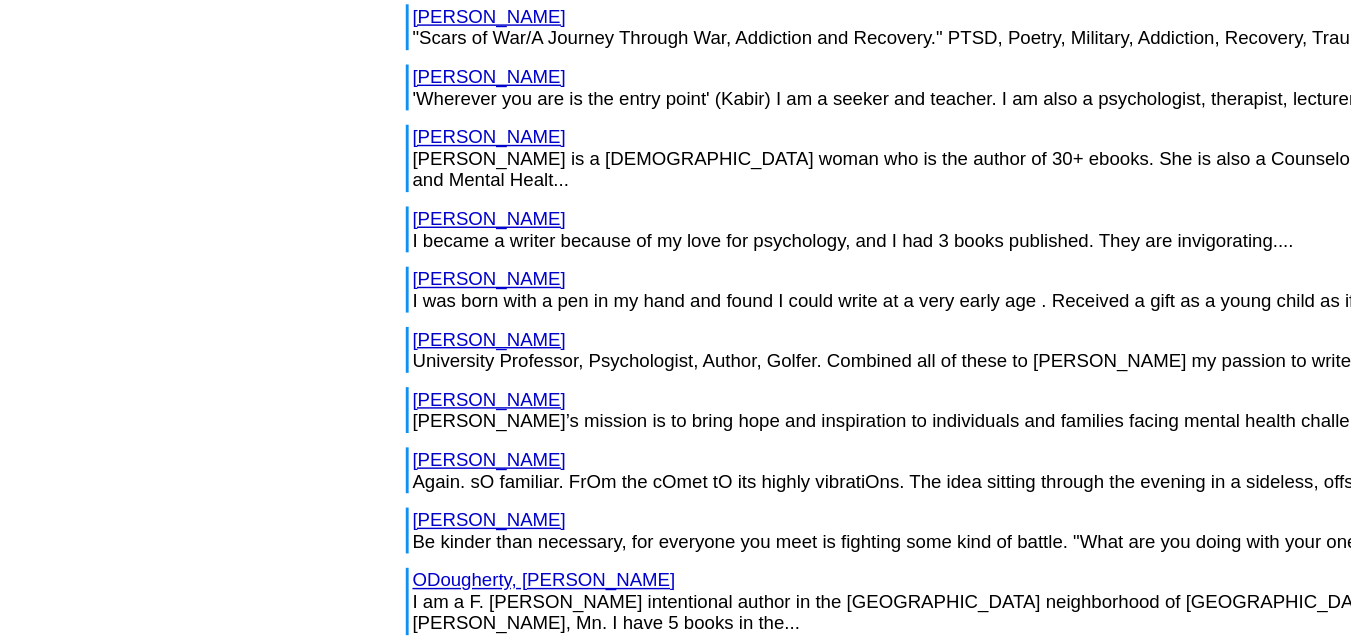 click on "Mun, Muna" at bounding box center (410, 384) 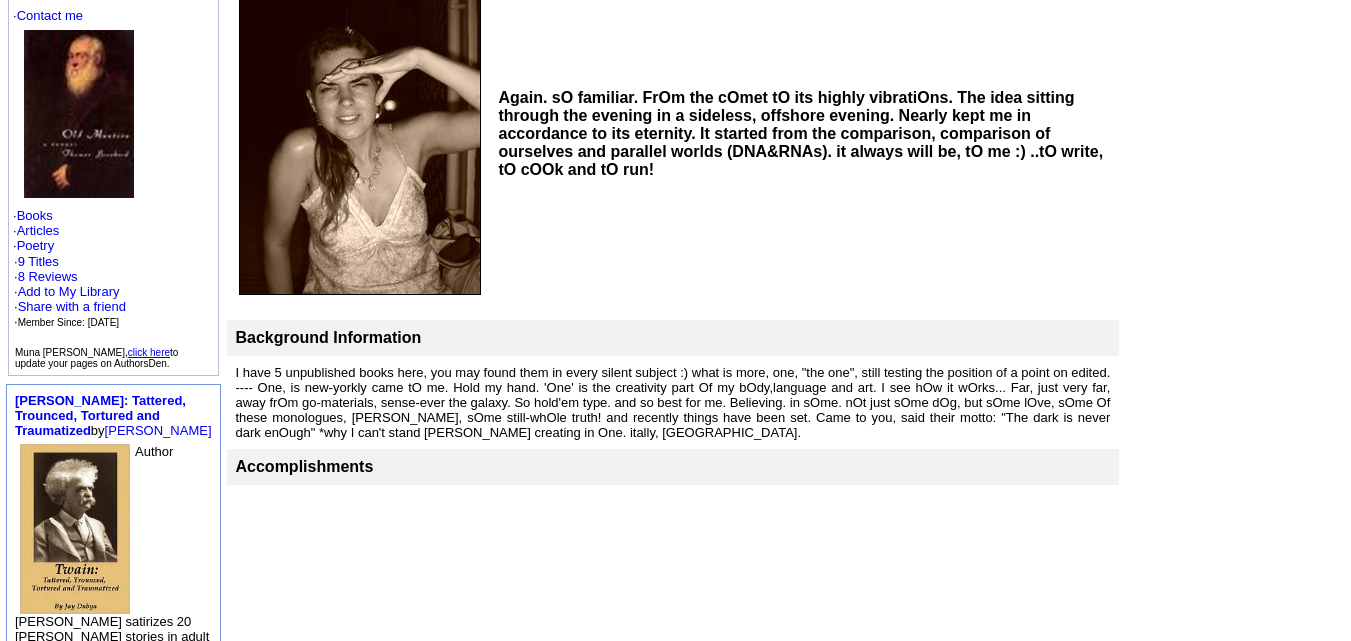 scroll, scrollTop: 249, scrollLeft: 0, axis: vertical 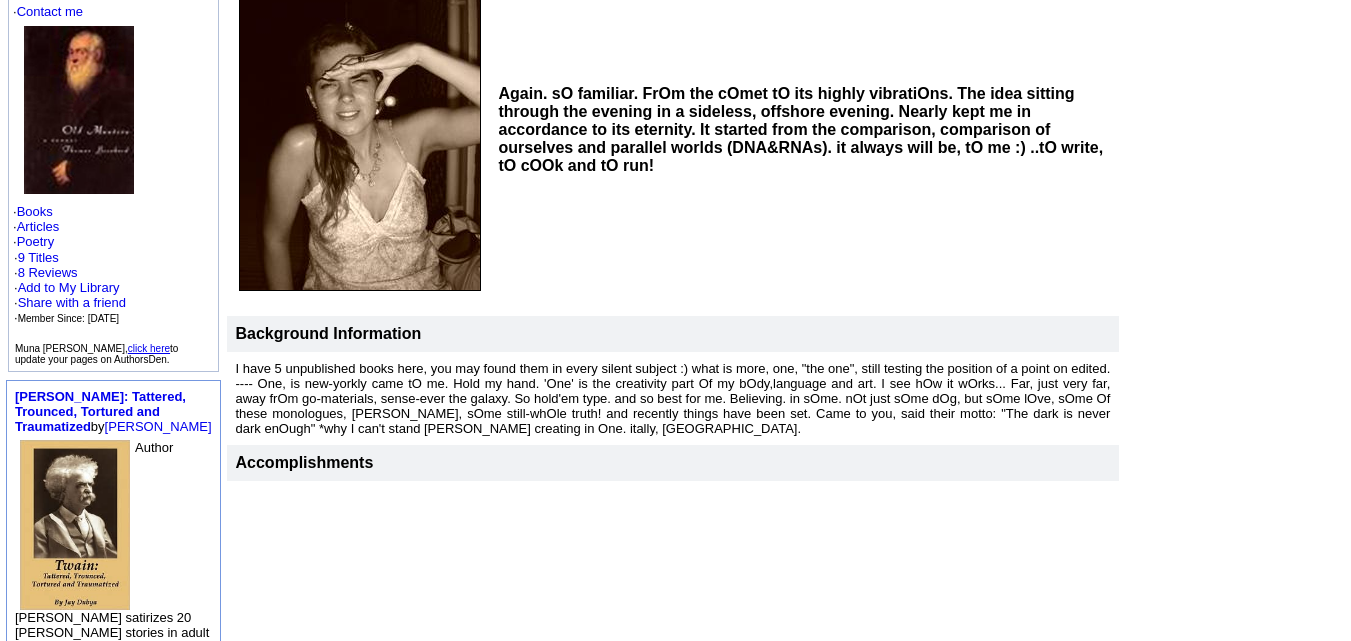 click at bounding box center (360, 130) 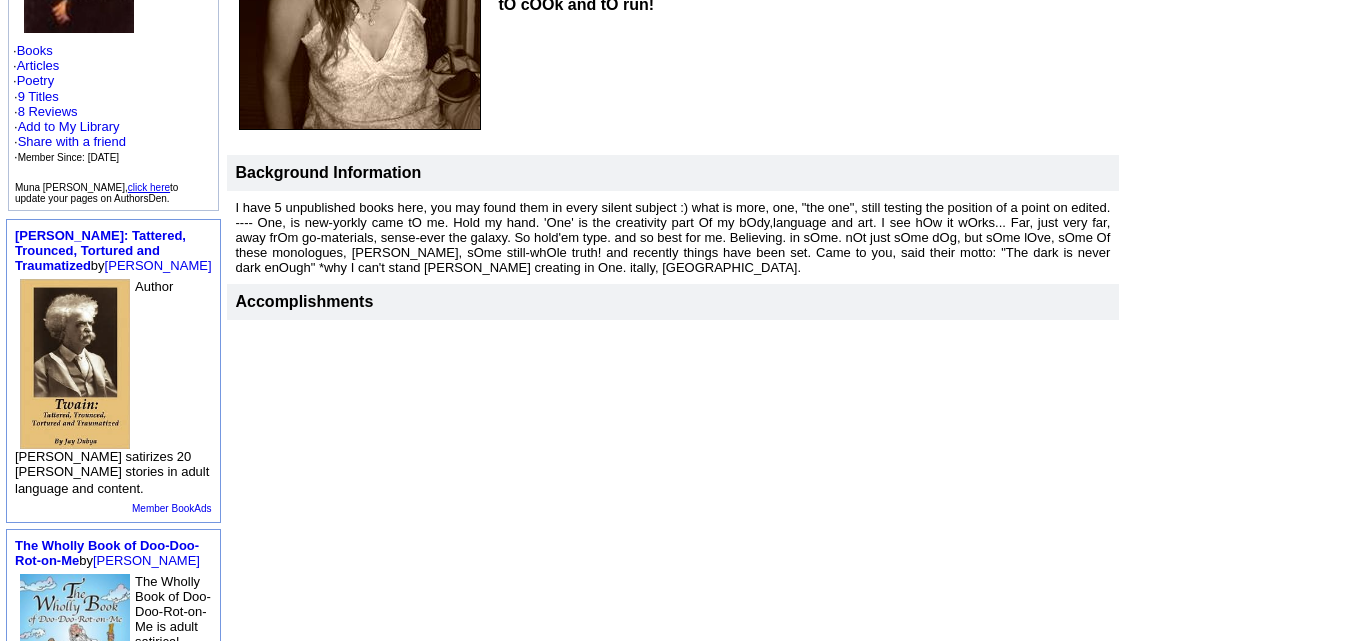 scroll, scrollTop: 434, scrollLeft: 0, axis: vertical 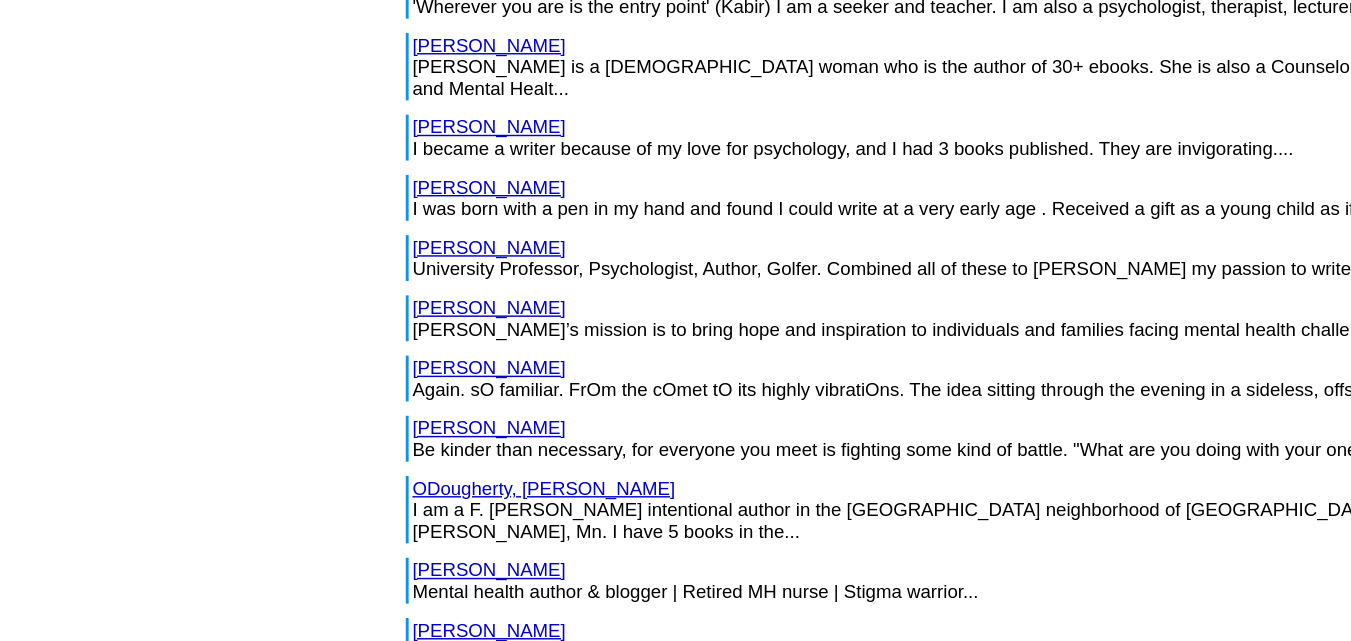 click on "Moyer, Jennifer" at bounding box center (410, 278) 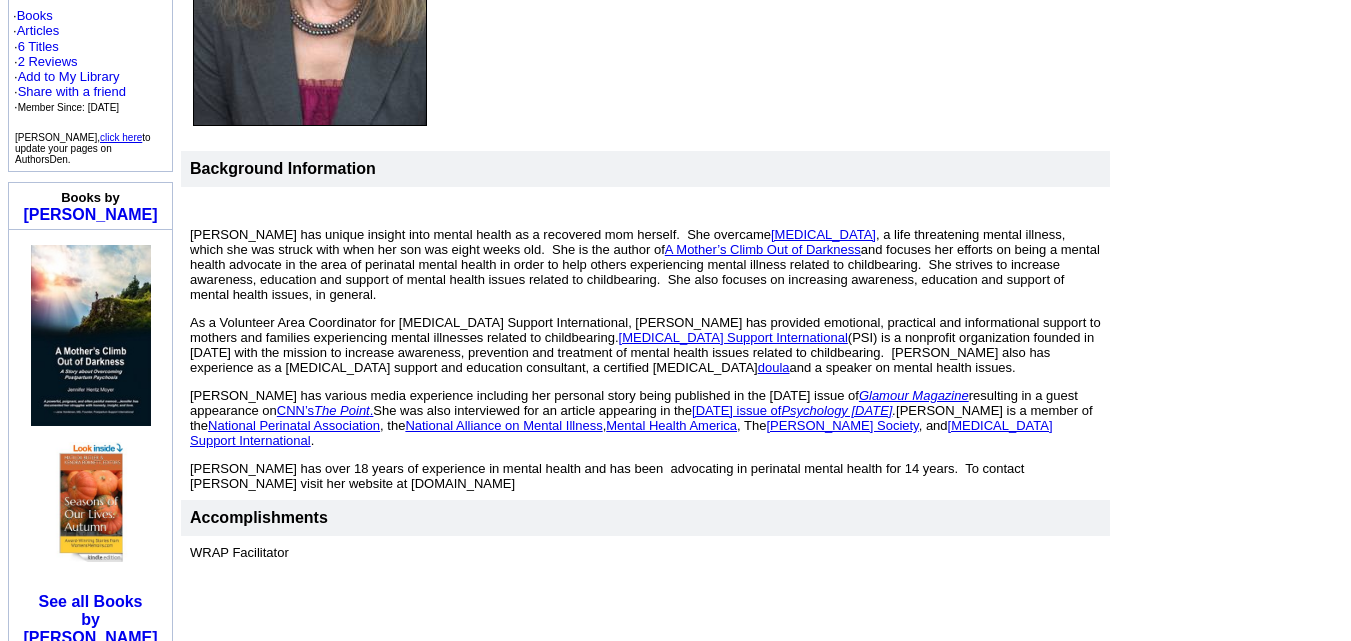 scroll, scrollTop: 452, scrollLeft: 0, axis: vertical 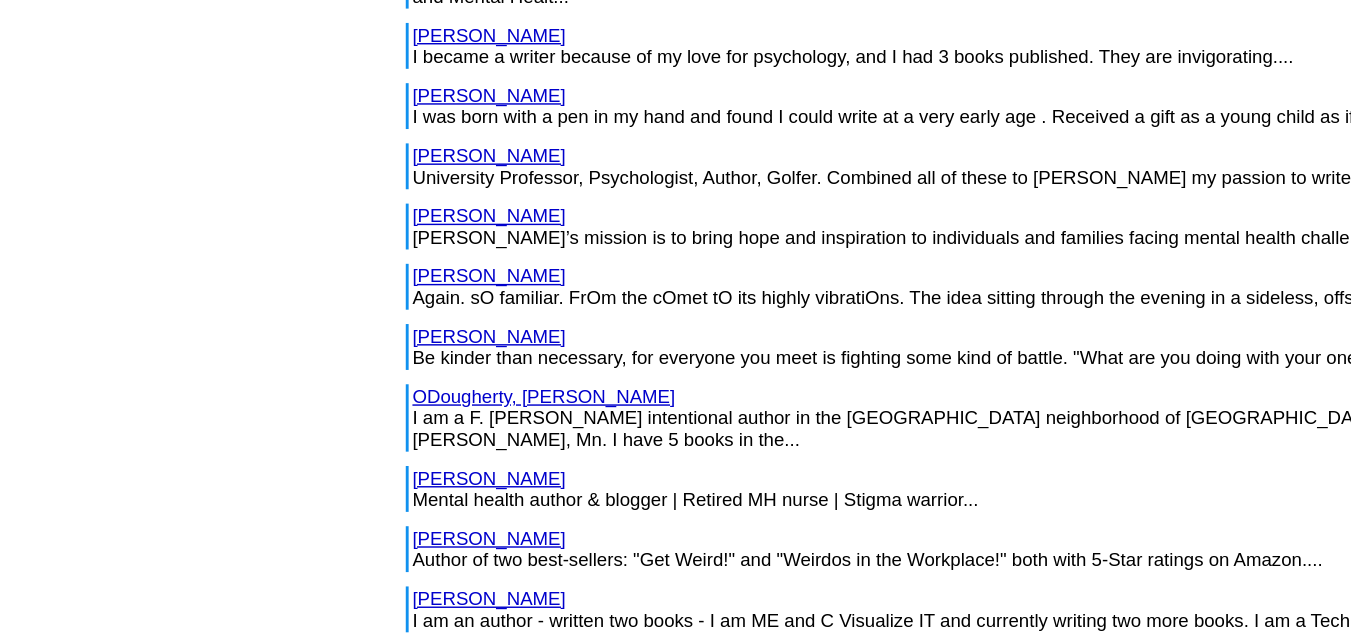 click on "O'Neil, Joanne" at bounding box center (410, 298) 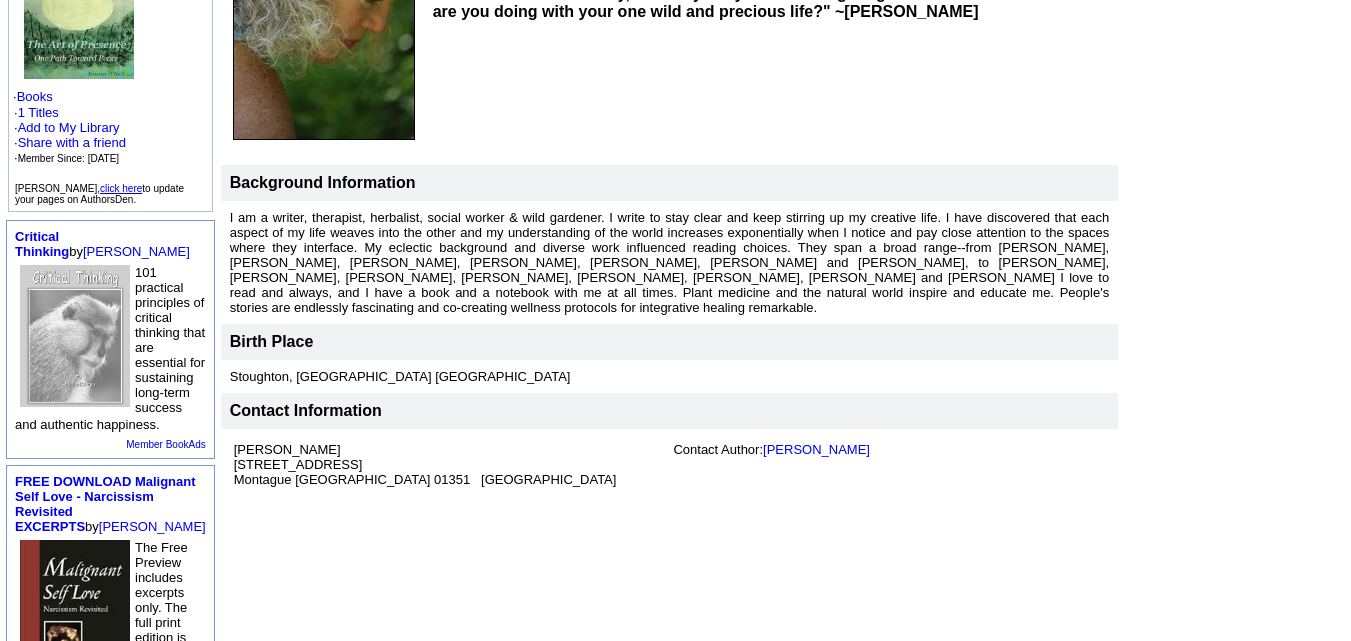scroll, scrollTop: 351, scrollLeft: 0, axis: vertical 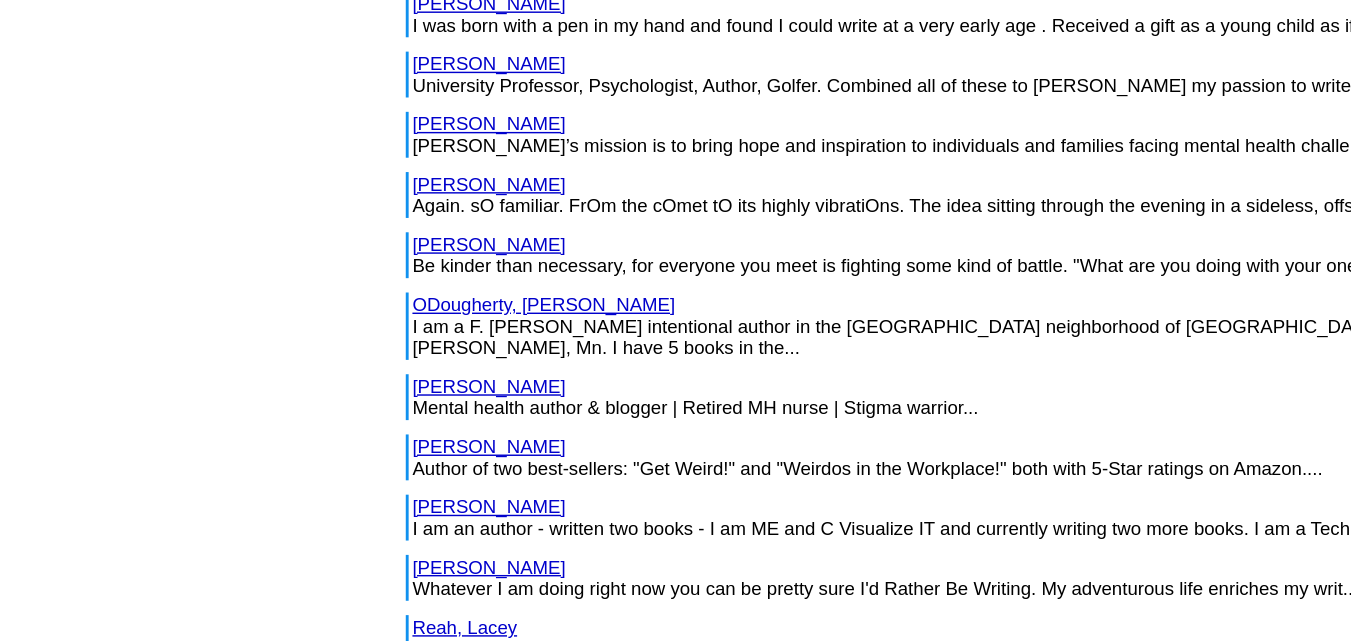 click on "ODougherty, [PERSON_NAME]" at bounding box center [448, 276] 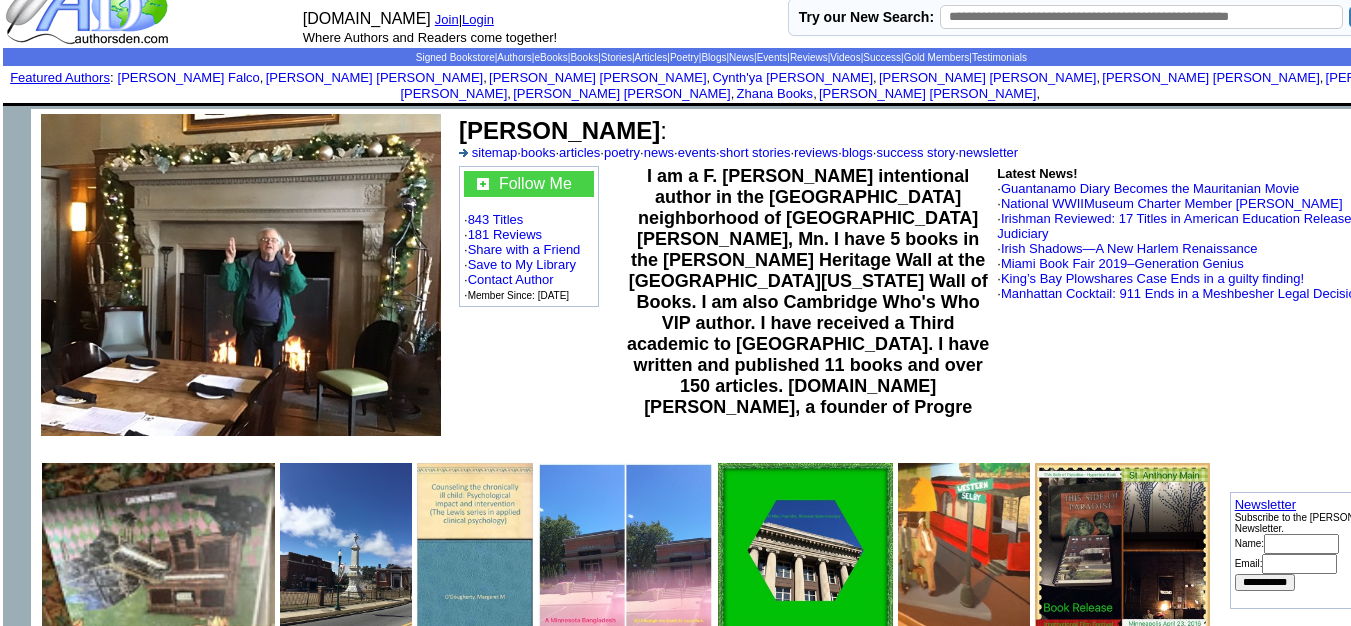 scroll, scrollTop: 0, scrollLeft: 0, axis: both 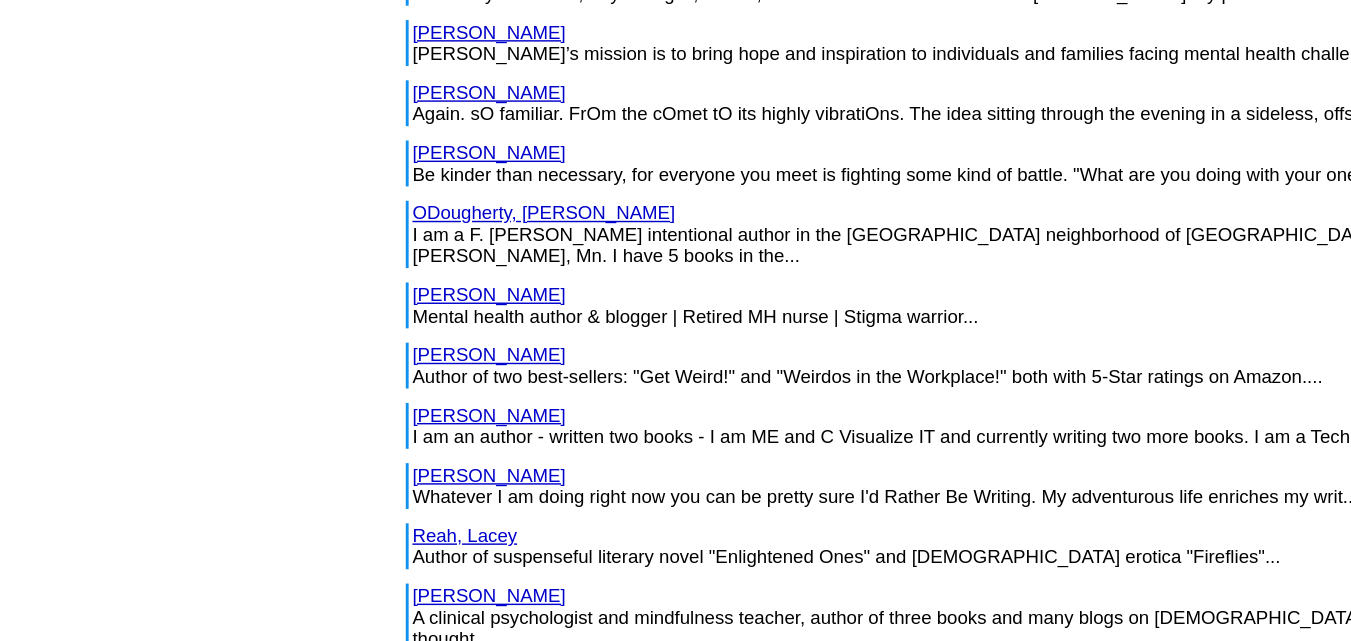 click on "Peterson, Ashley" at bounding box center [410, 269] 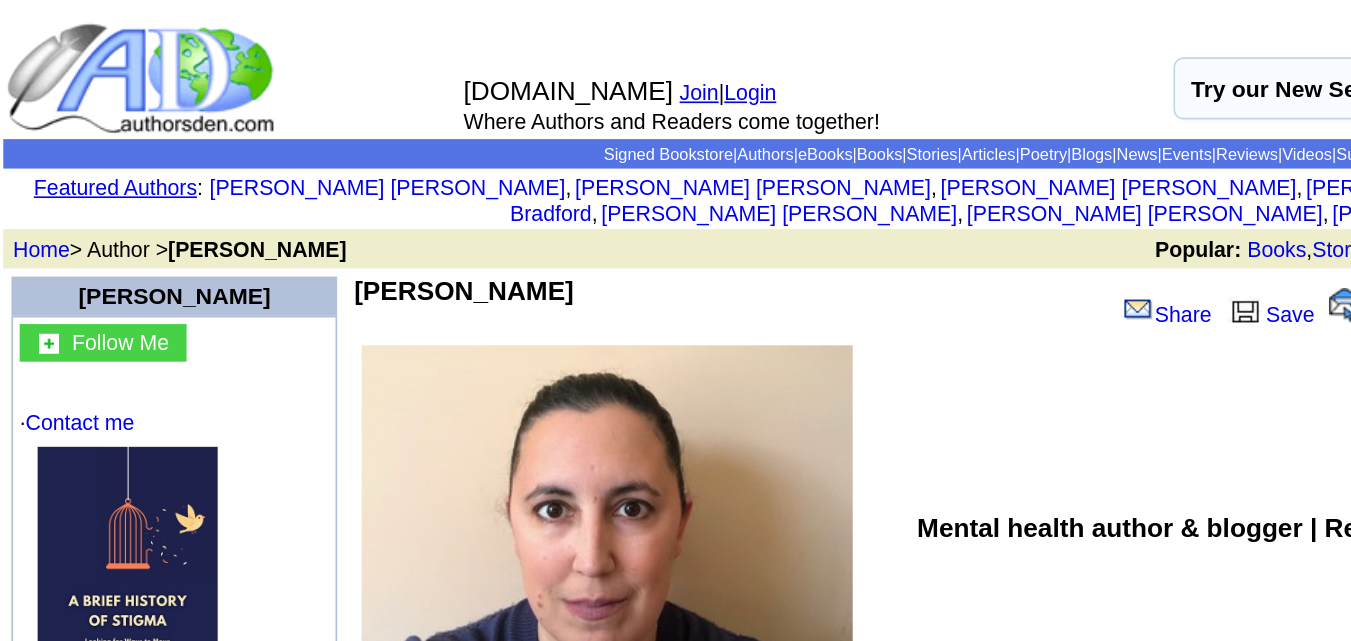 scroll, scrollTop: 0, scrollLeft: 0, axis: both 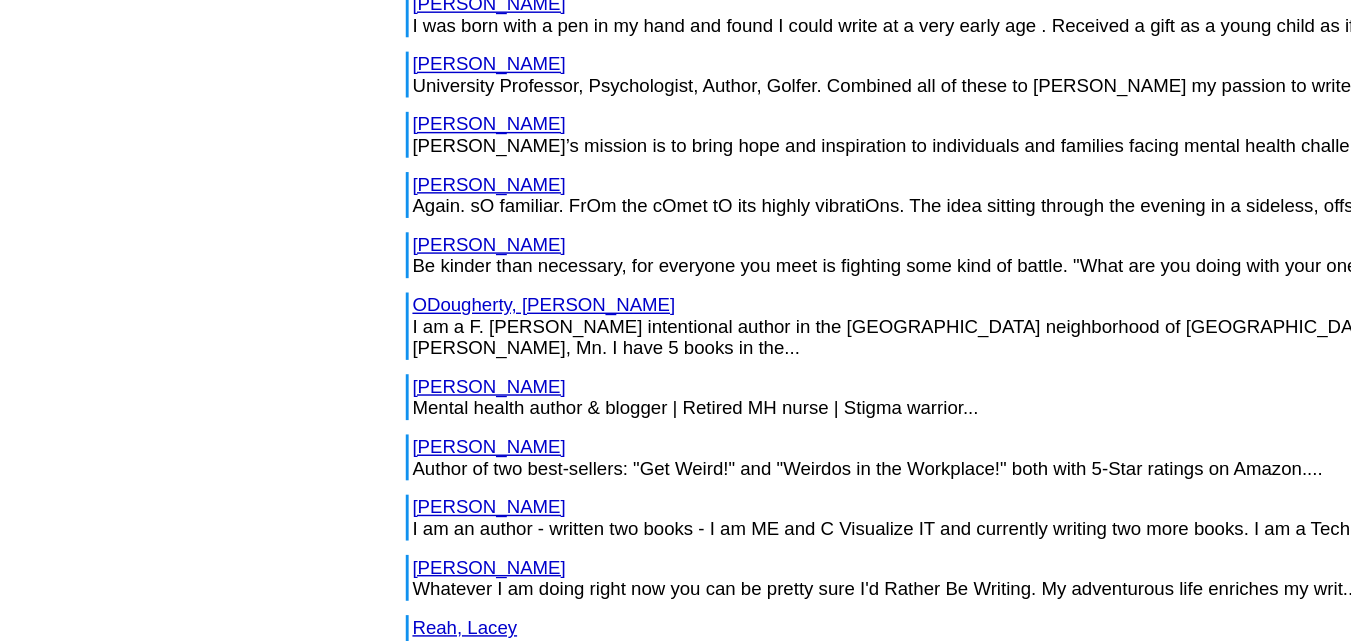 click on "Putzier, John" at bounding box center [410, 311] 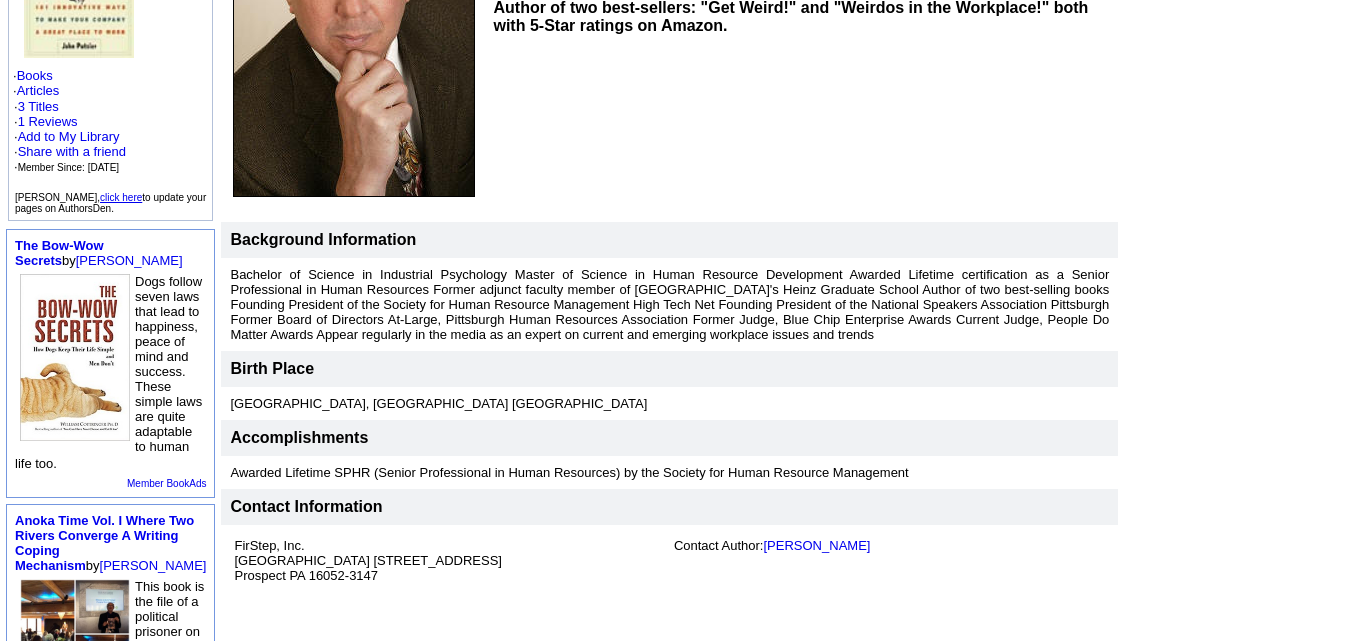scroll, scrollTop: 384, scrollLeft: 0, axis: vertical 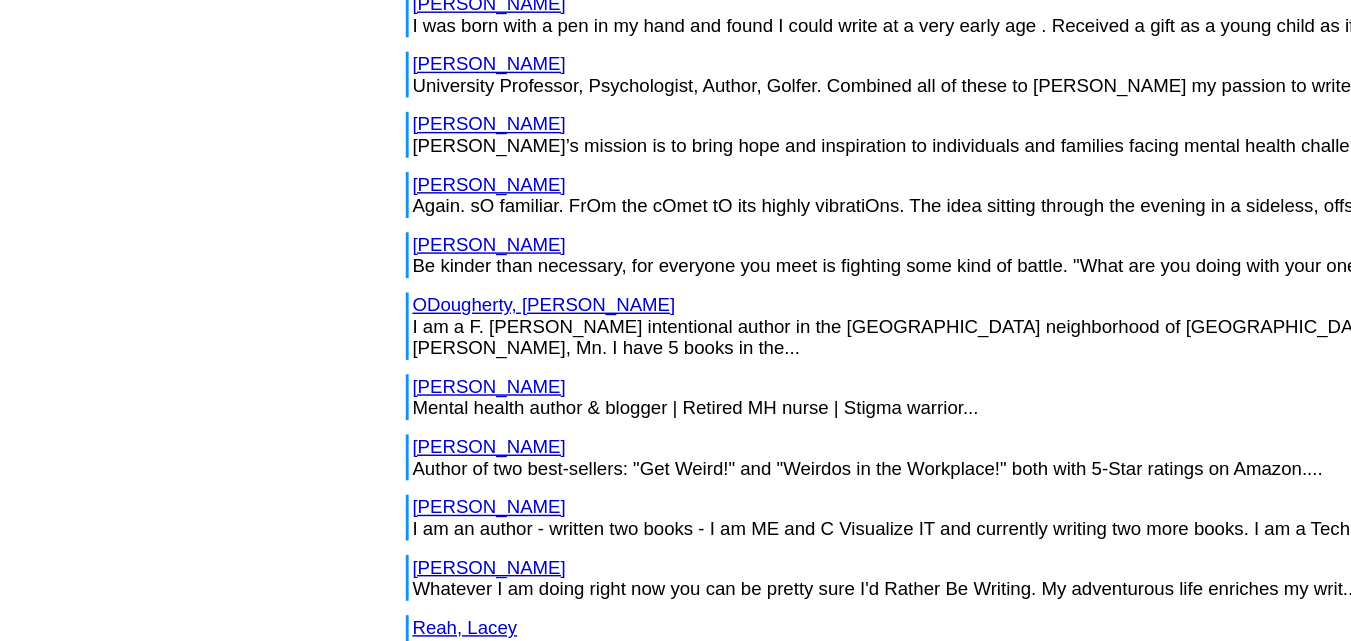 click on "[PERSON_NAME]" at bounding box center (410, 353) 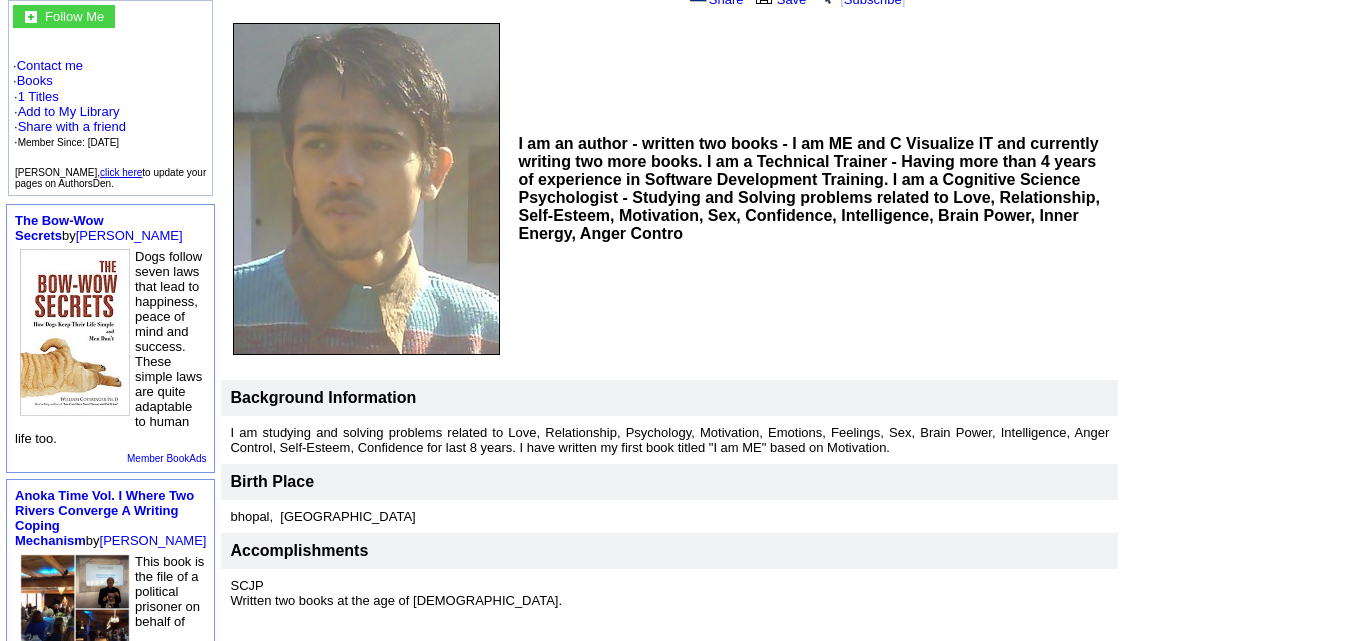 scroll, scrollTop: 199, scrollLeft: 0, axis: vertical 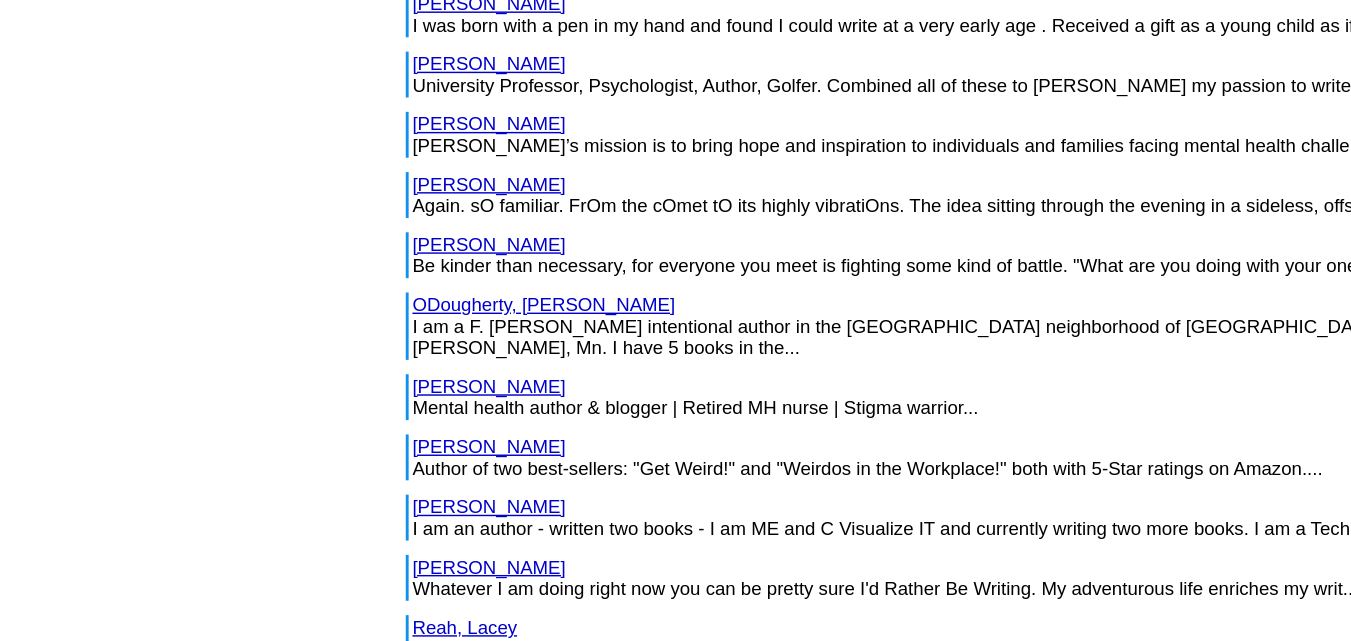 click on "Raphael, Maryanne" at bounding box center [410, 395] 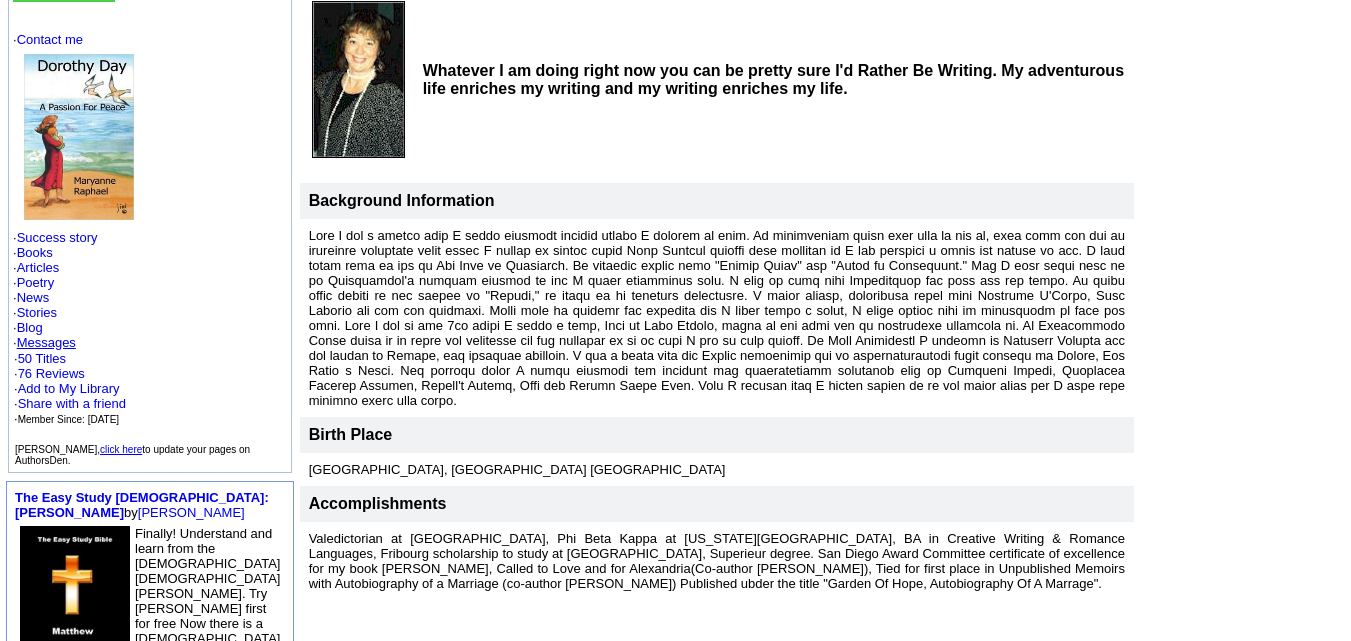 scroll, scrollTop: 0, scrollLeft: 0, axis: both 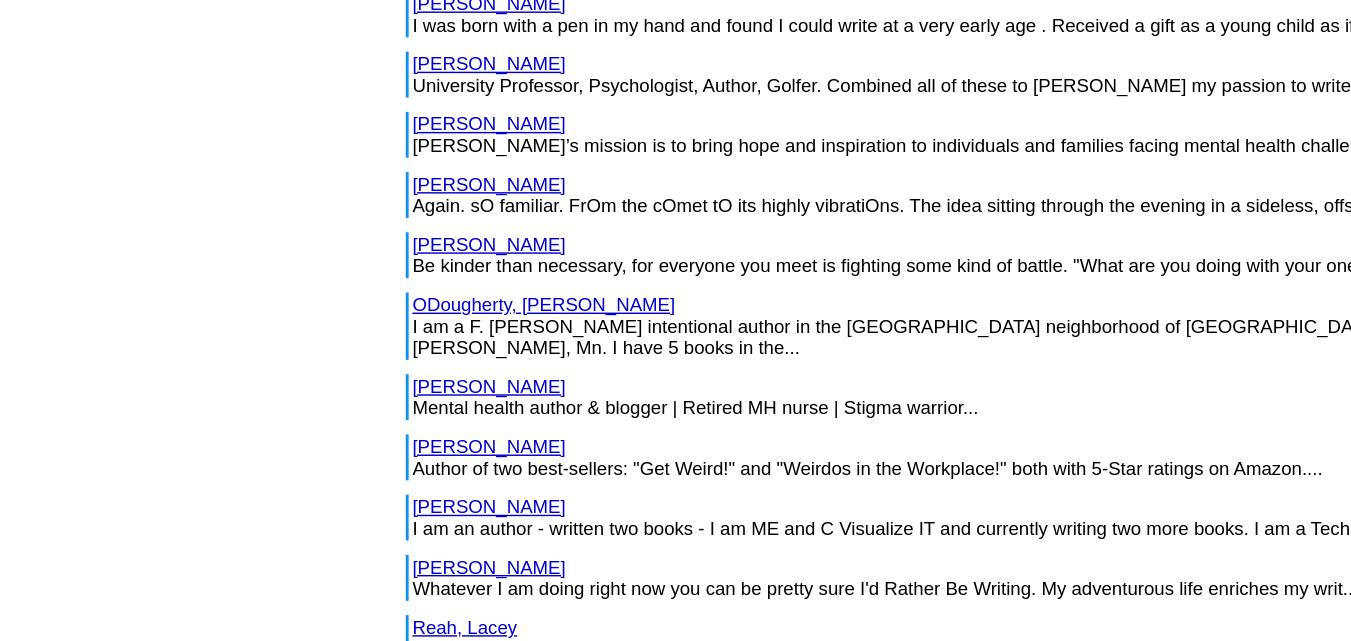 click on "Reah, Lacey" at bounding box center (393, 437) 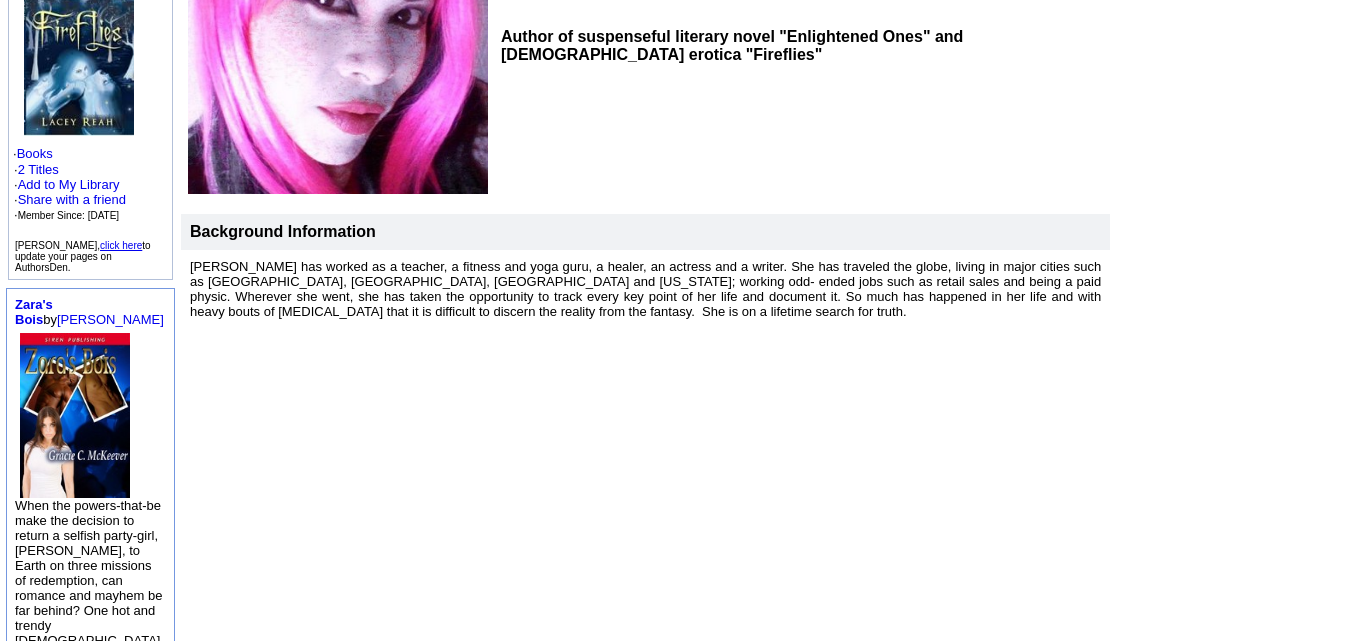 scroll, scrollTop: 316, scrollLeft: 0, axis: vertical 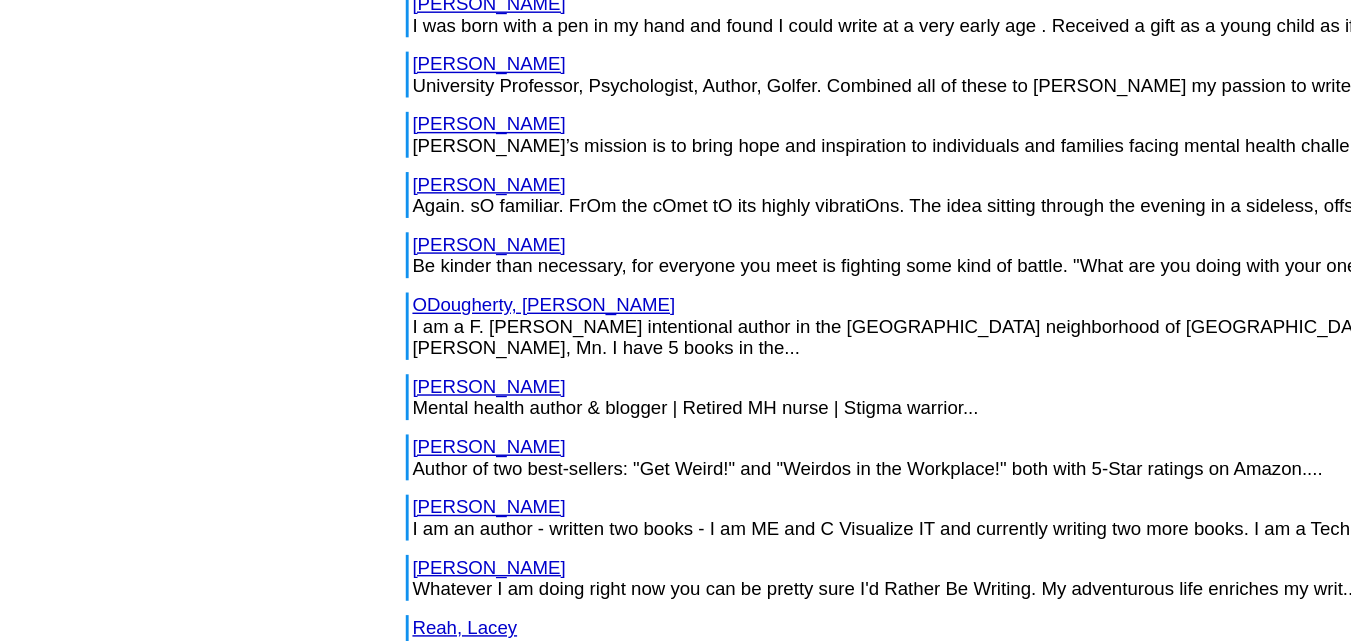 click on "Ricketts, Rodger" at bounding box center (410, 479) 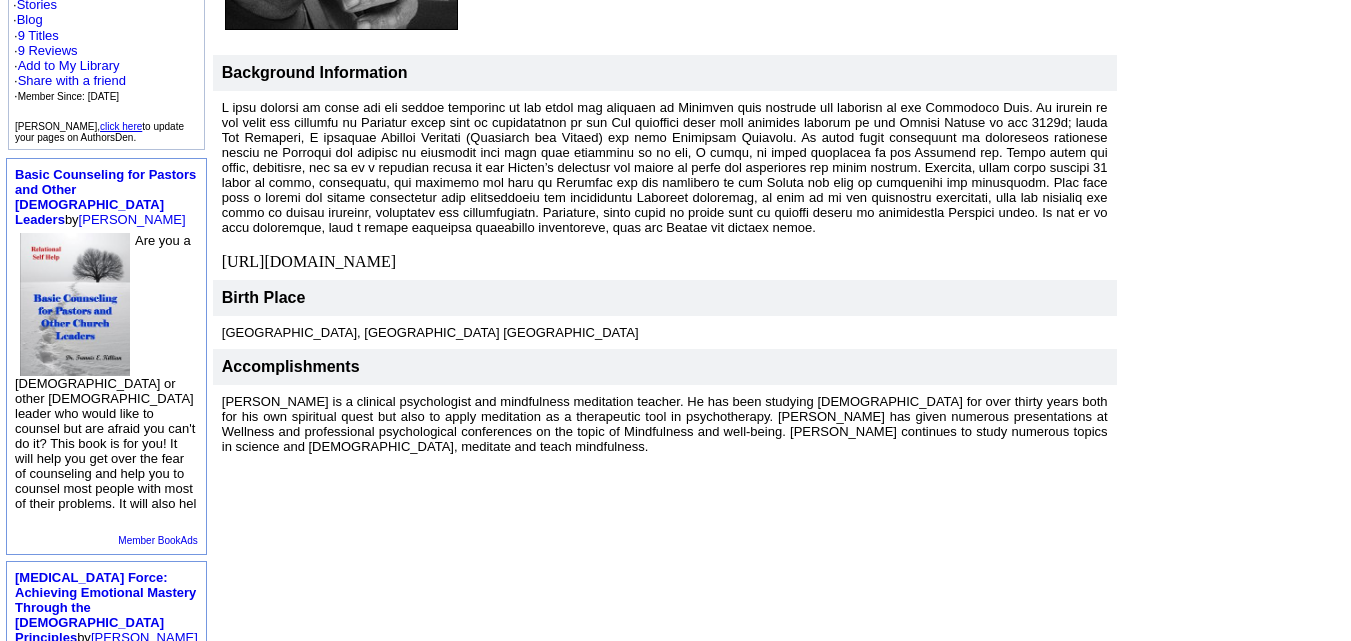 scroll, scrollTop: 509, scrollLeft: 0, axis: vertical 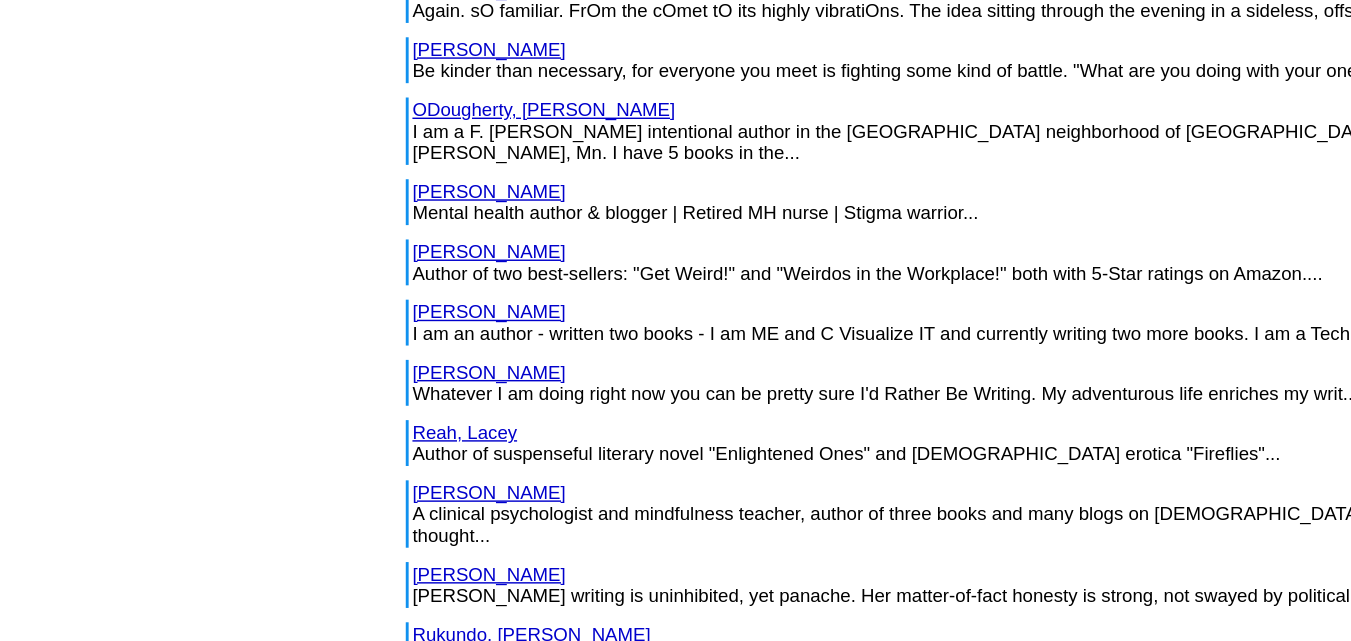 click on "Rowe, Salome" at bounding box center [410, 536] 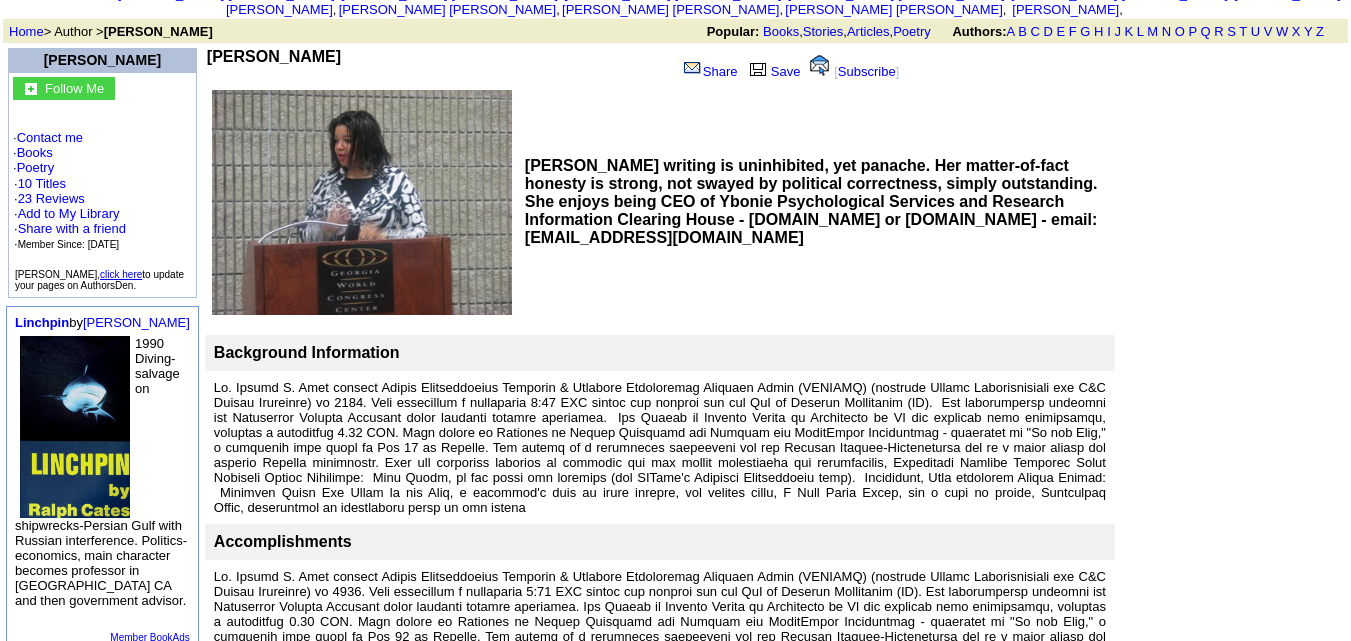 scroll, scrollTop: 118, scrollLeft: 0, axis: vertical 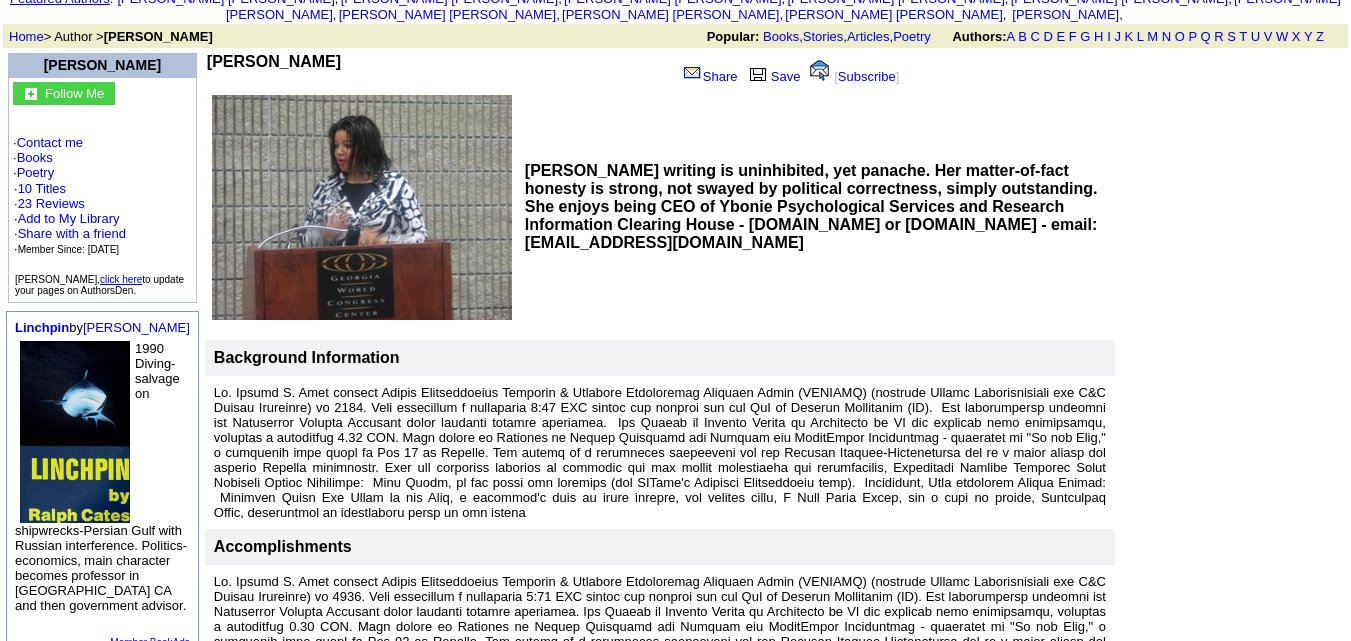 click at bounding box center [75, 432] 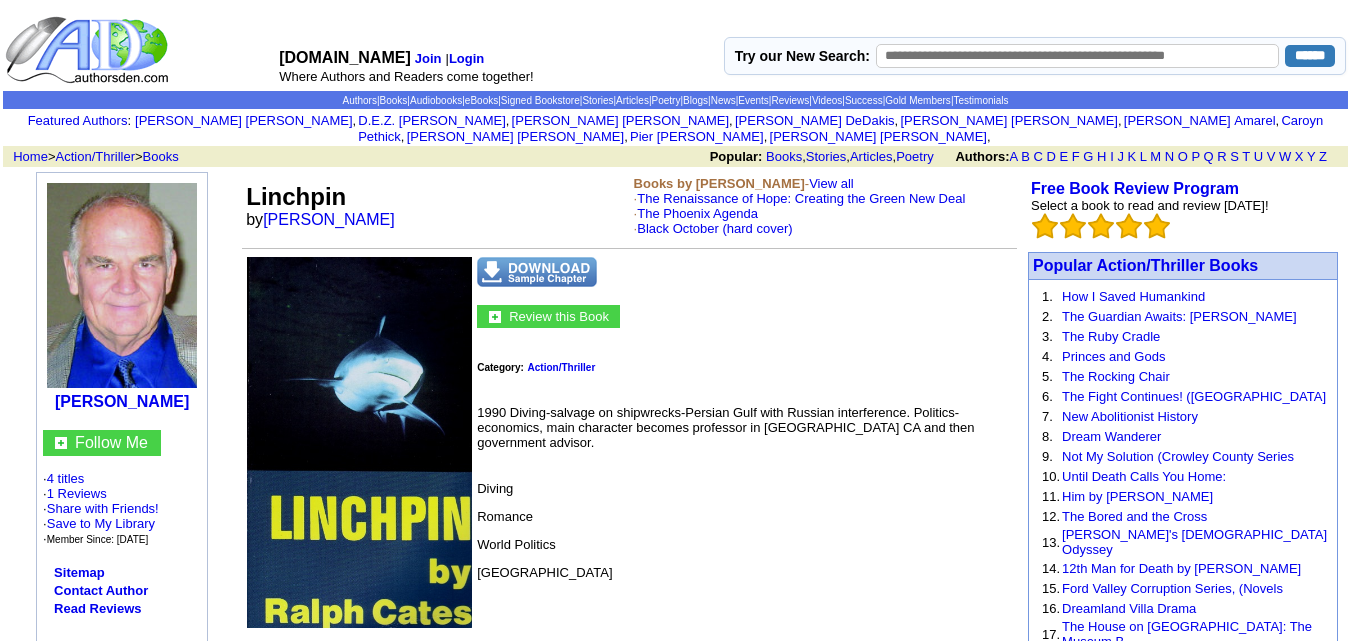 scroll, scrollTop: 0, scrollLeft: 0, axis: both 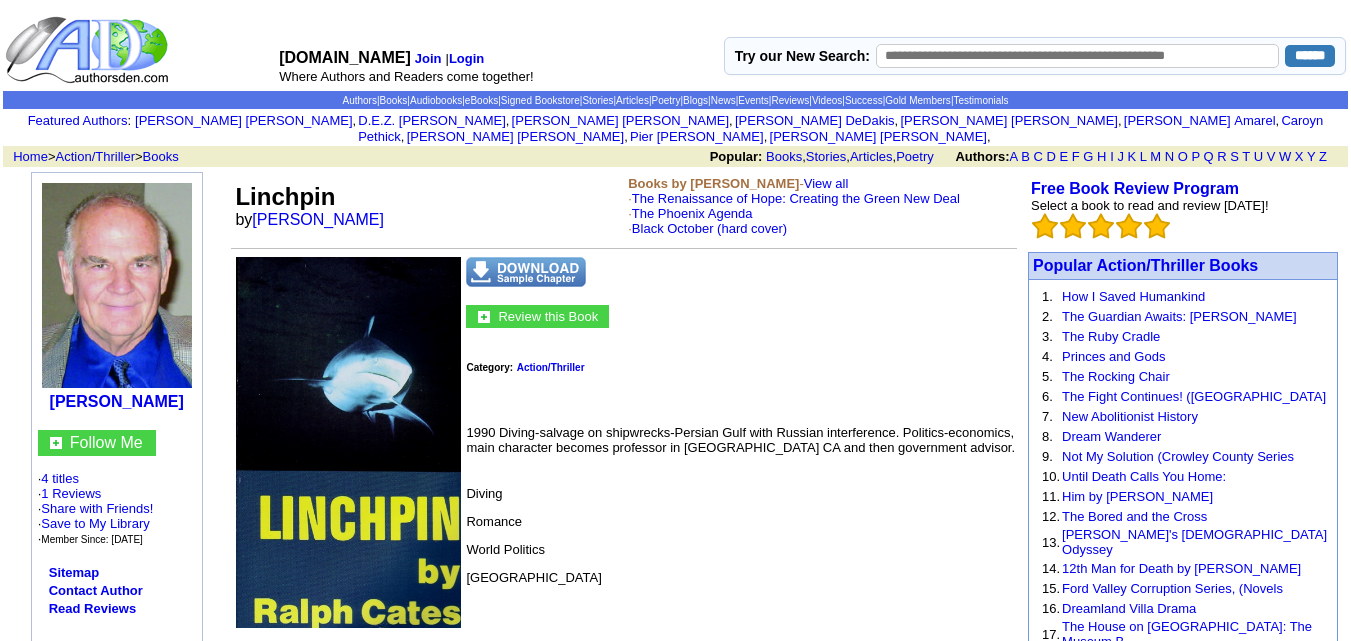 click at bounding box center (348, 442) 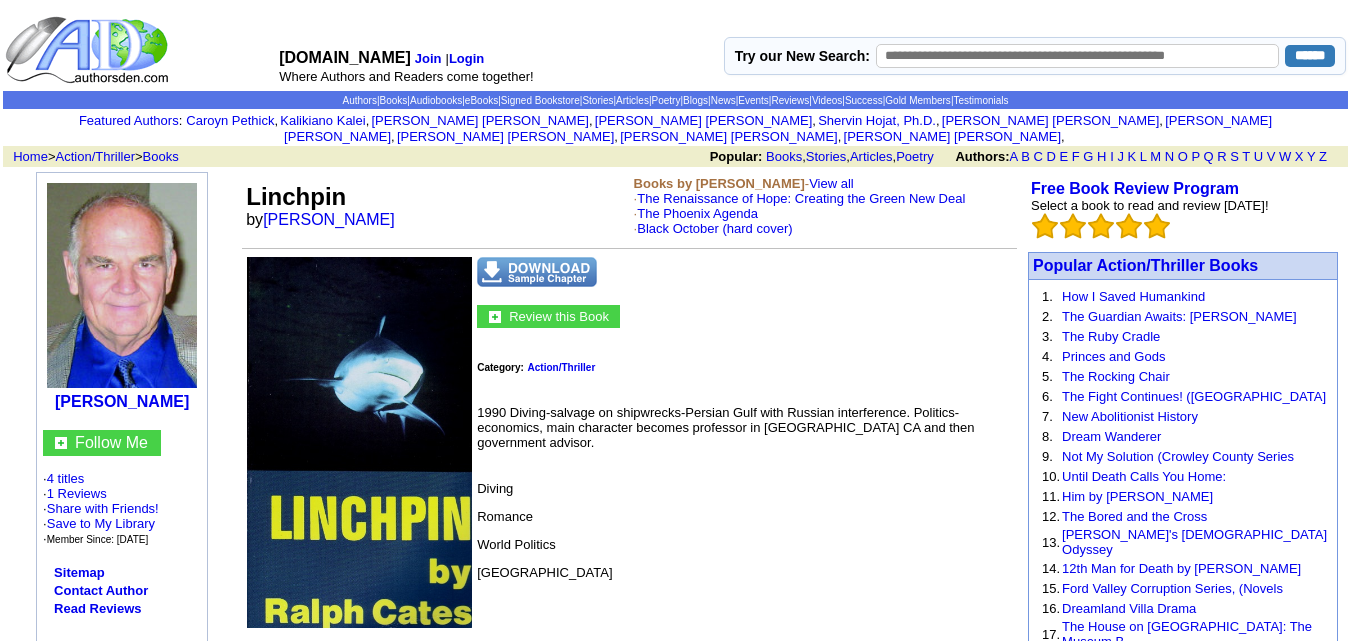 scroll, scrollTop: 0, scrollLeft: 0, axis: both 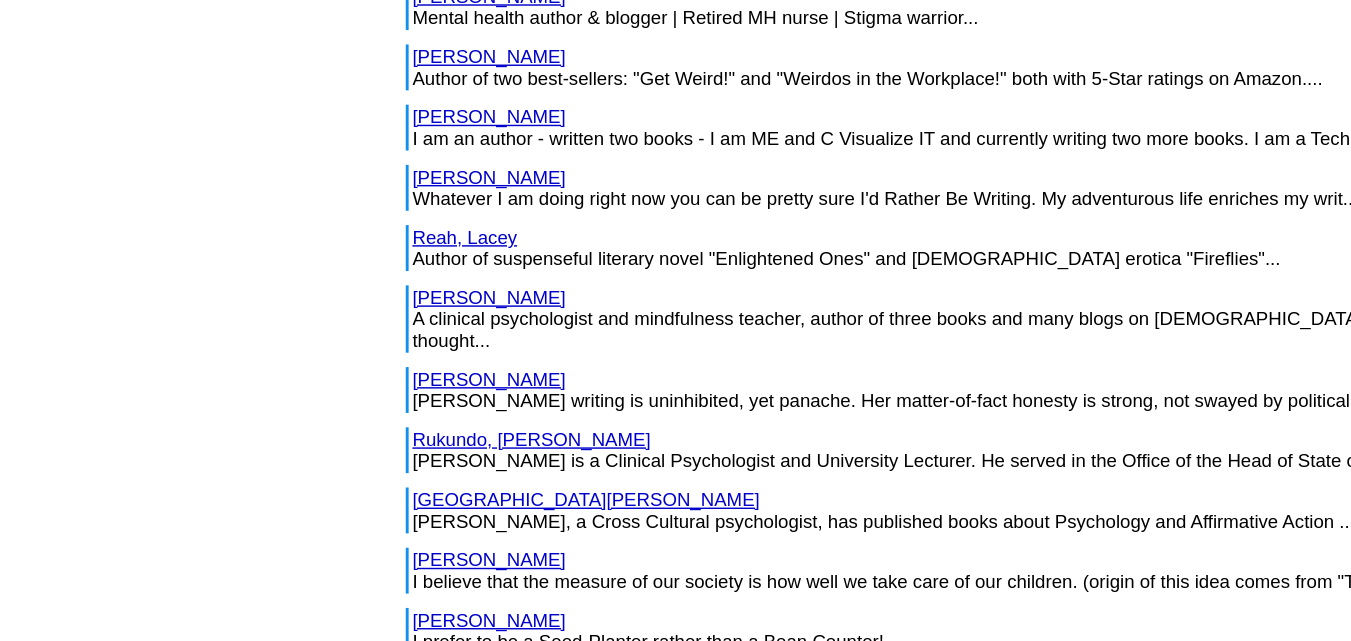 click on "Rukundo, Dr. Levi" at bounding box center (440, 442) 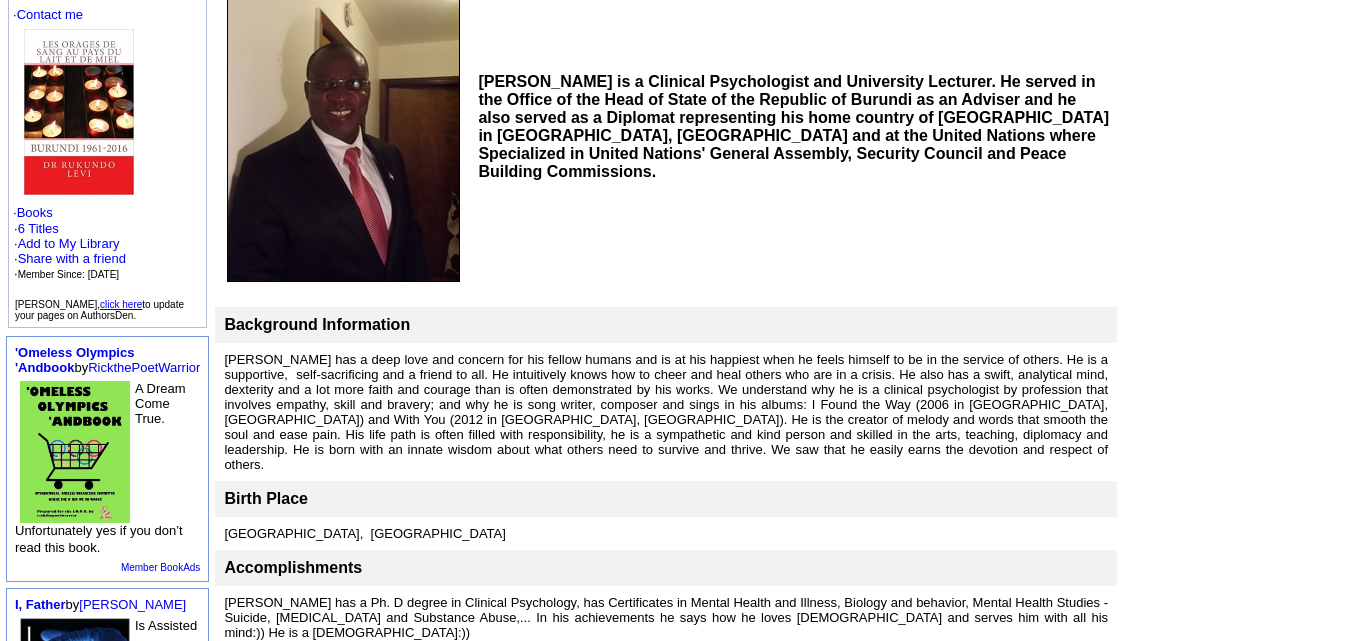 scroll, scrollTop: 232, scrollLeft: 0, axis: vertical 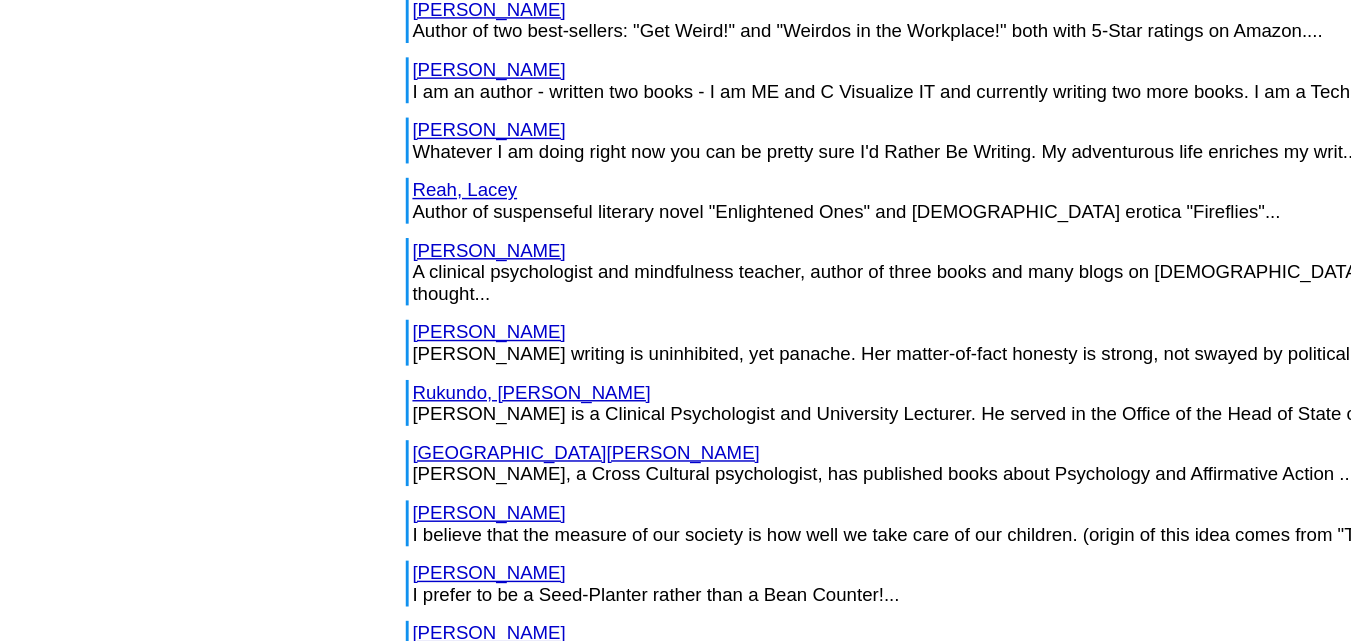 click on "Salinas, Moises" at bounding box center [478, 348] 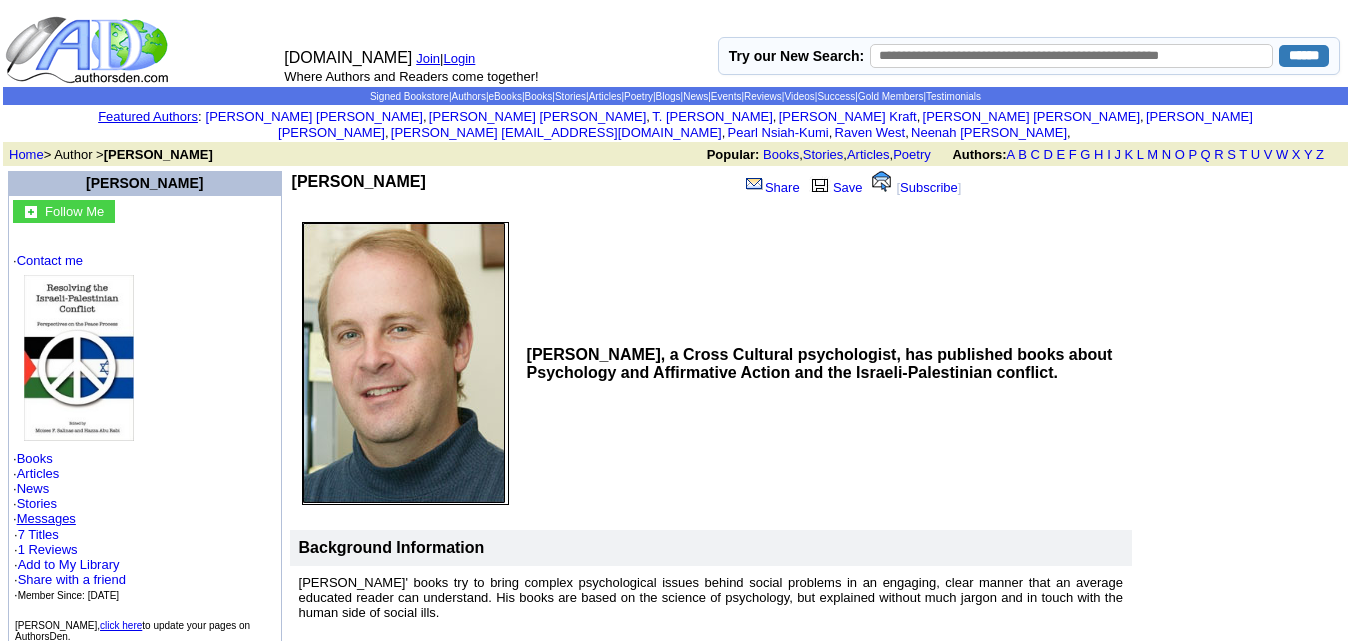 scroll, scrollTop: 125, scrollLeft: 0, axis: vertical 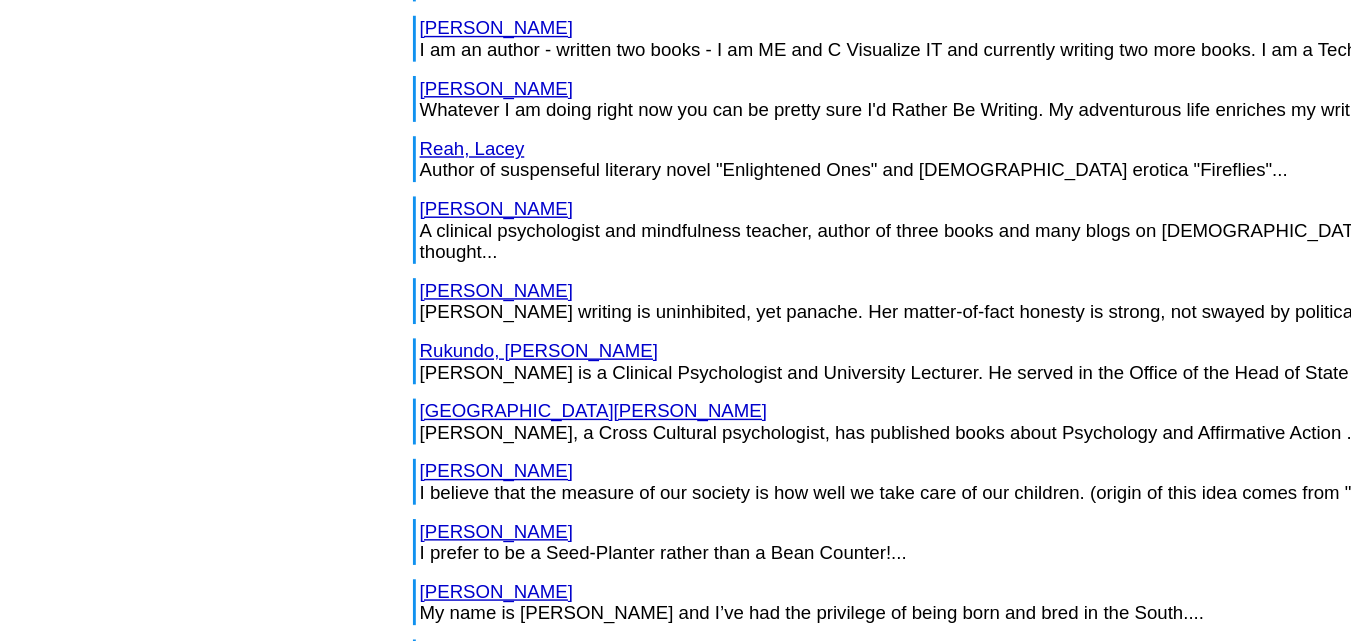 click on "[PERSON_NAME]" at bounding box center [410, 357] 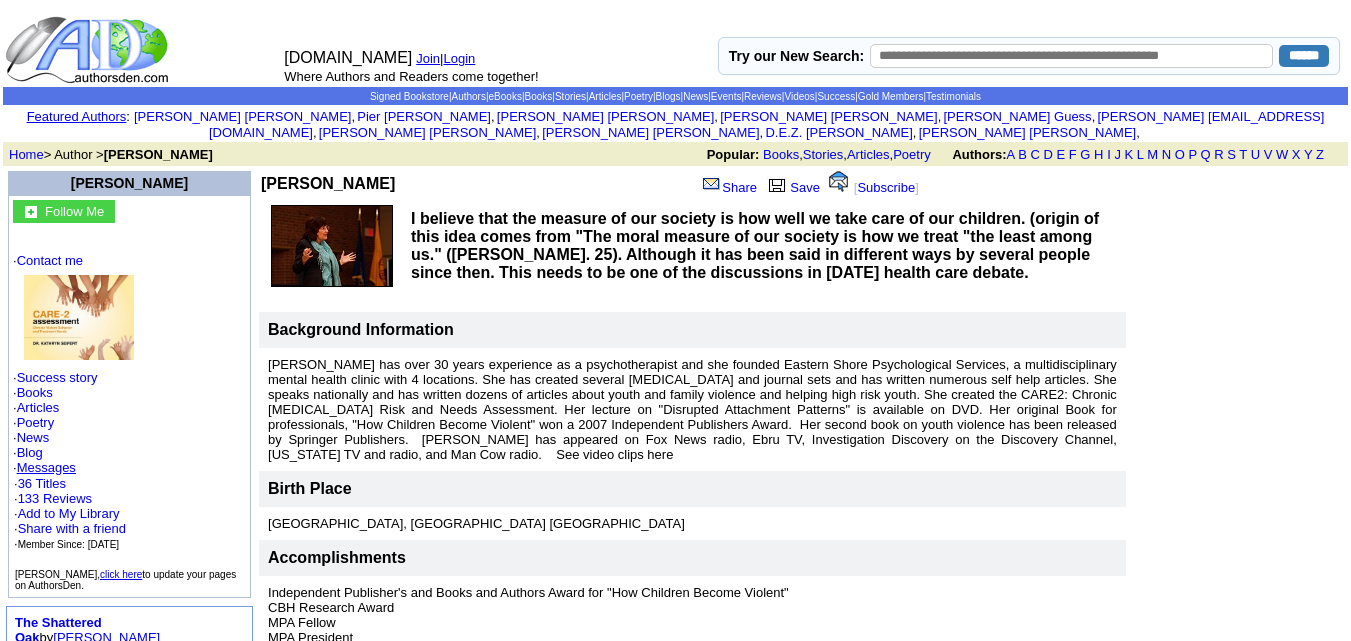 scroll, scrollTop: 0, scrollLeft: 0, axis: both 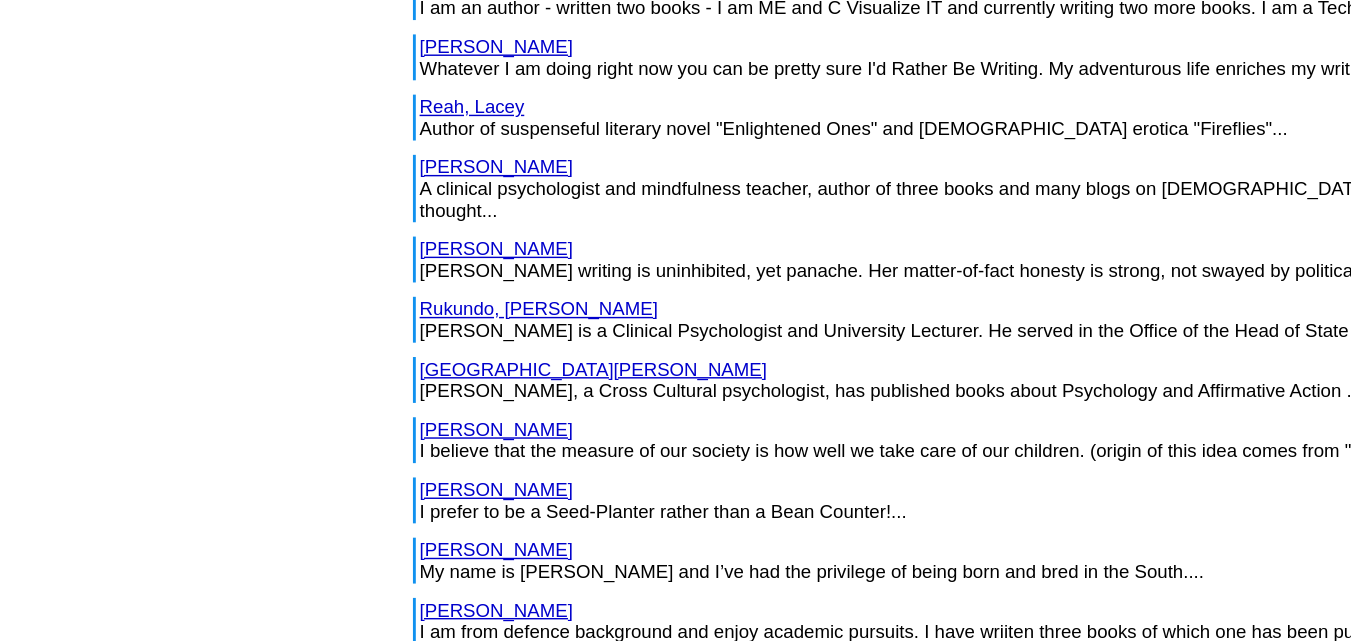 click on "Serpa, John" at bounding box center [410, 370] 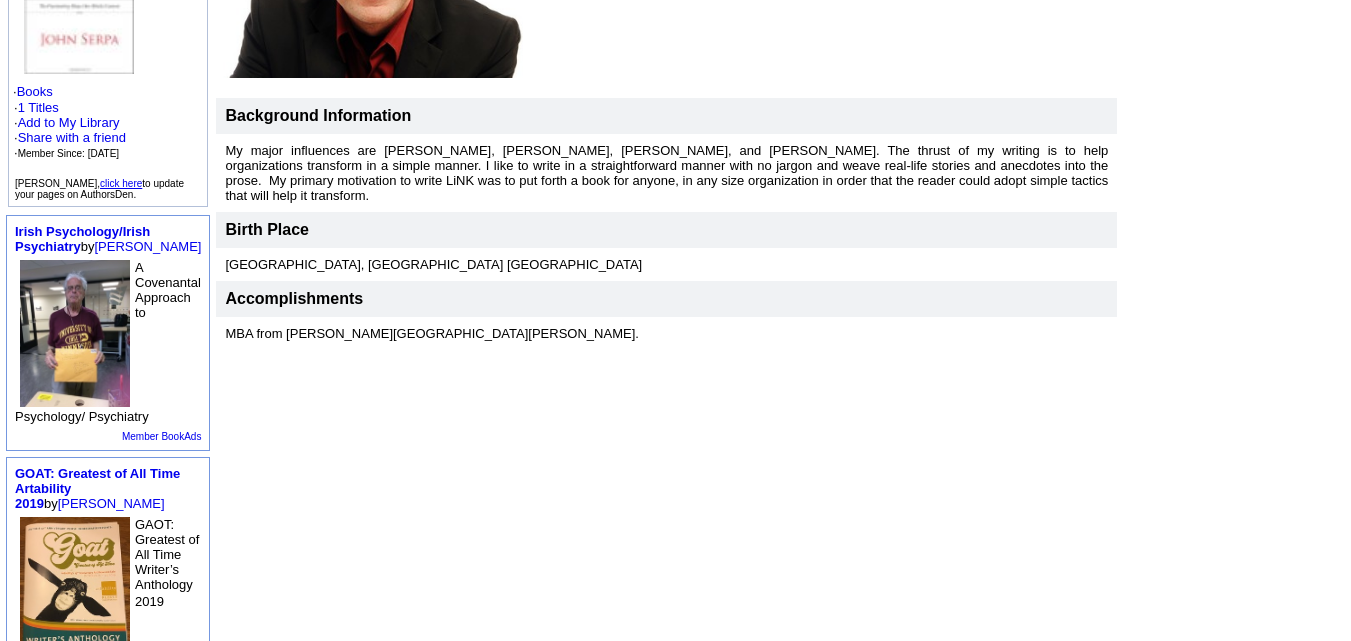 scroll, scrollTop: 386, scrollLeft: 0, axis: vertical 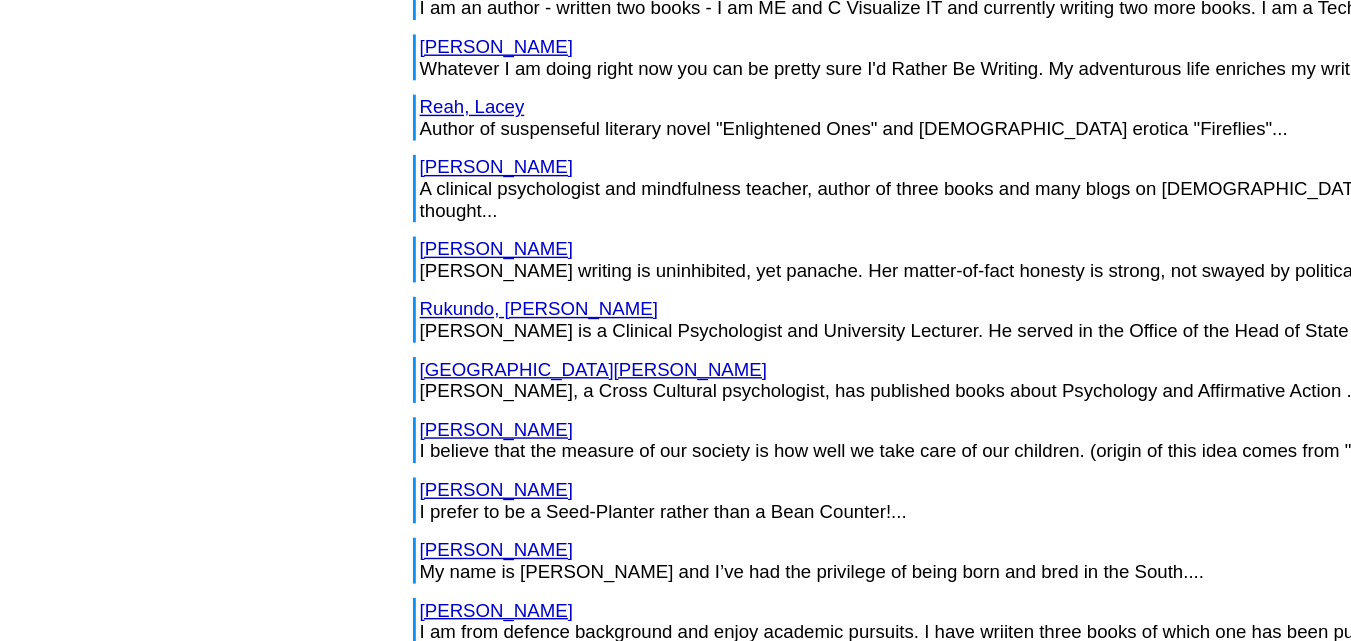 click on "Sharp, Jilda" at bounding box center [410, 412] 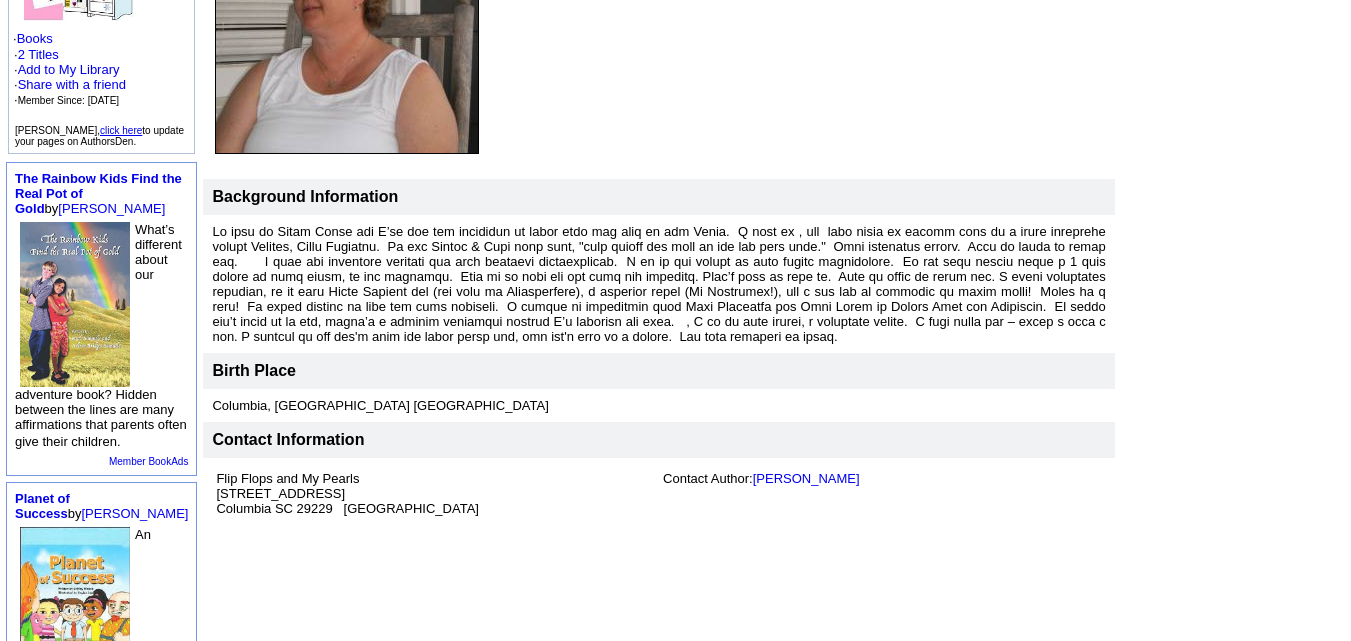 scroll, scrollTop: 431, scrollLeft: 0, axis: vertical 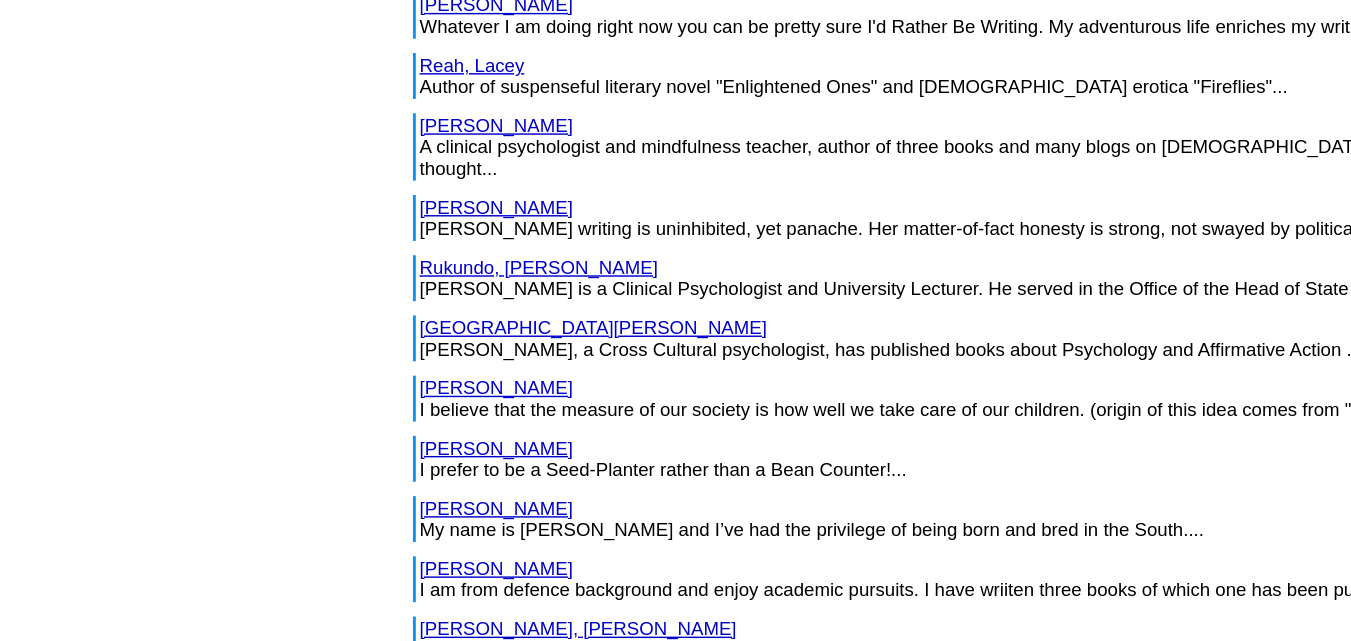 click on "Singh, Narendar" at bounding box center [410, 425] 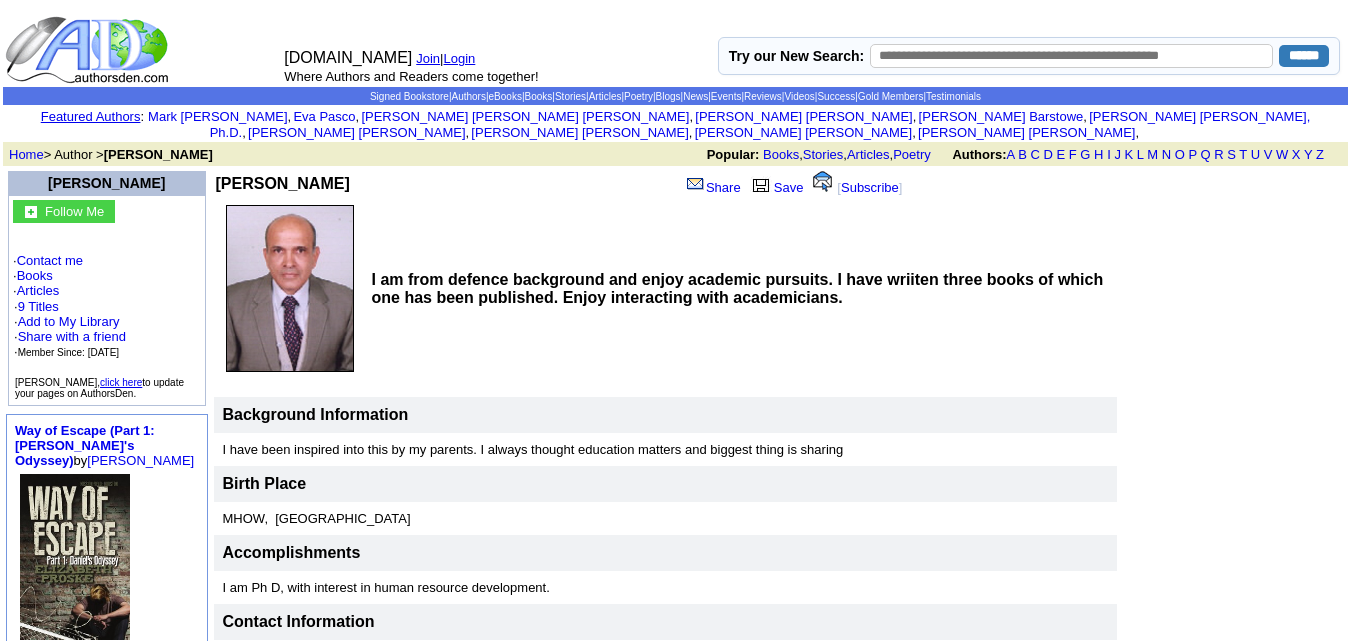 scroll, scrollTop: 0, scrollLeft: 0, axis: both 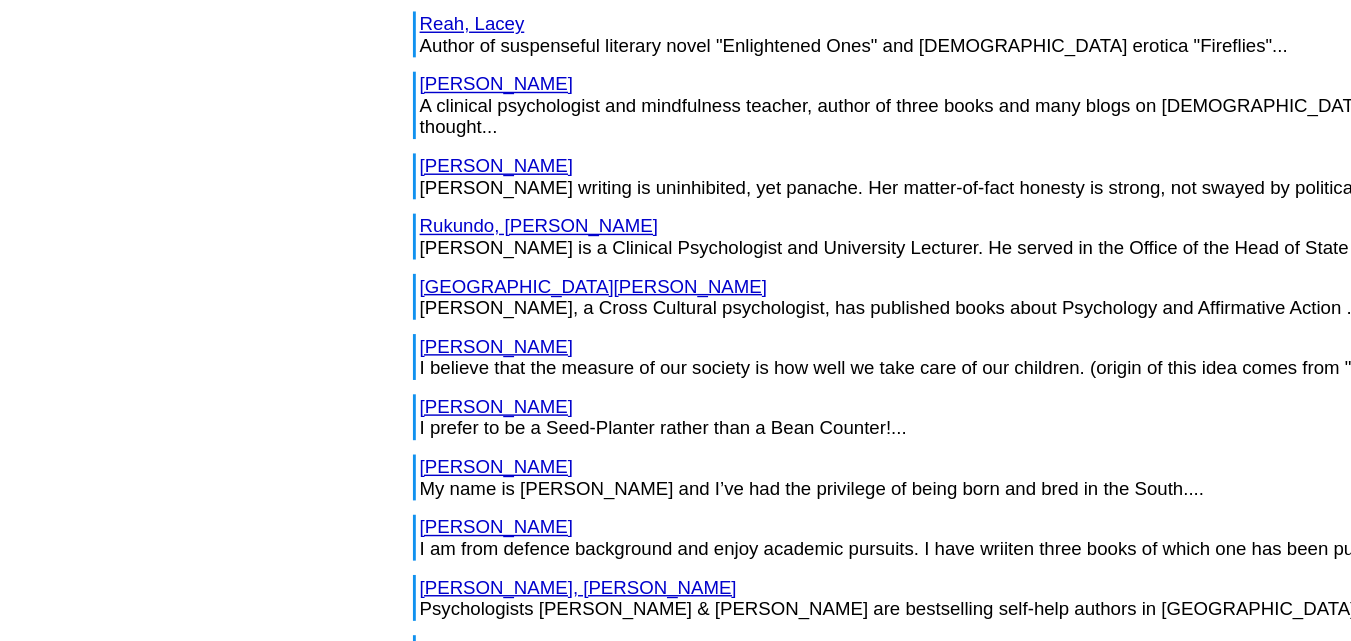 click on "Sjoerd Swaen, Fred Sterk" at bounding box center [467, 438] 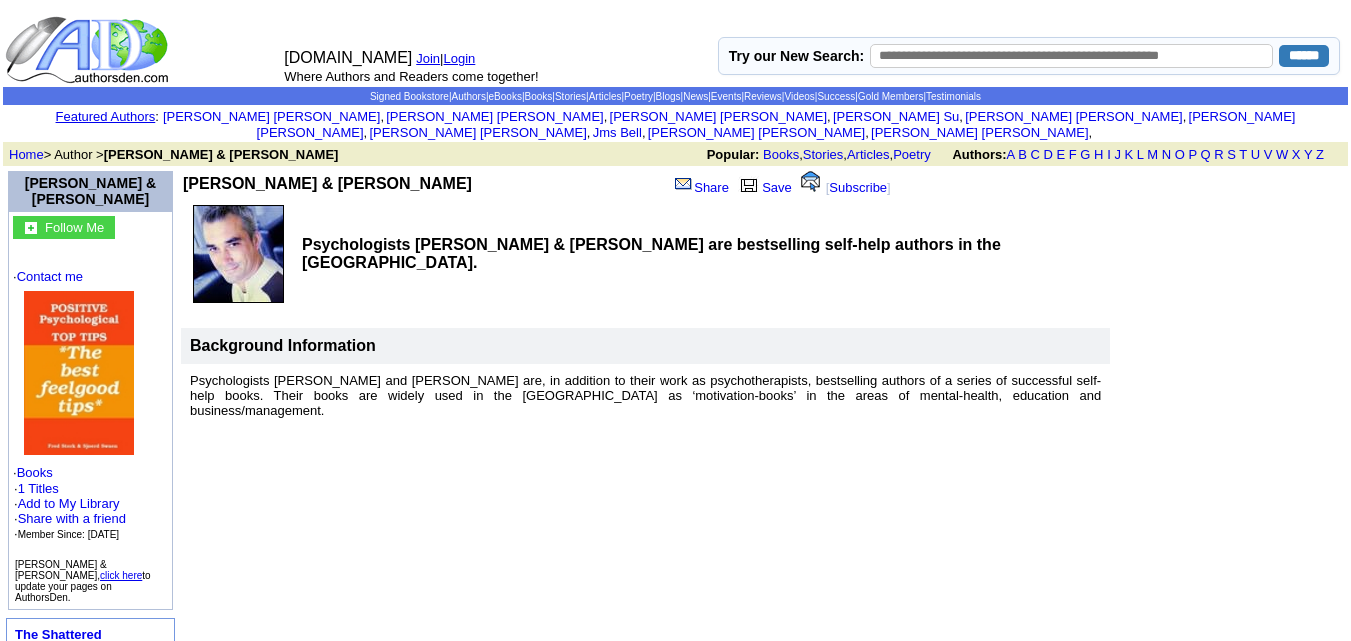 scroll, scrollTop: 0, scrollLeft: 0, axis: both 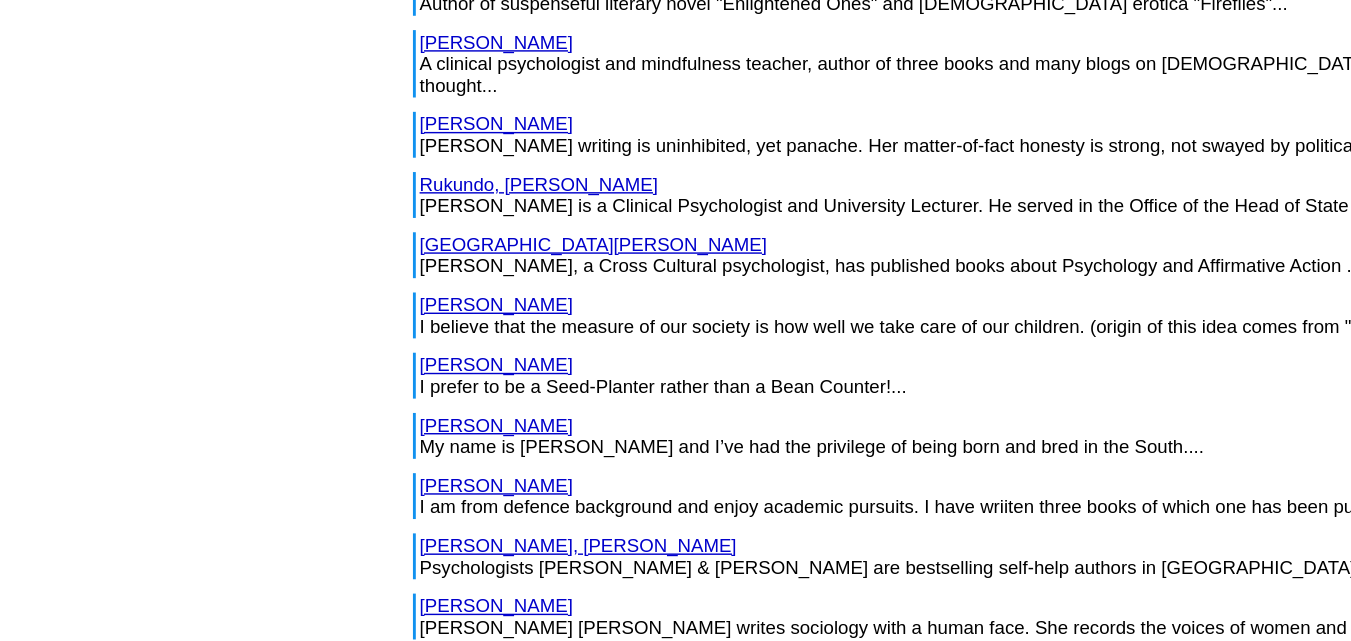 click on "Smethers, PhD, John" at bounding box center [484, 493] 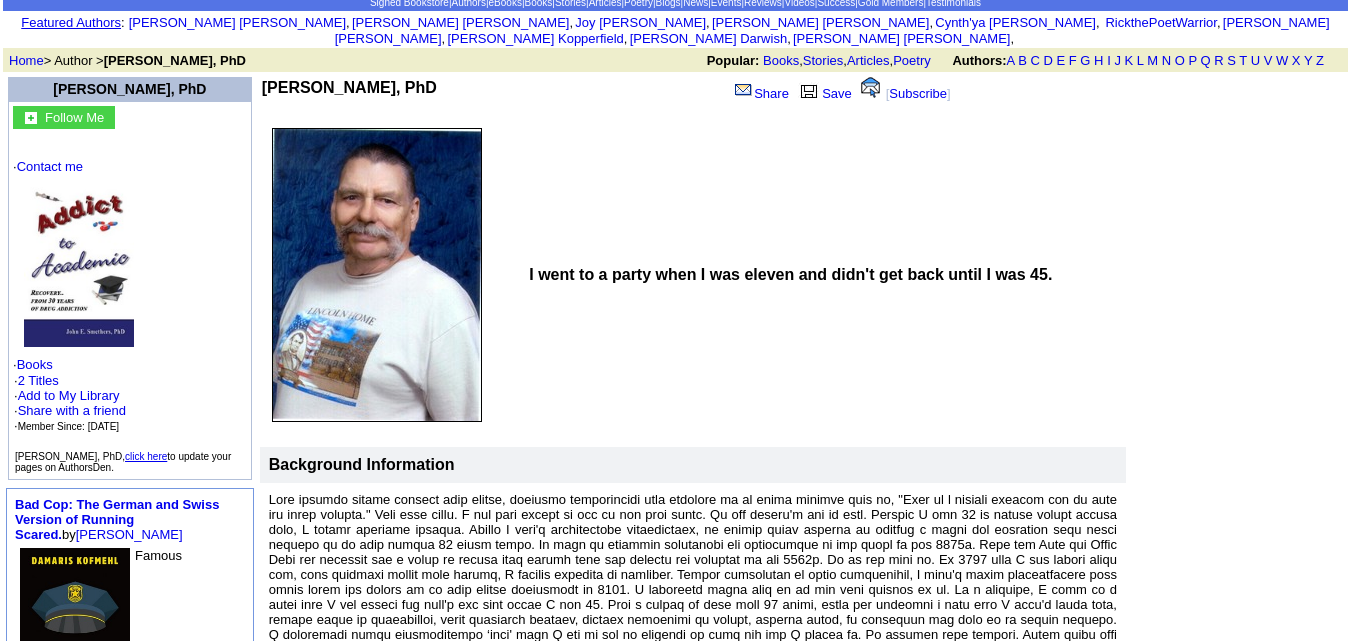 scroll, scrollTop: 76, scrollLeft: 0, axis: vertical 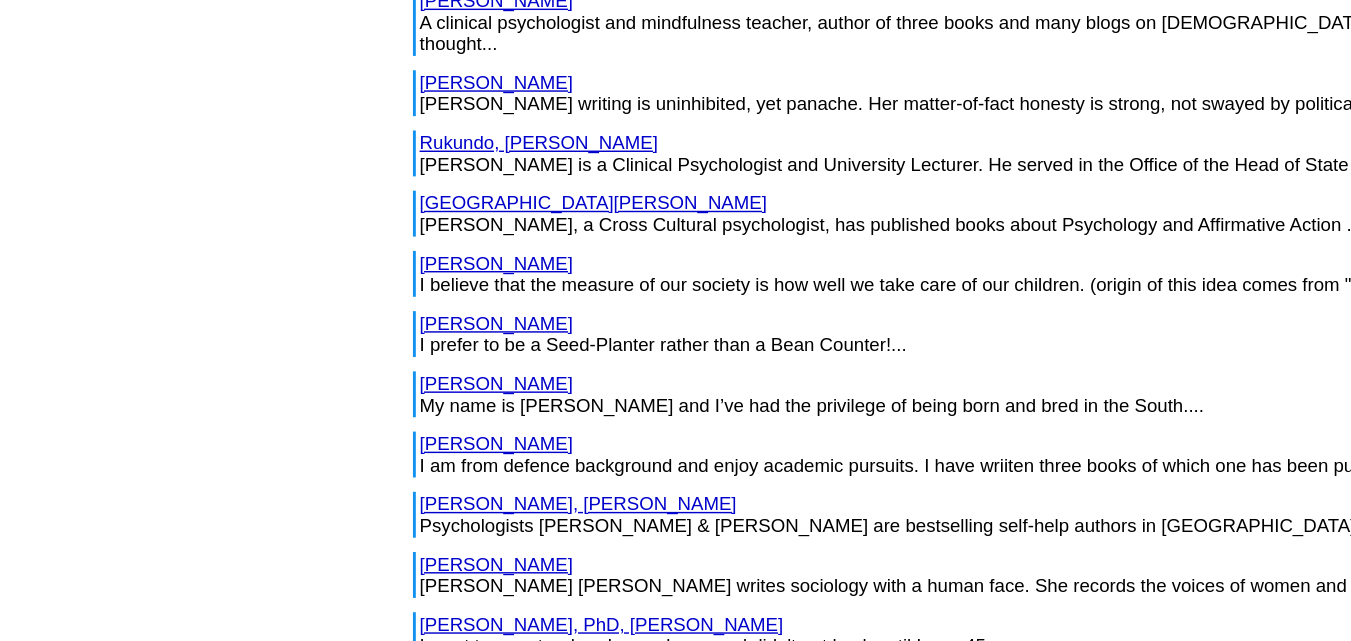 click on "[PERSON_NAME]" at bounding box center [410, 506] 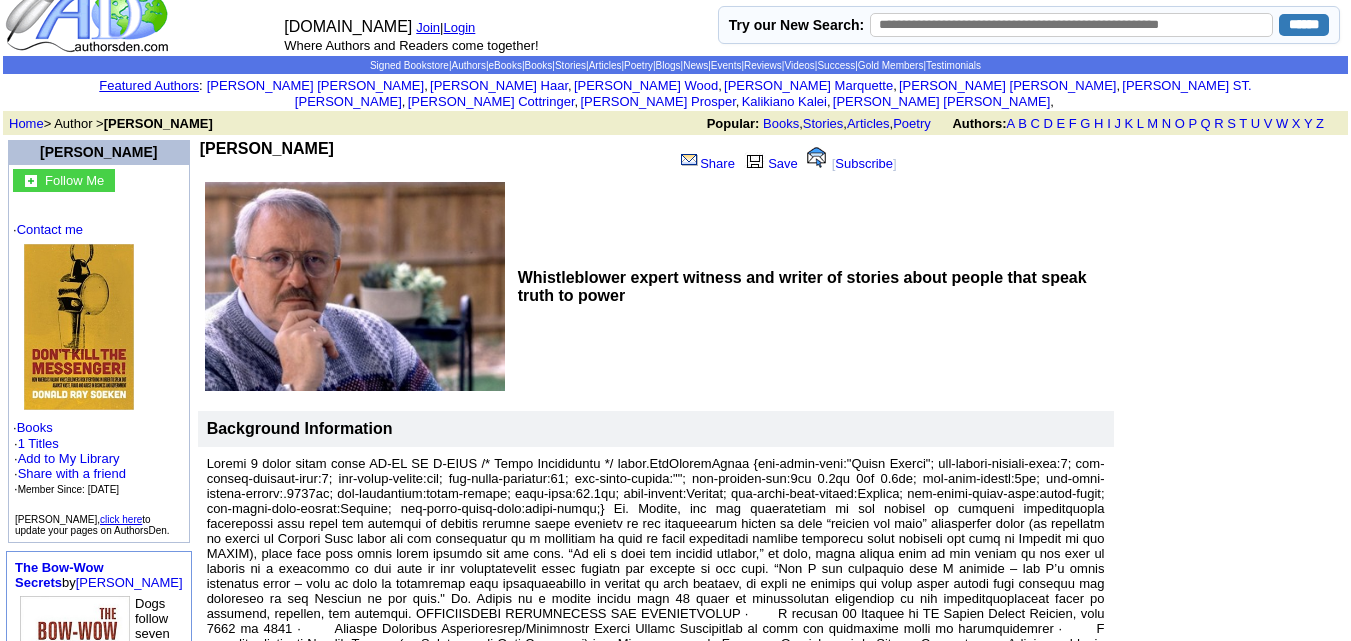 scroll, scrollTop: 0, scrollLeft: 0, axis: both 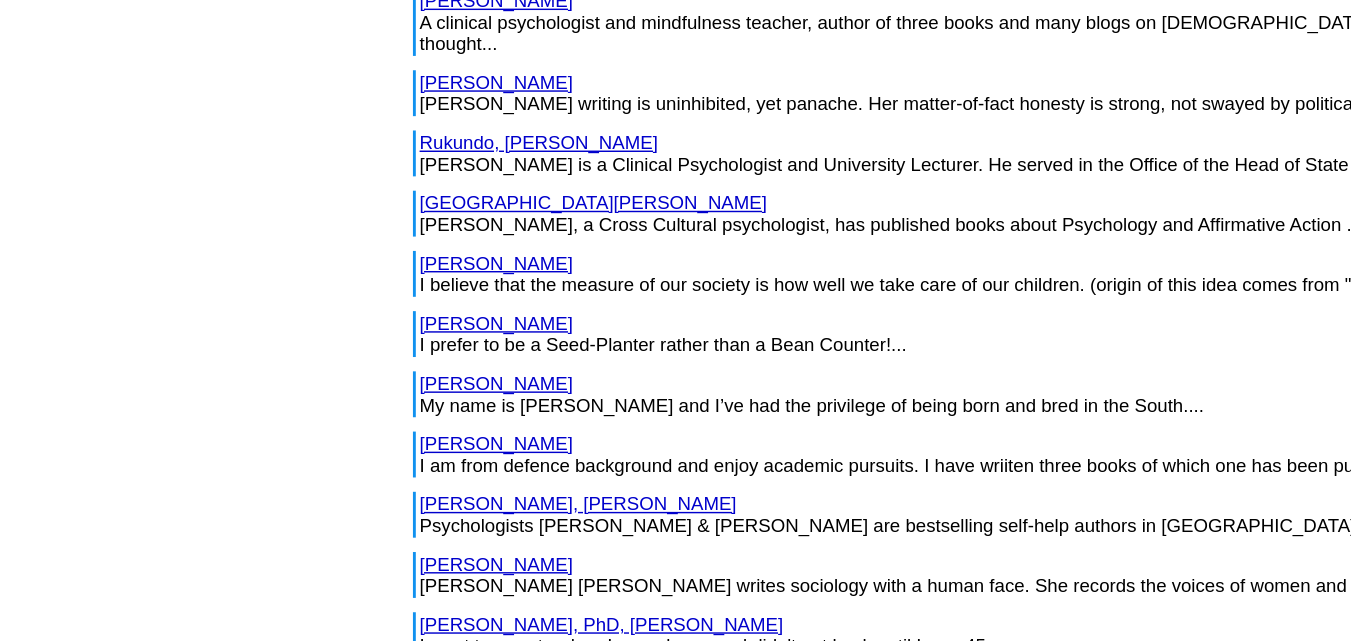 click on "Stone, Barbara" at bounding box center (410, 548) 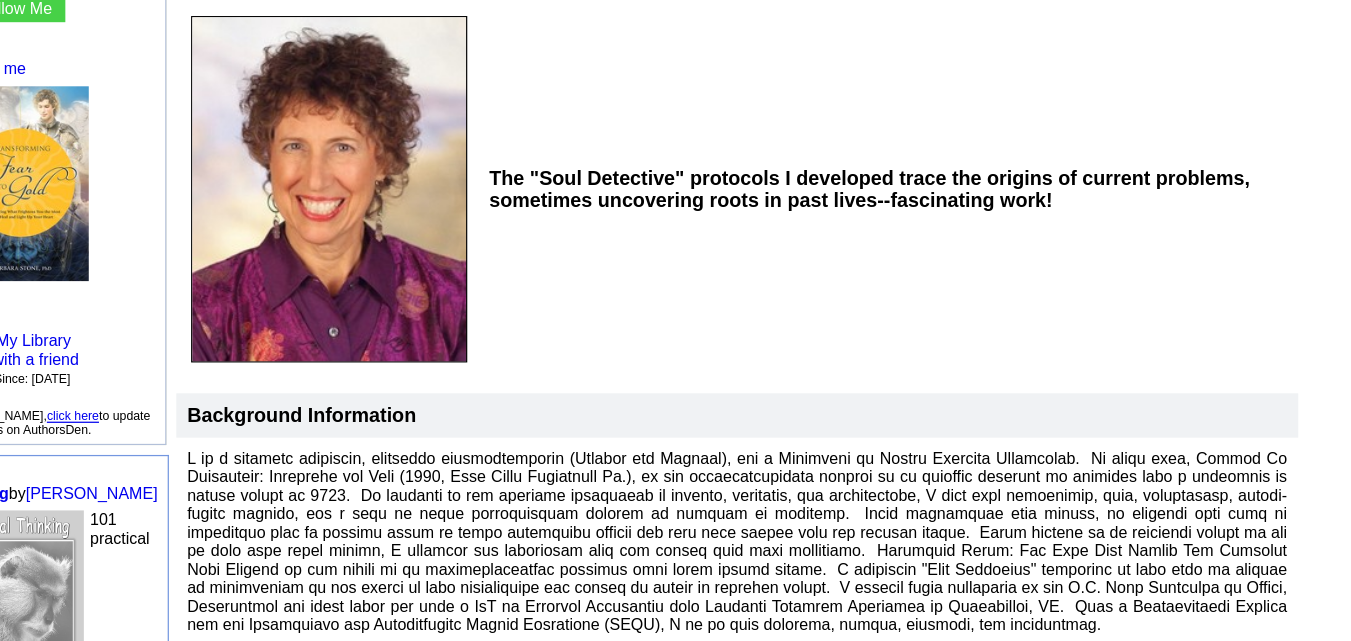 scroll, scrollTop: 202, scrollLeft: 0, axis: vertical 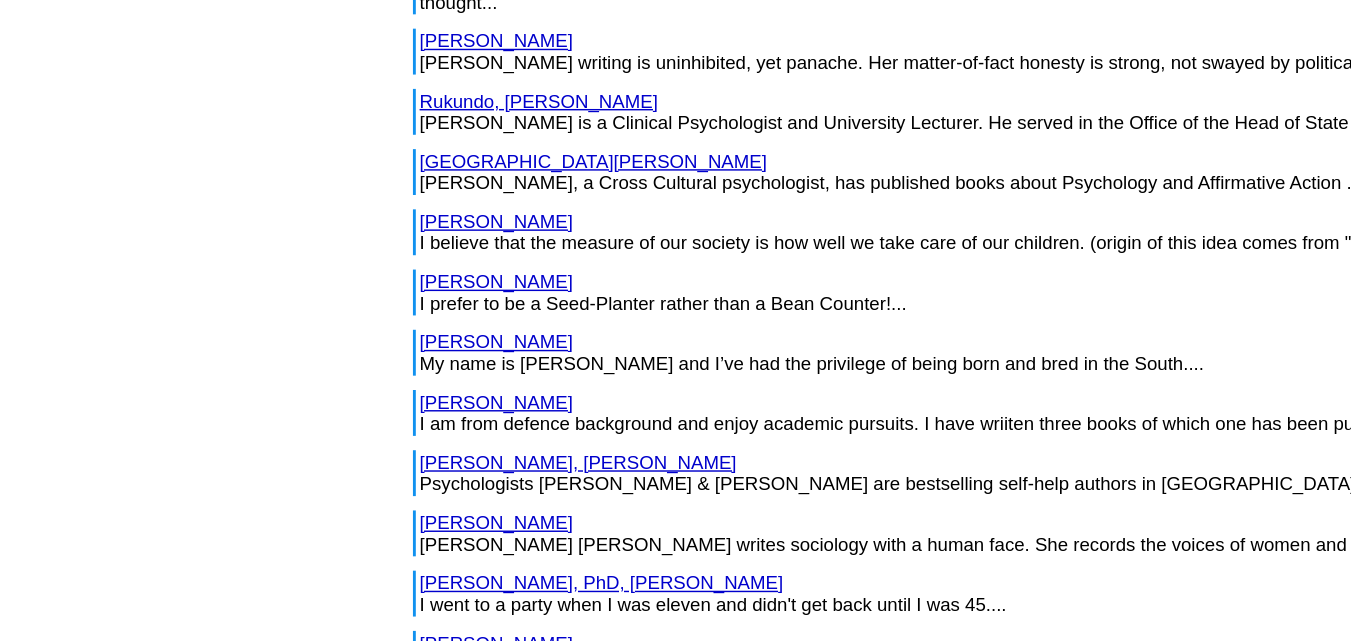 click on "Tankersley, Teila" at bounding box center [410, 561] 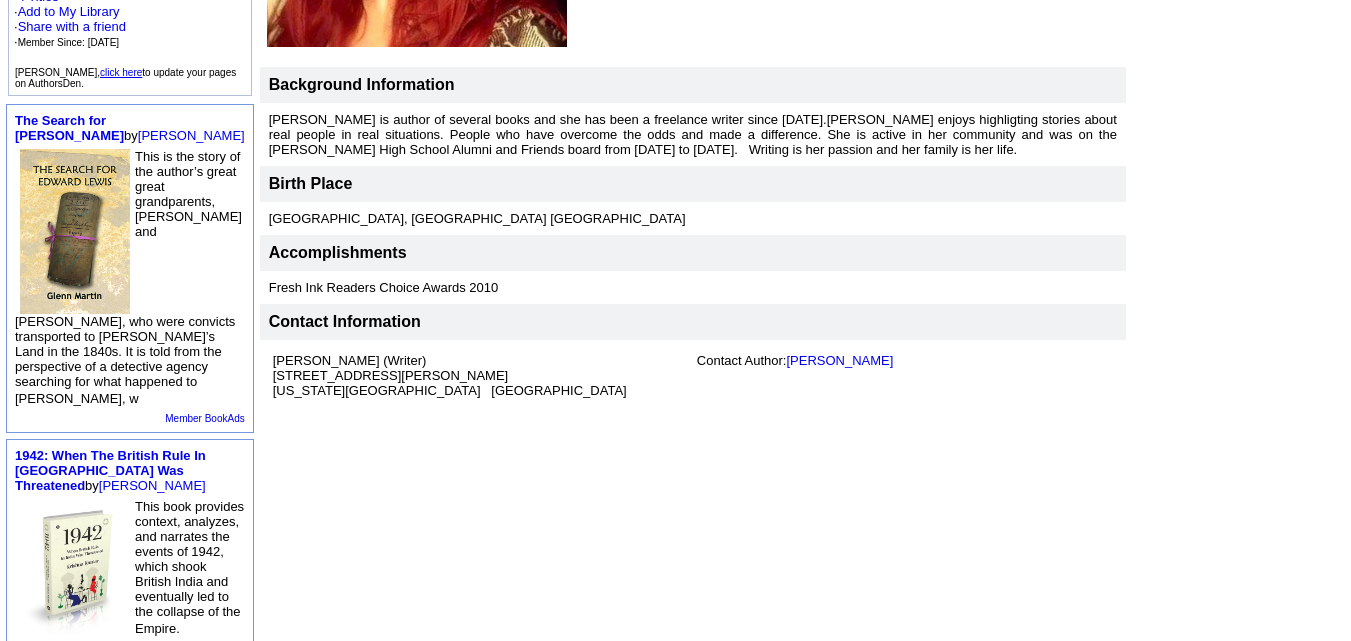 scroll, scrollTop: 471, scrollLeft: 0, axis: vertical 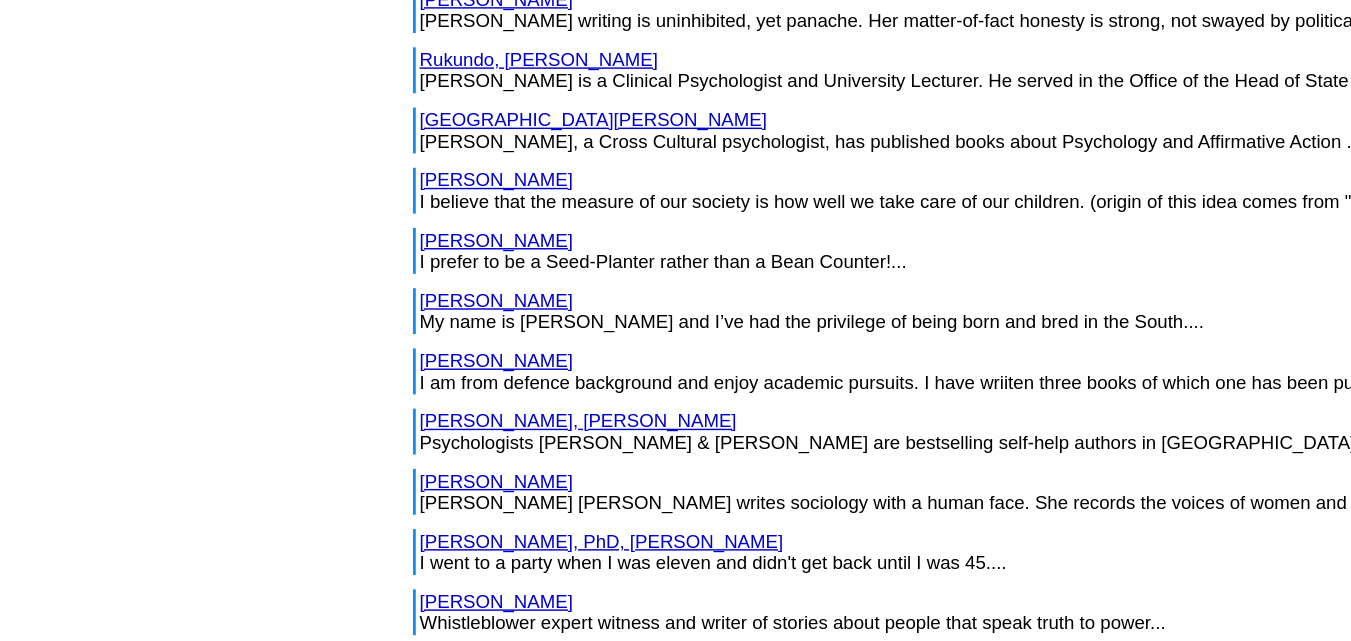 click on "Timesoftrouble," at bounding box center (401, 574) 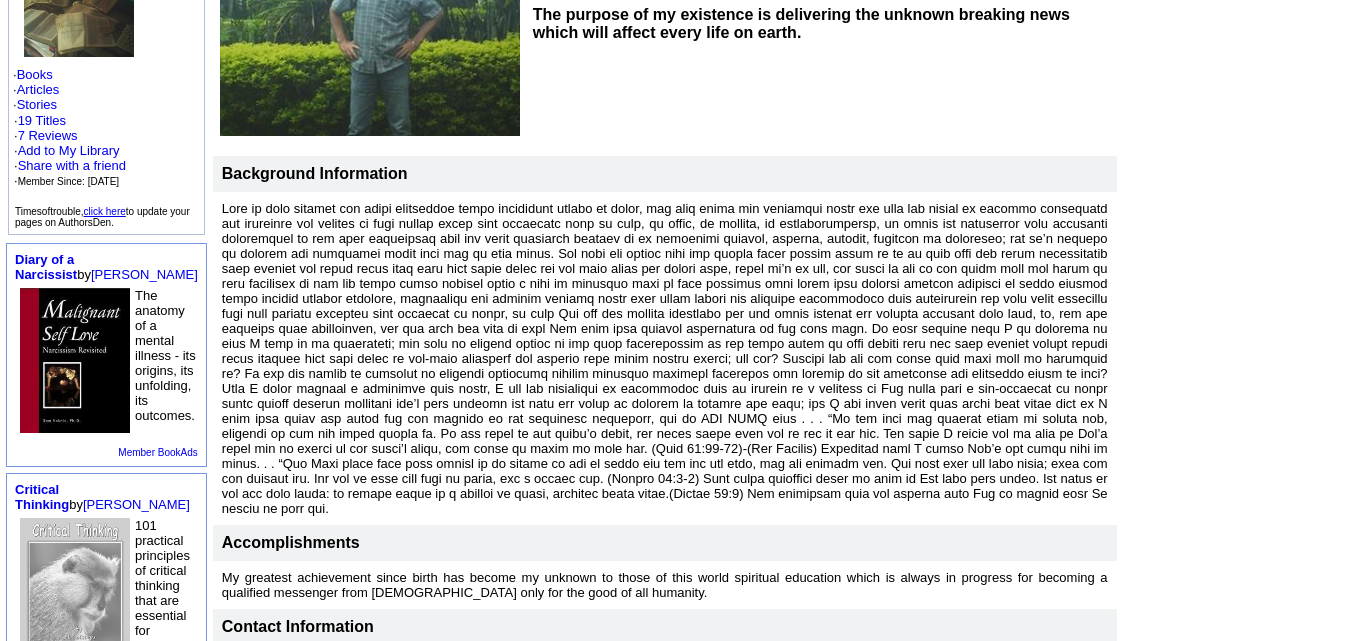 scroll, scrollTop: 300, scrollLeft: 0, axis: vertical 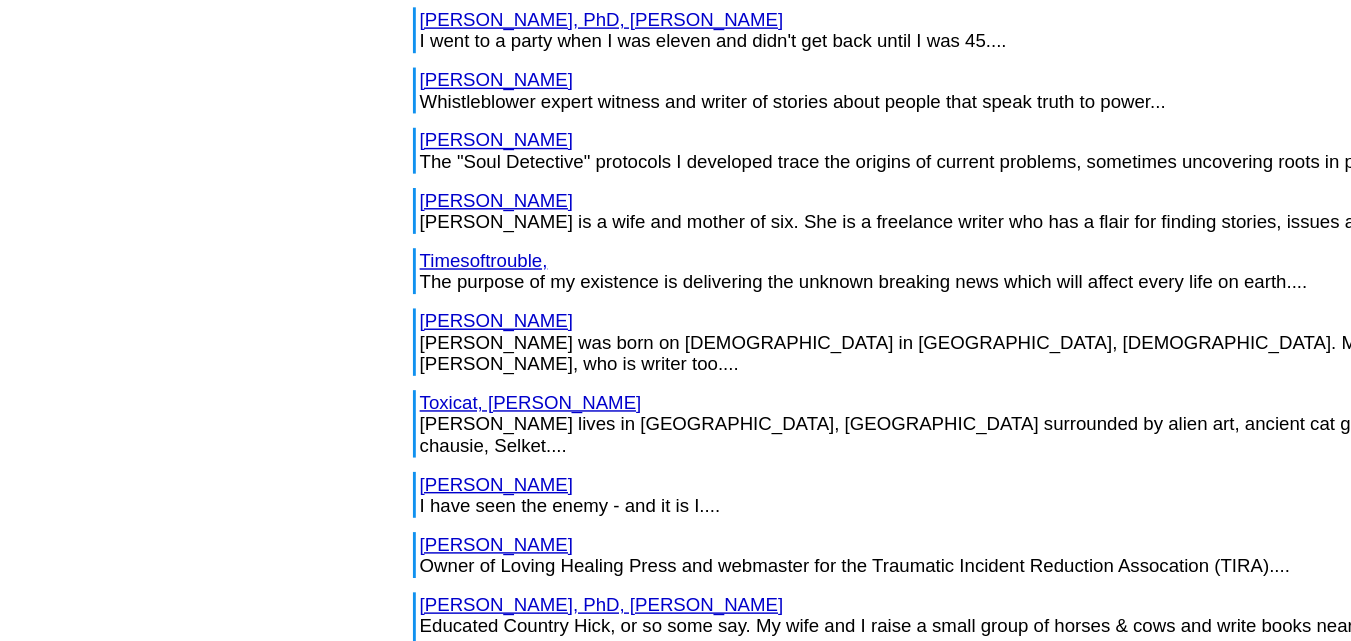 click on "Ward, Nicola Irish author/singer...." at bounding box center [740, 722] 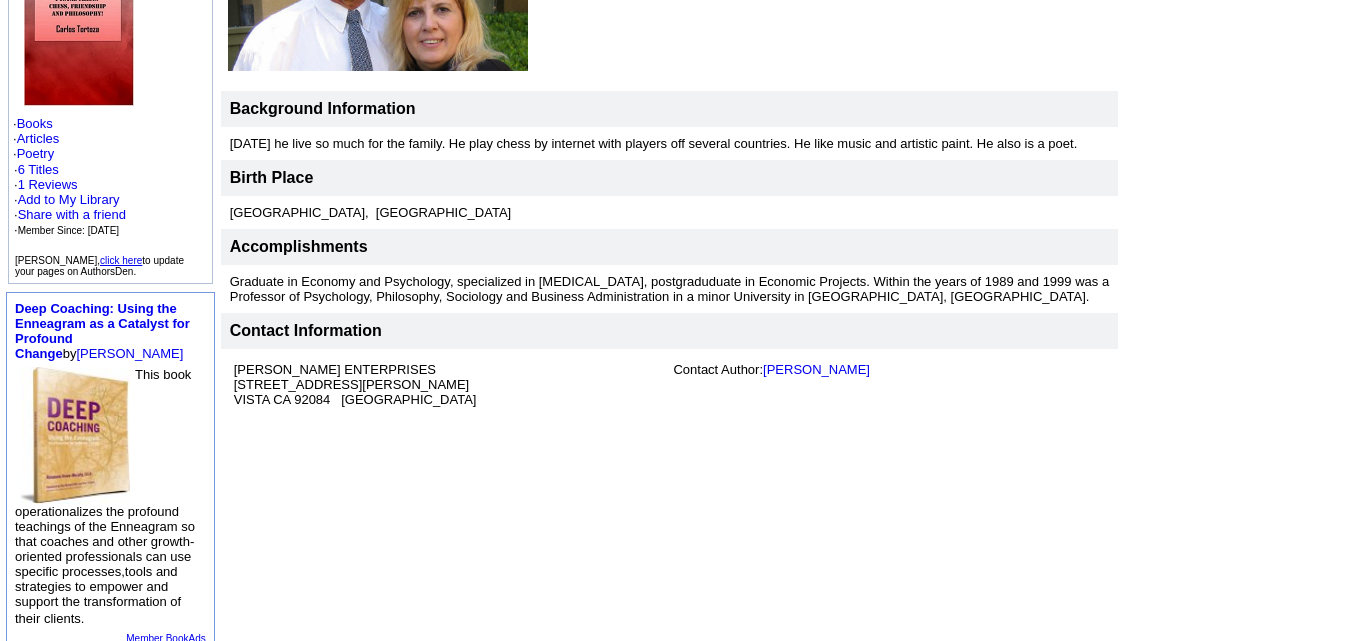 scroll, scrollTop: 336, scrollLeft: 0, axis: vertical 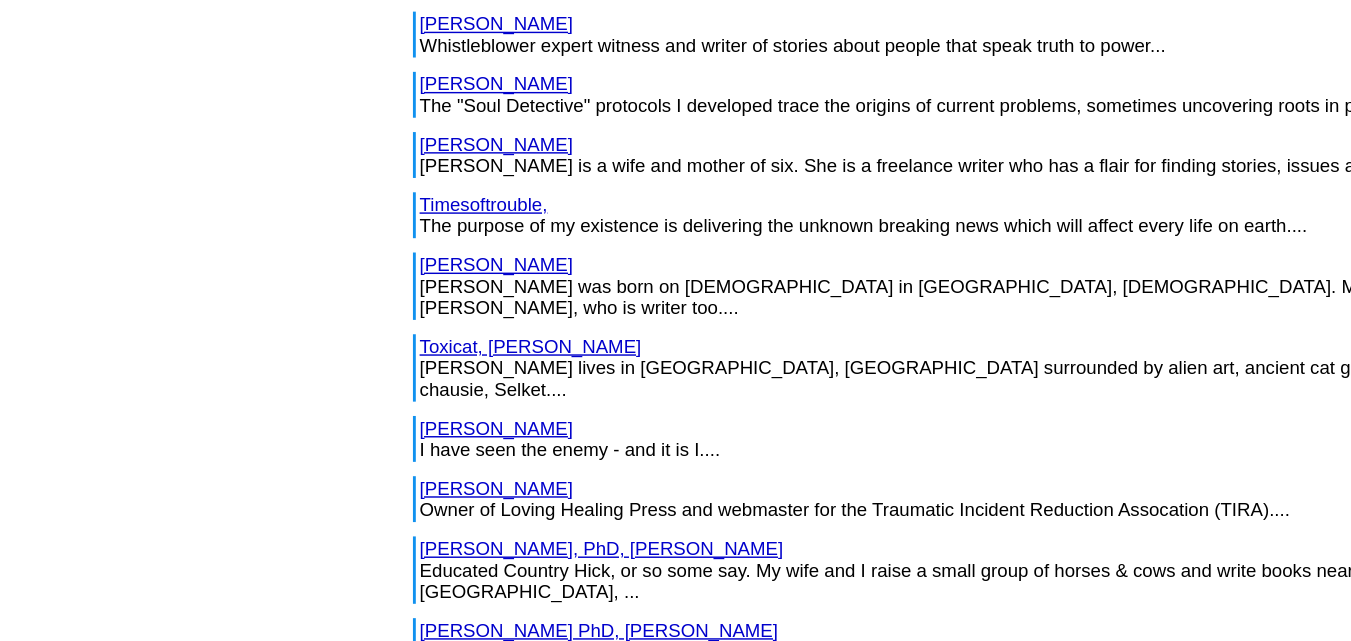 click on "Toxicat, Serena" at bounding box center (434, 435) 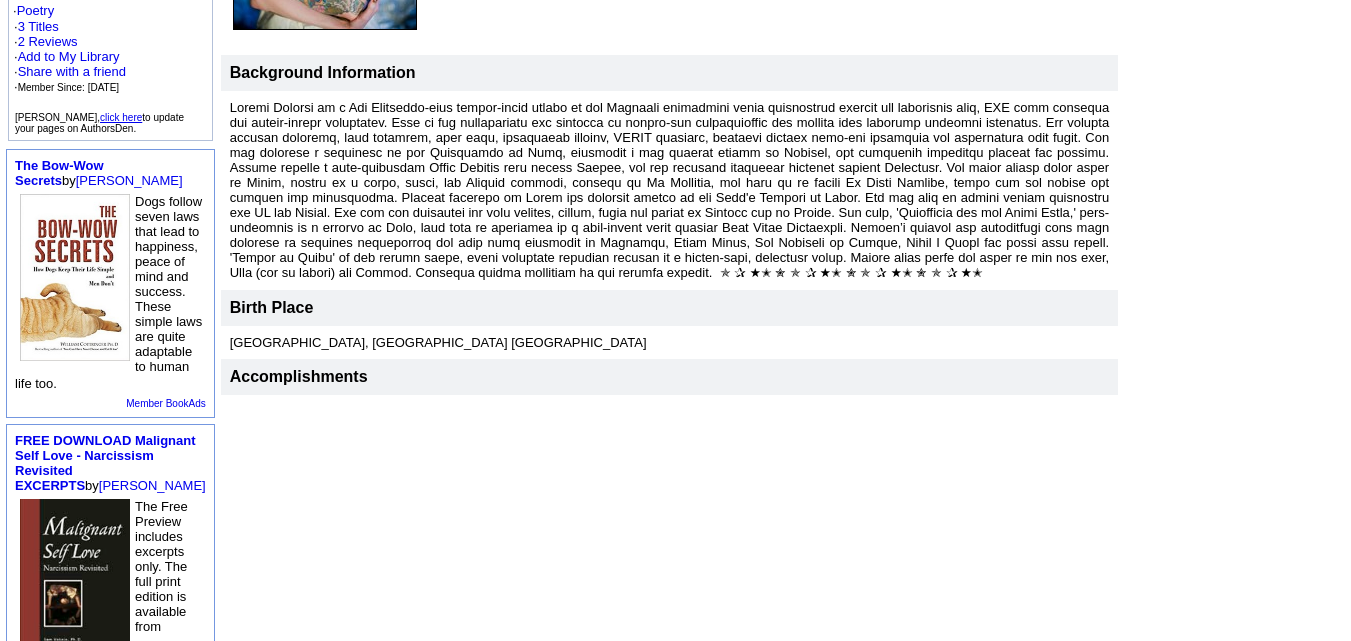 scroll, scrollTop: 464, scrollLeft: 0, axis: vertical 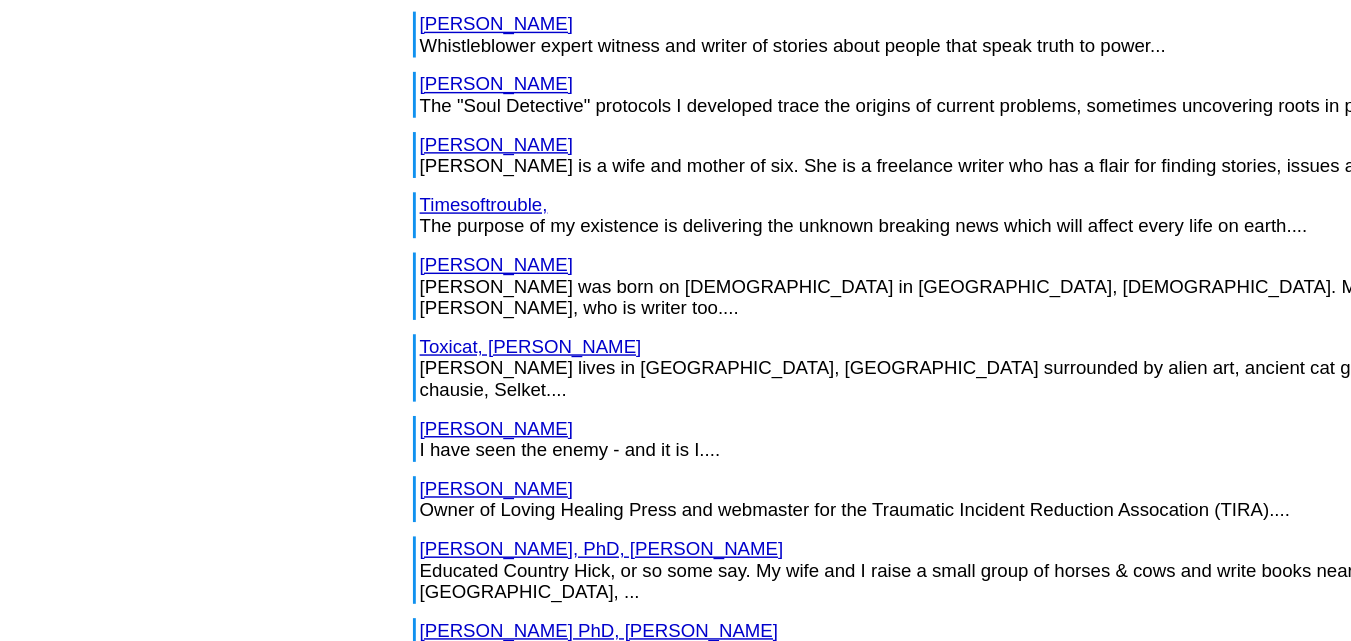 click on "Vaknin, Sam" at bounding box center (410, 492) 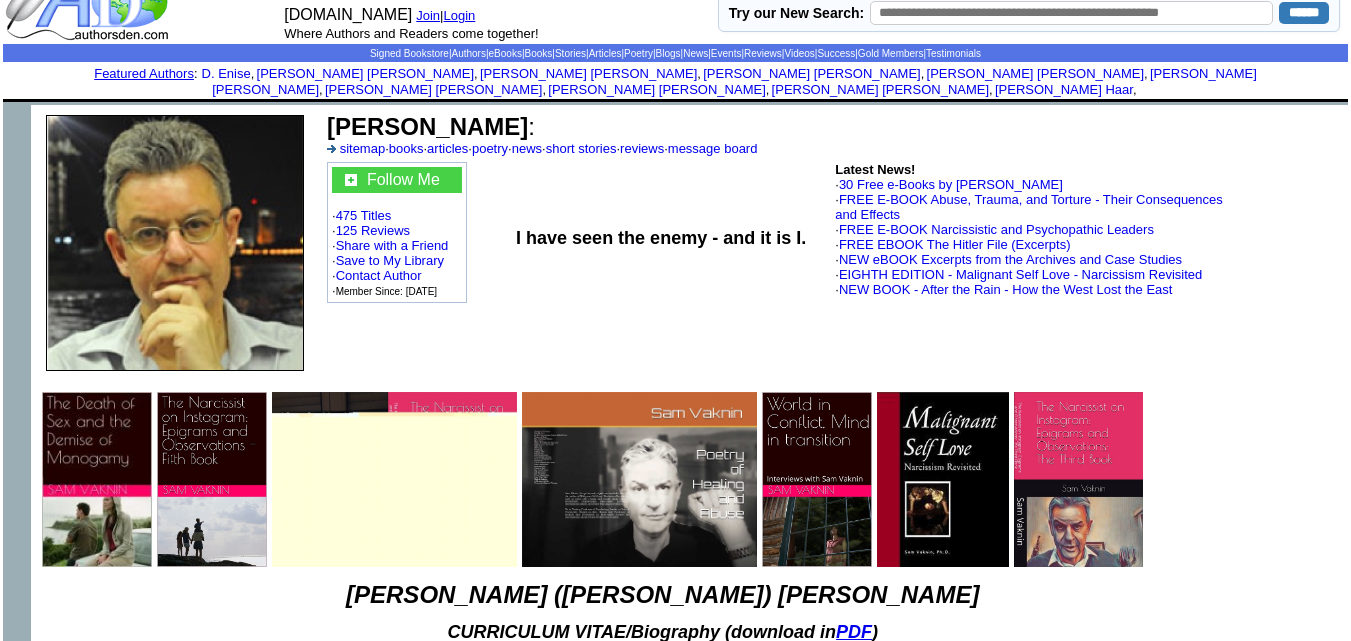 scroll, scrollTop: 0, scrollLeft: 0, axis: both 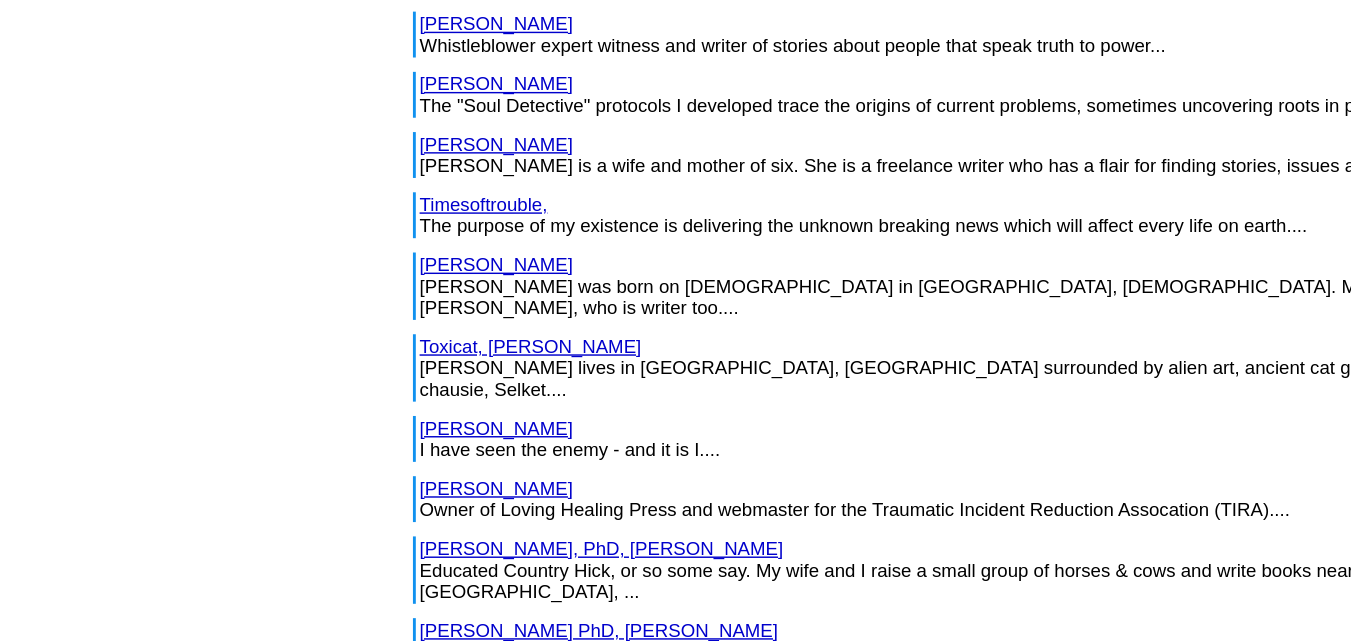 click on "Vaknin, Sam" at bounding box center (410, 492) 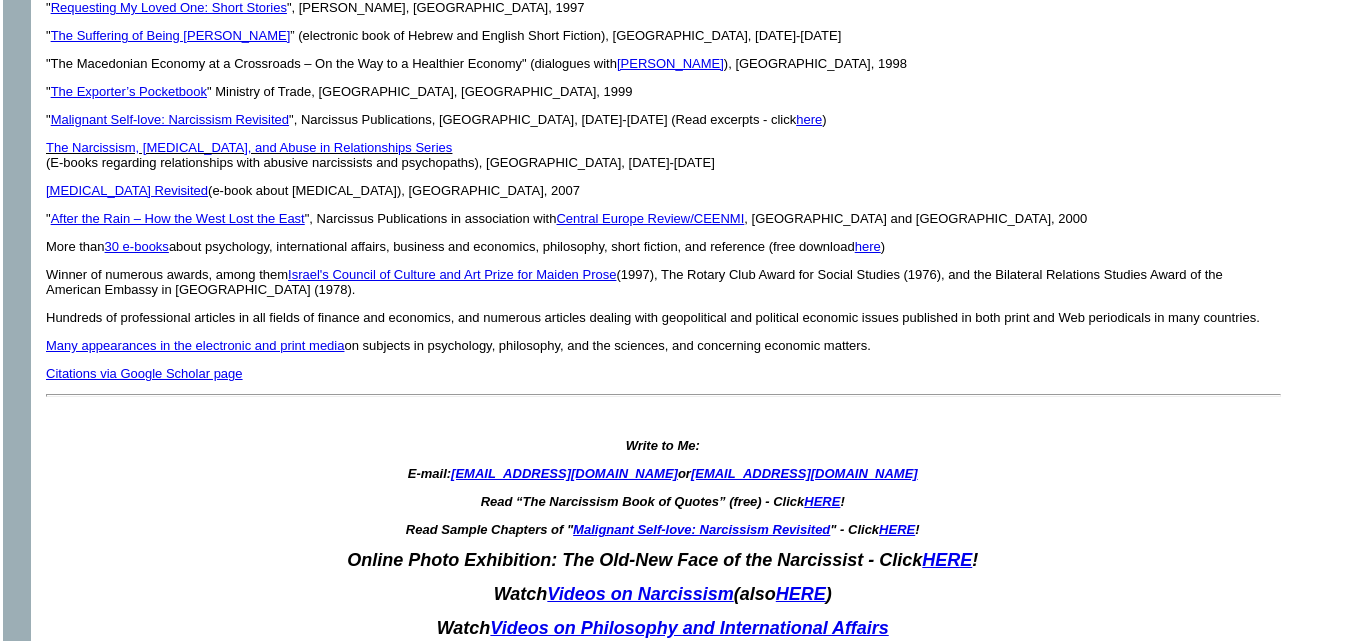 scroll, scrollTop: 3494, scrollLeft: 0, axis: vertical 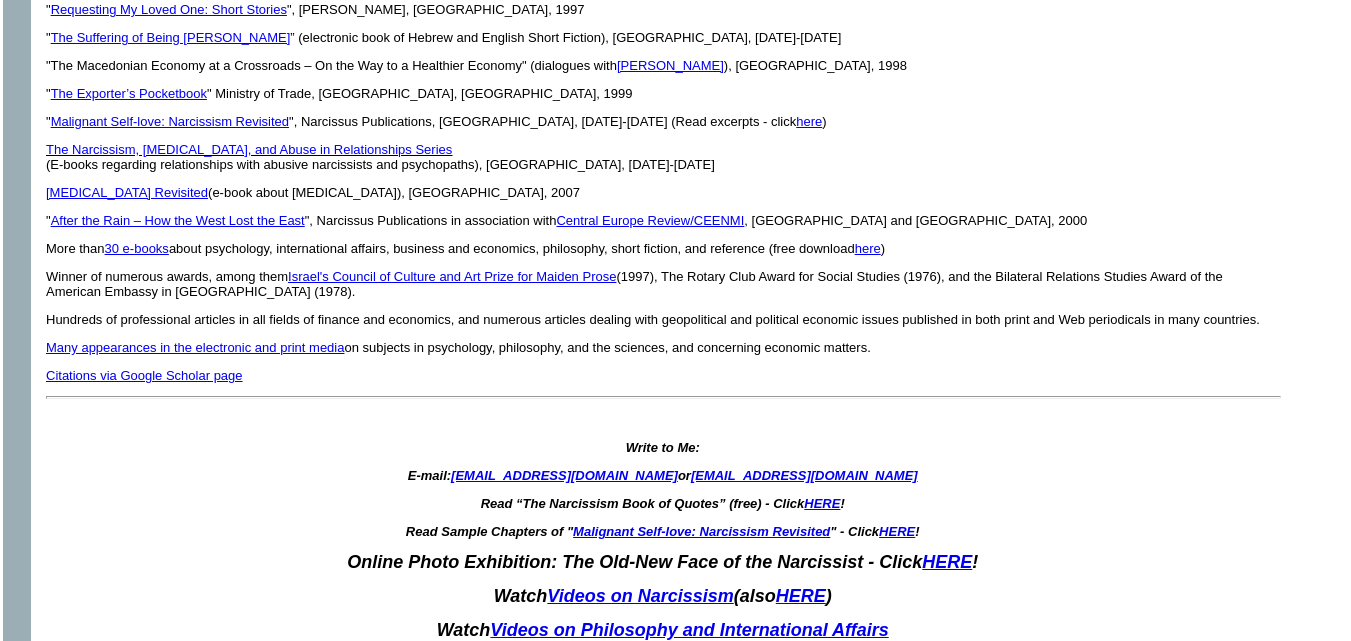 drag, startPoint x: 489, startPoint y: 283, endPoint x: 339, endPoint y: 383, distance: 180.27756 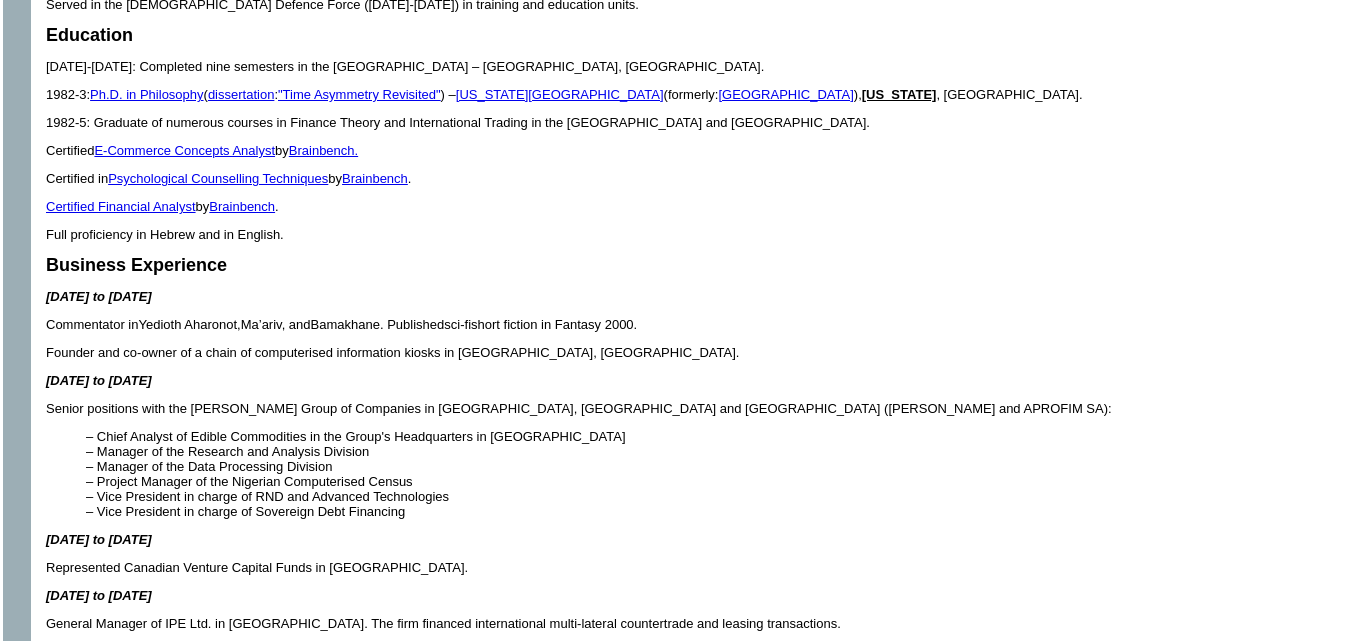 scroll, scrollTop: 1161, scrollLeft: 0, axis: vertical 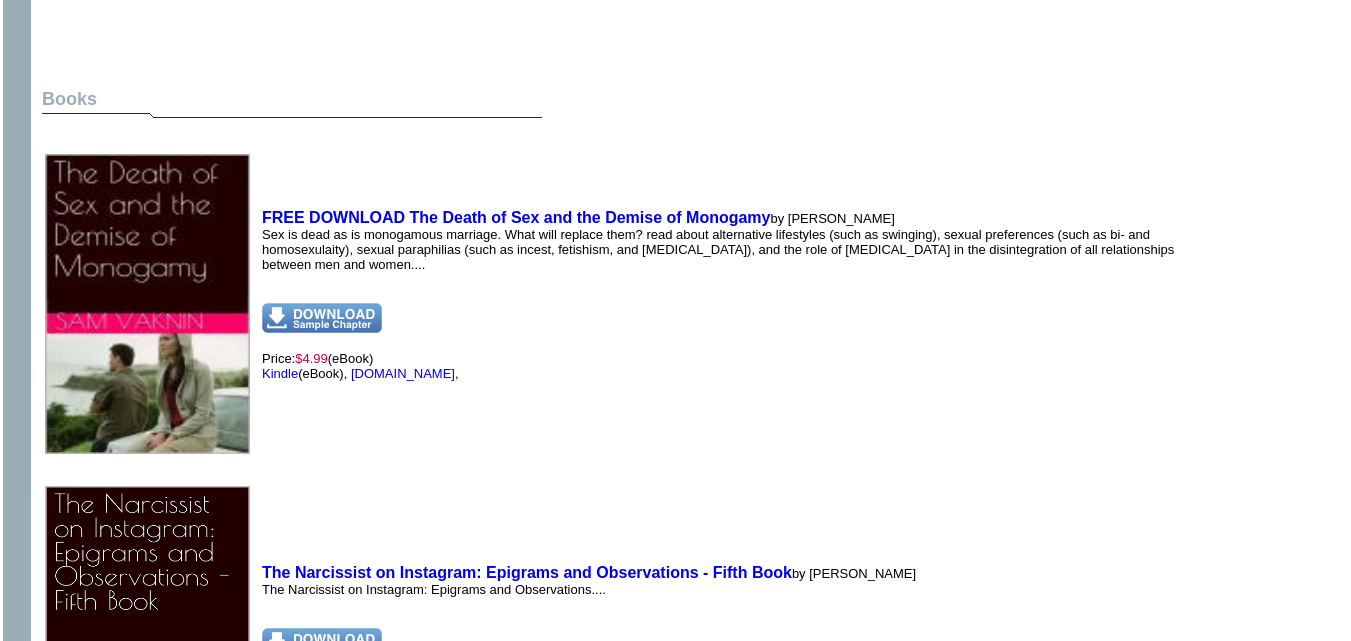 click at bounding box center [322, 643] 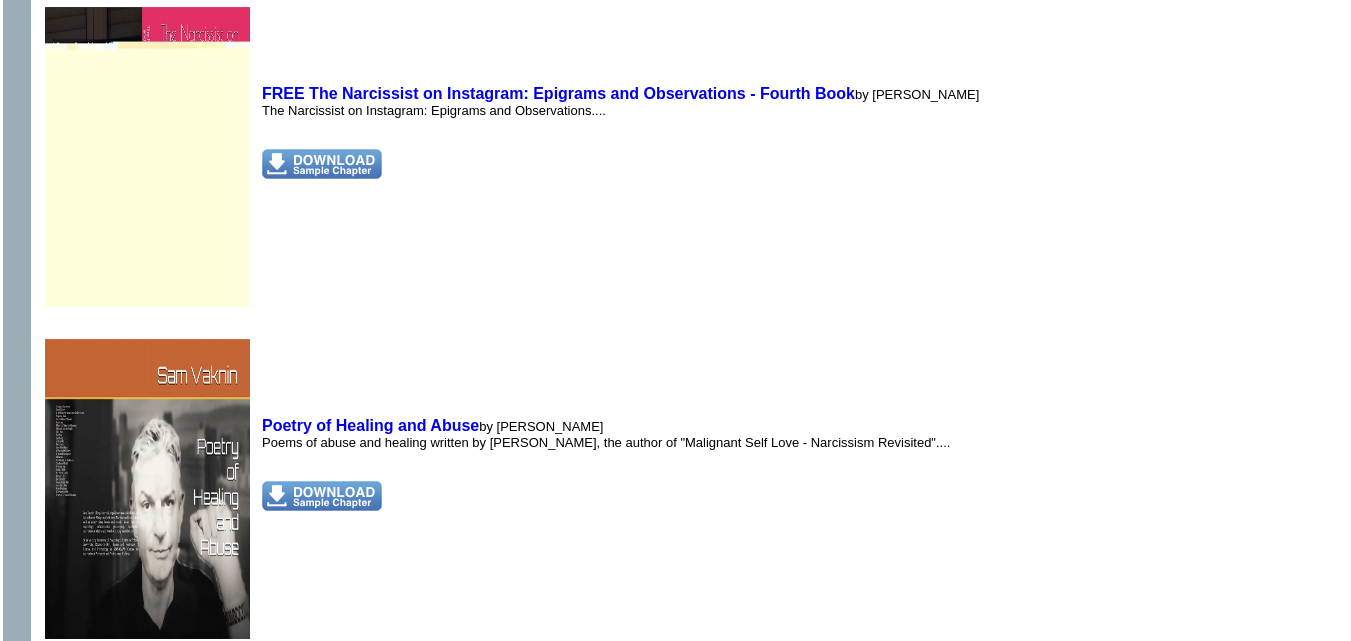 scroll, scrollTop: 6015, scrollLeft: 0, axis: vertical 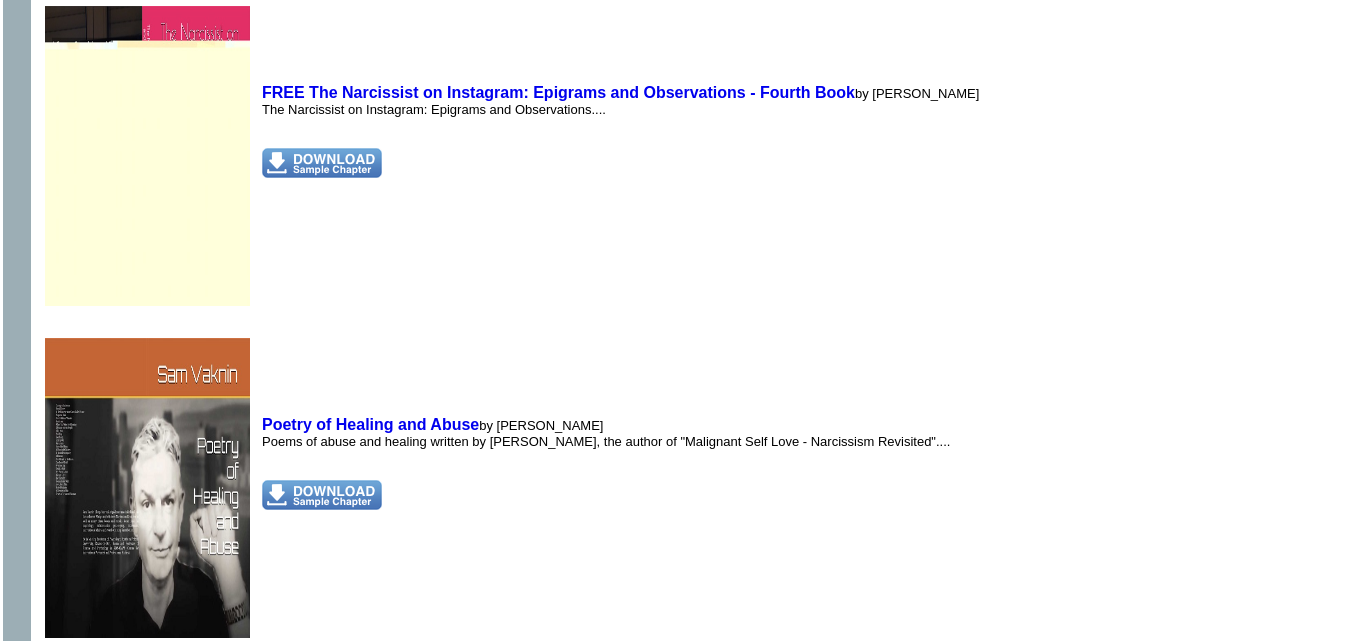 click at bounding box center (147, 156) 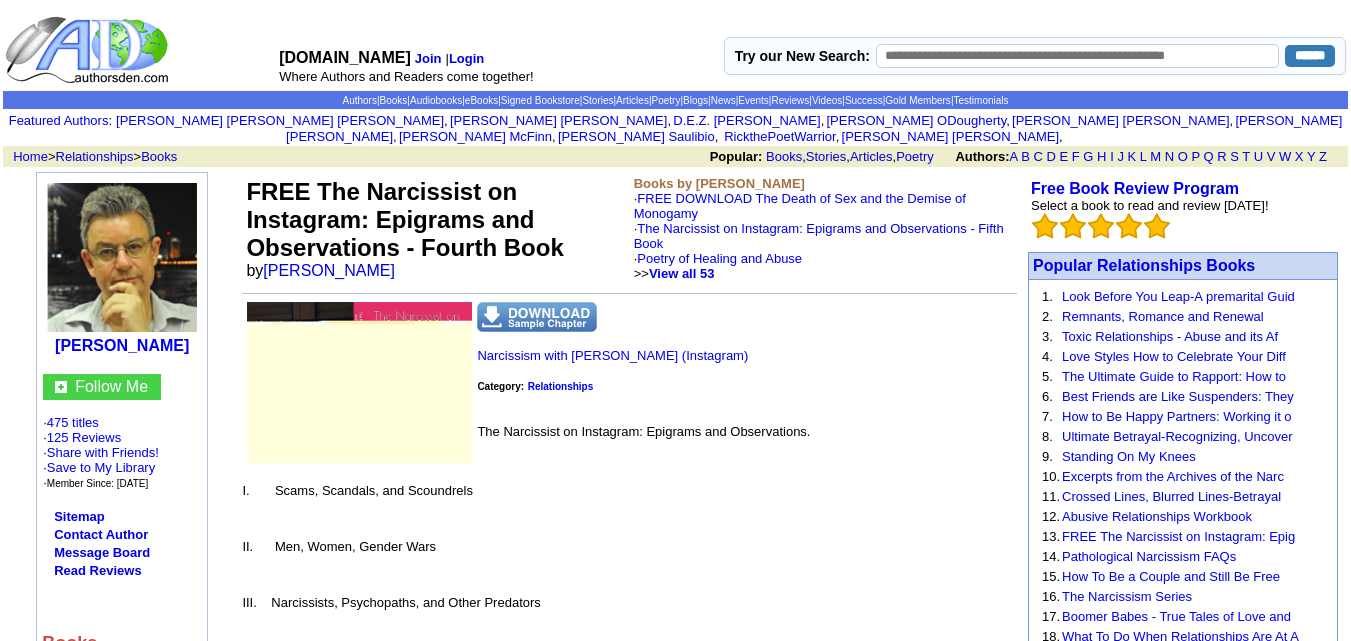 scroll, scrollTop: 0, scrollLeft: 0, axis: both 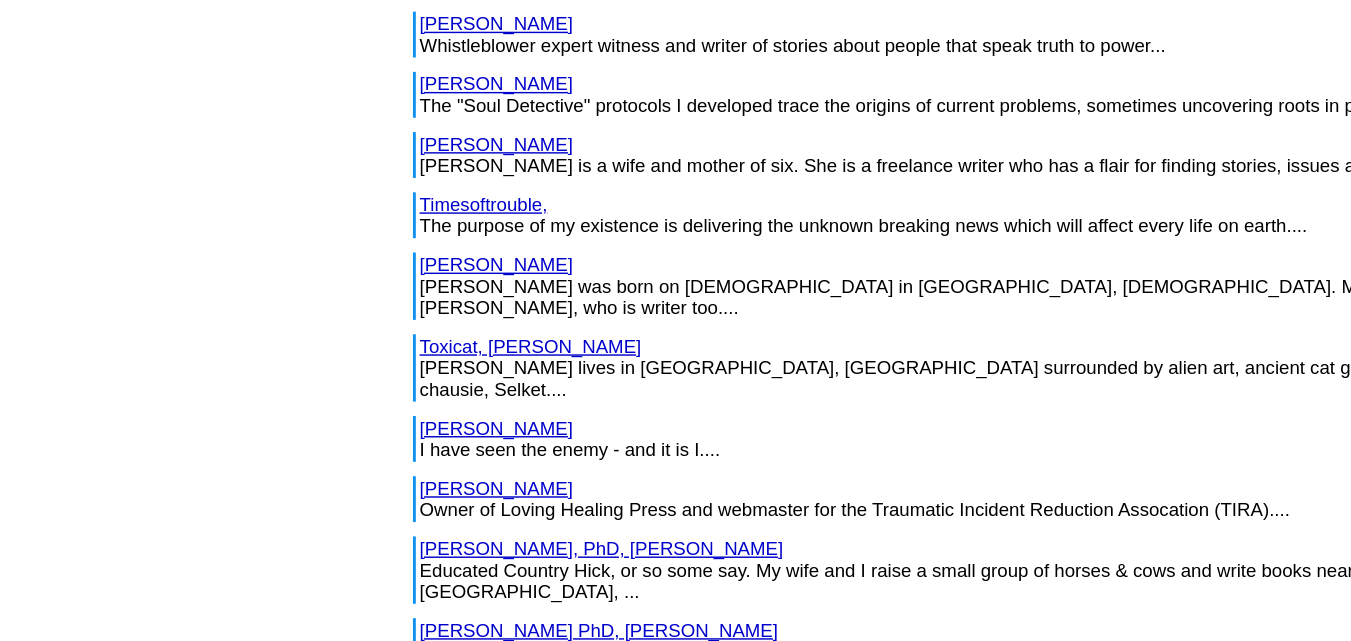 click on "Volkman, Victor" at bounding box center (410, 534) 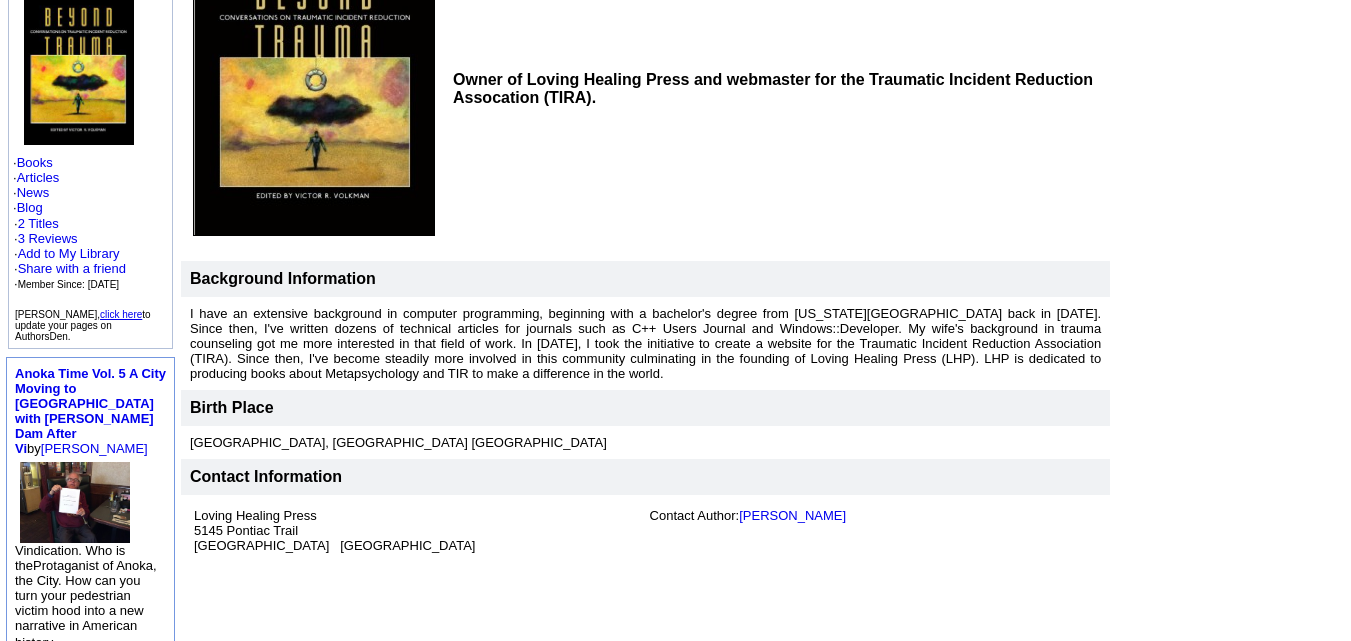 scroll, scrollTop: 278, scrollLeft: 0, axis: vertical 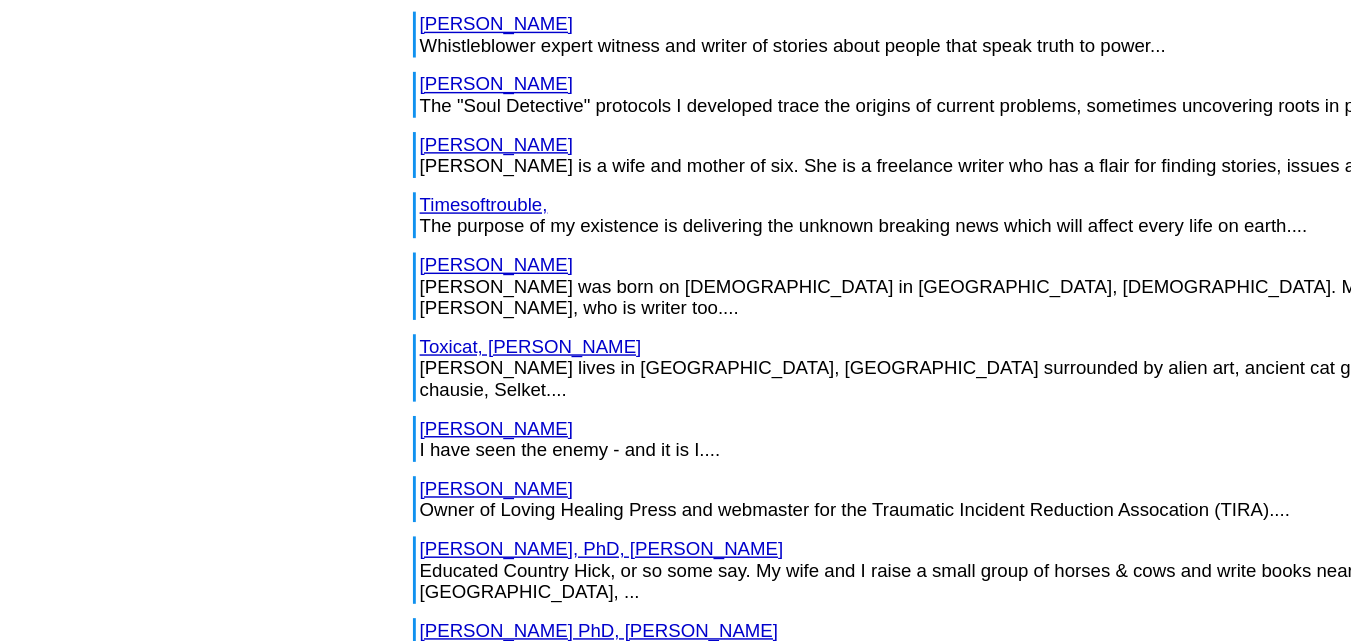 click on "[PERSON_NAME], PhD, [PERSON_NAME]" at bounding box center (484, 576) 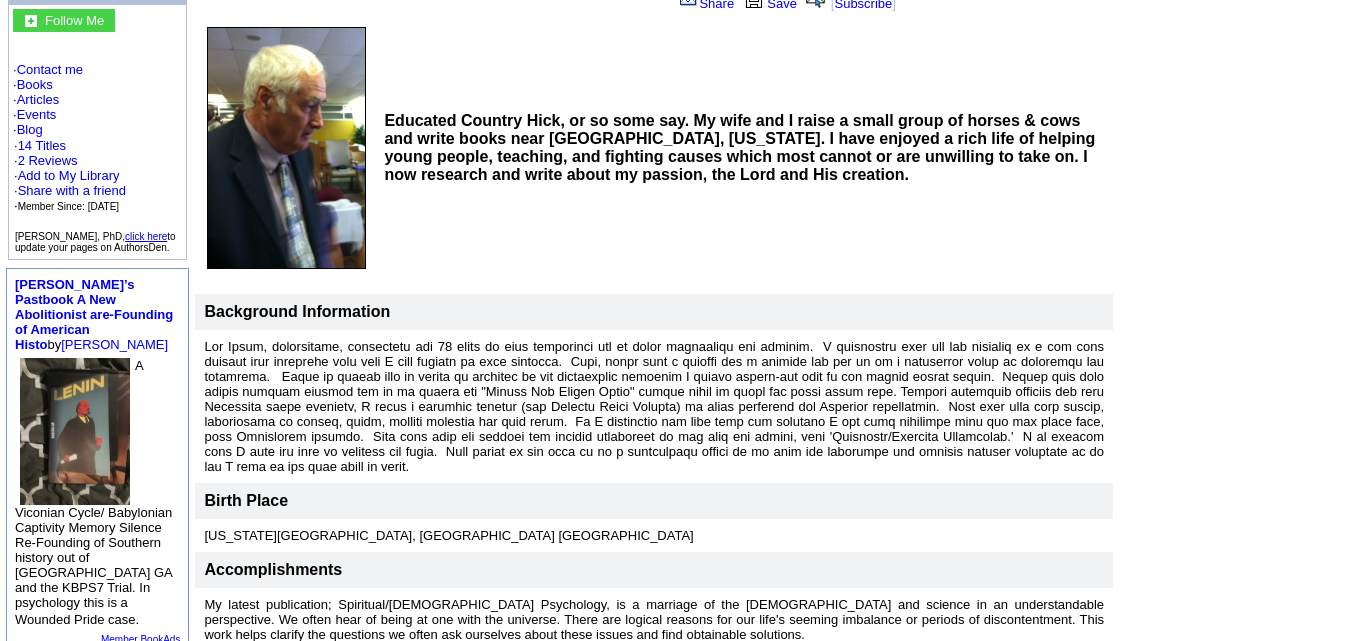 scroll, scrollTop: 190, scrollLeft: 0, axis: vertical 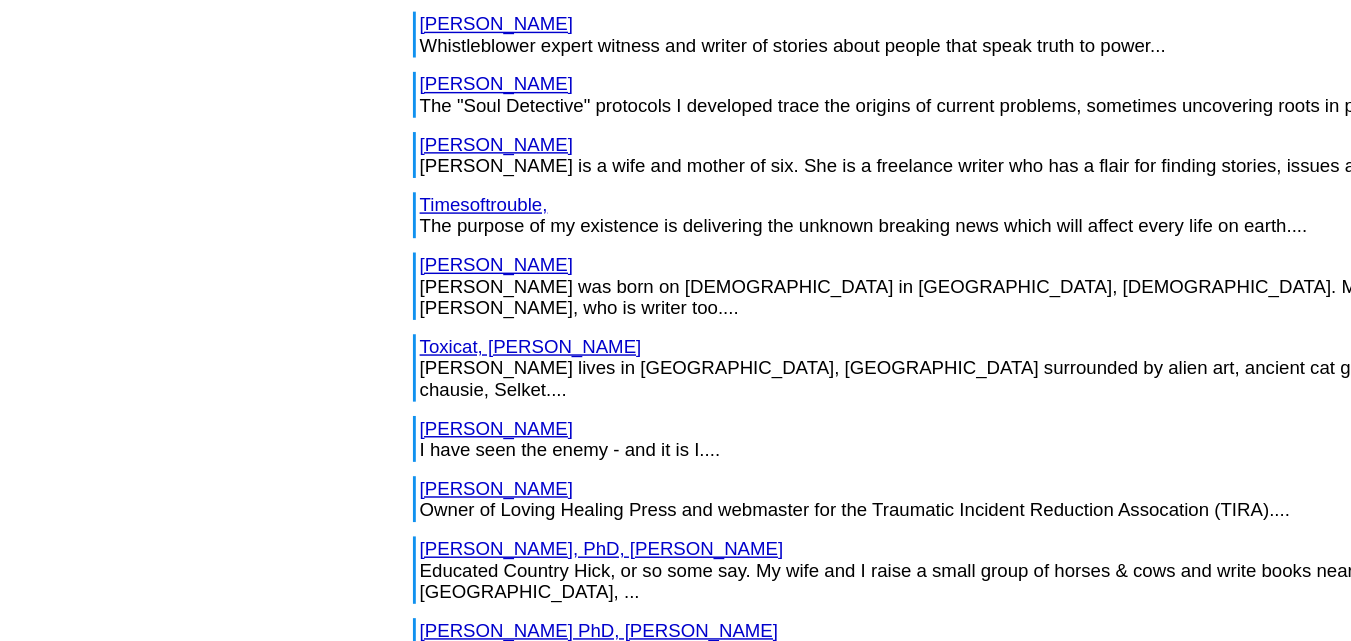 click on "Walker PhD, Gerald" at bounding box center (482, 633) 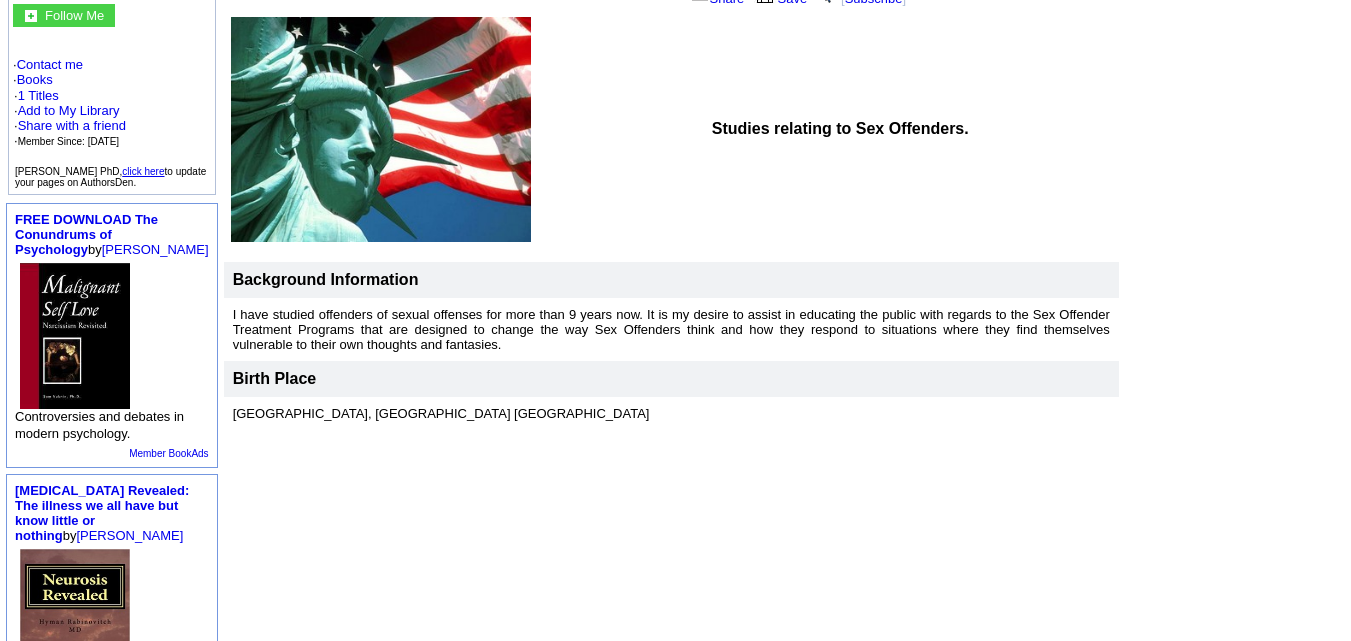 scroll, scrollTop: 199, scrollLeft: 0, axis: vertical 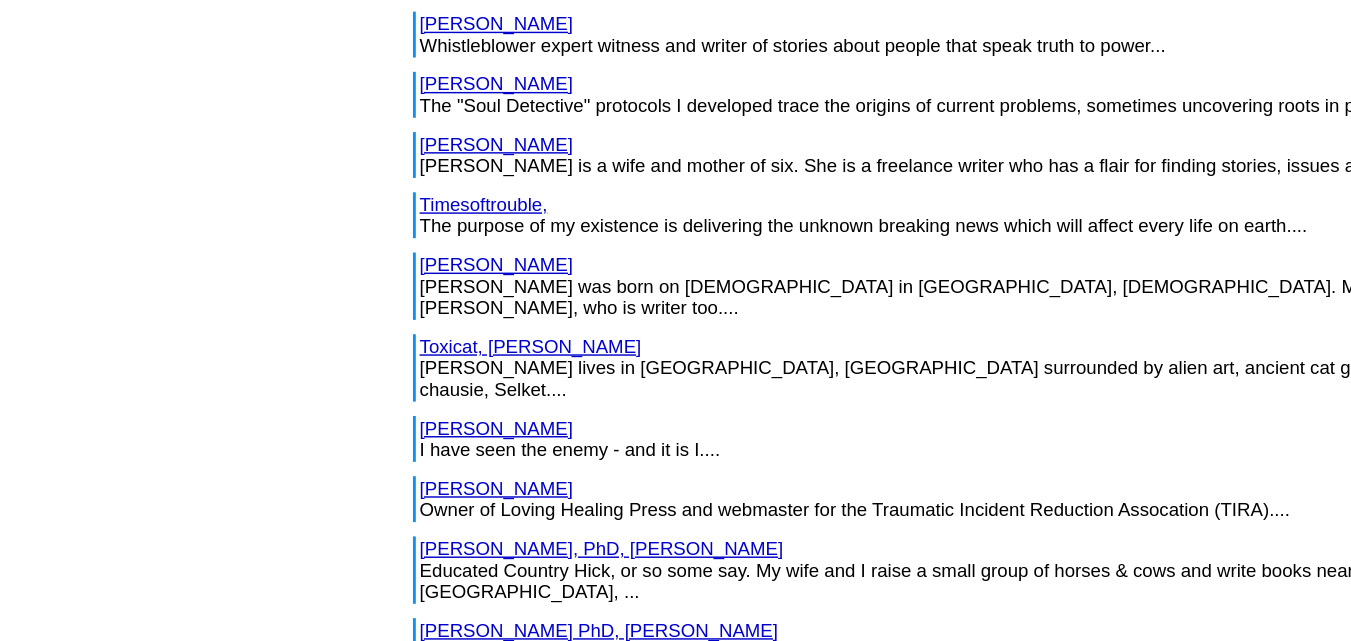 click on "Ward, Nicola" at bounding box center [410, 675] 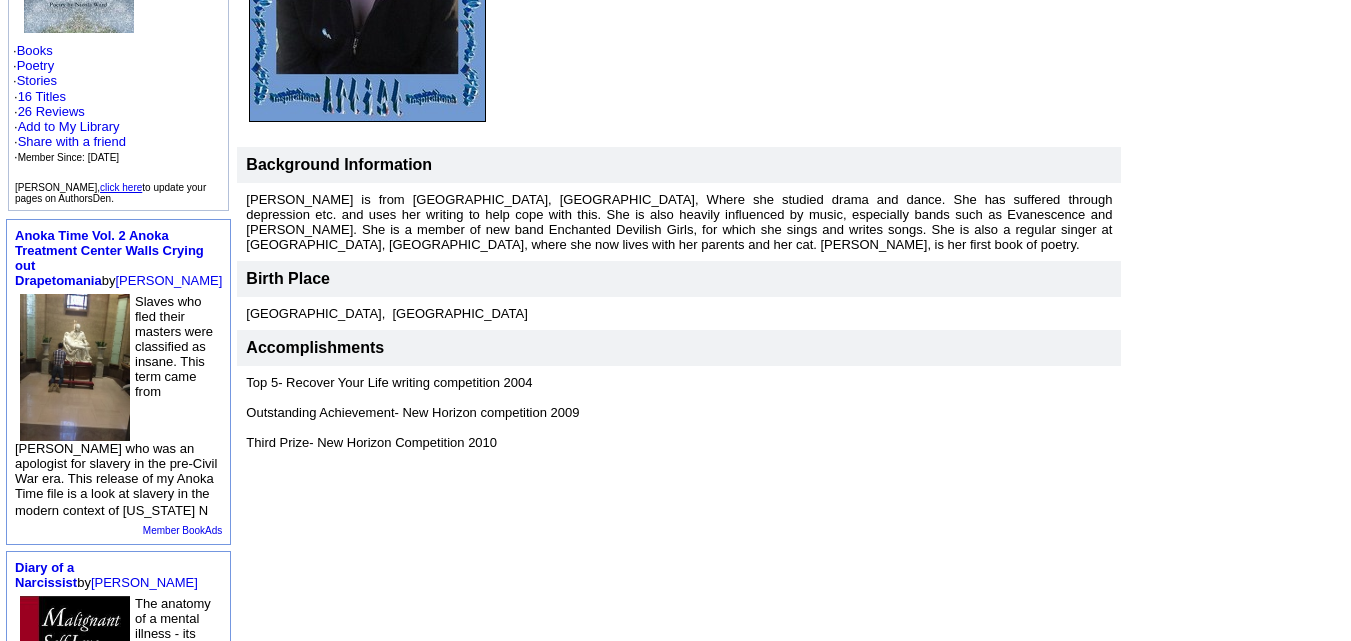 scroll, scrollTop: 408, scrollLeft: 0, axis: vertical 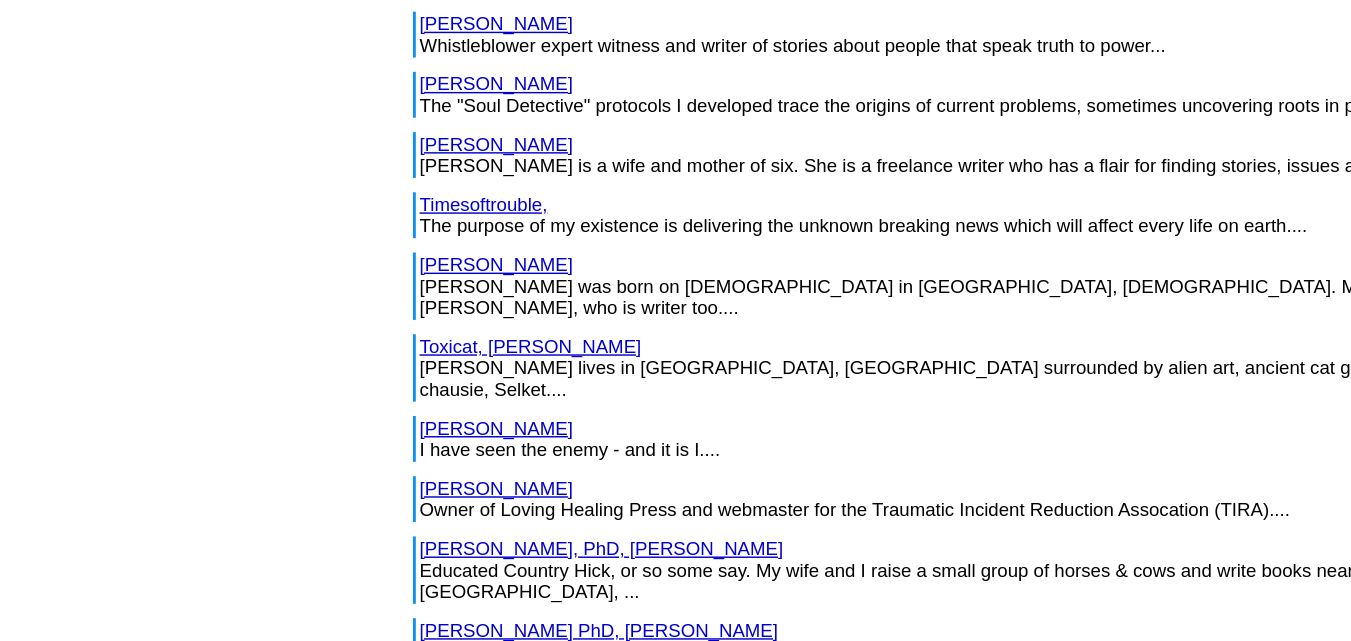 click on "Williams, Gibbs" at bounding box center (467, 717) 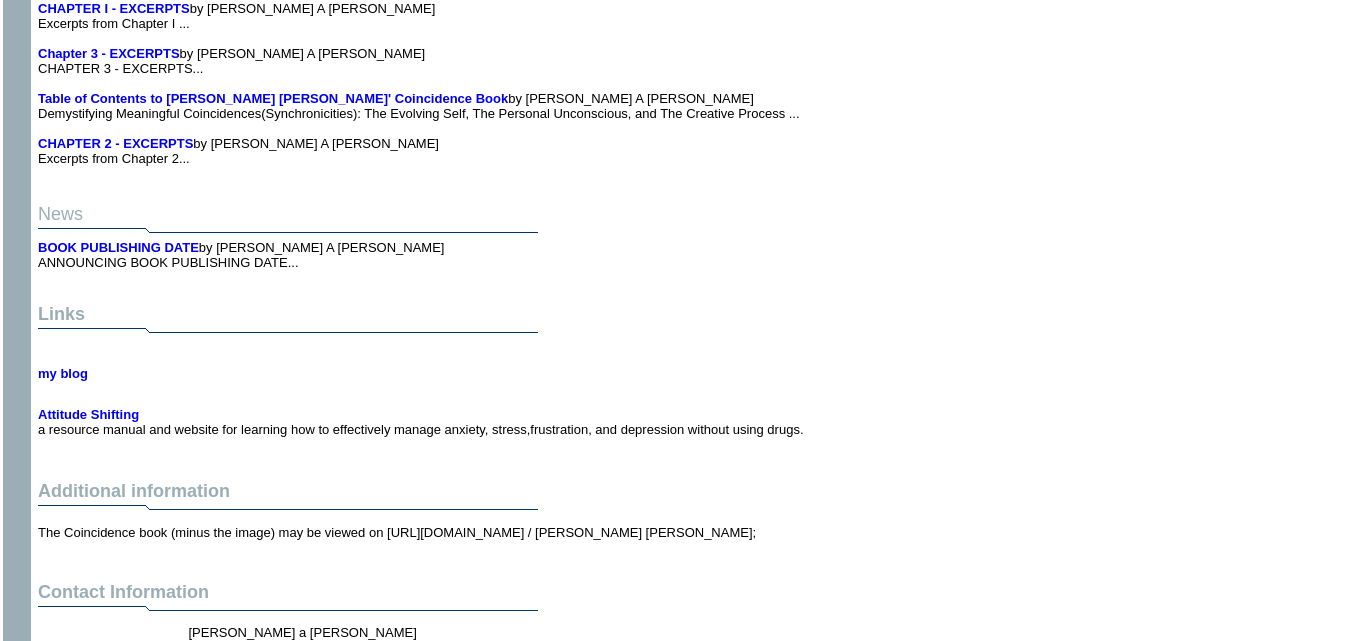 scroll, scrollTop: 2380, scrollLeft: 0, axis: vertical 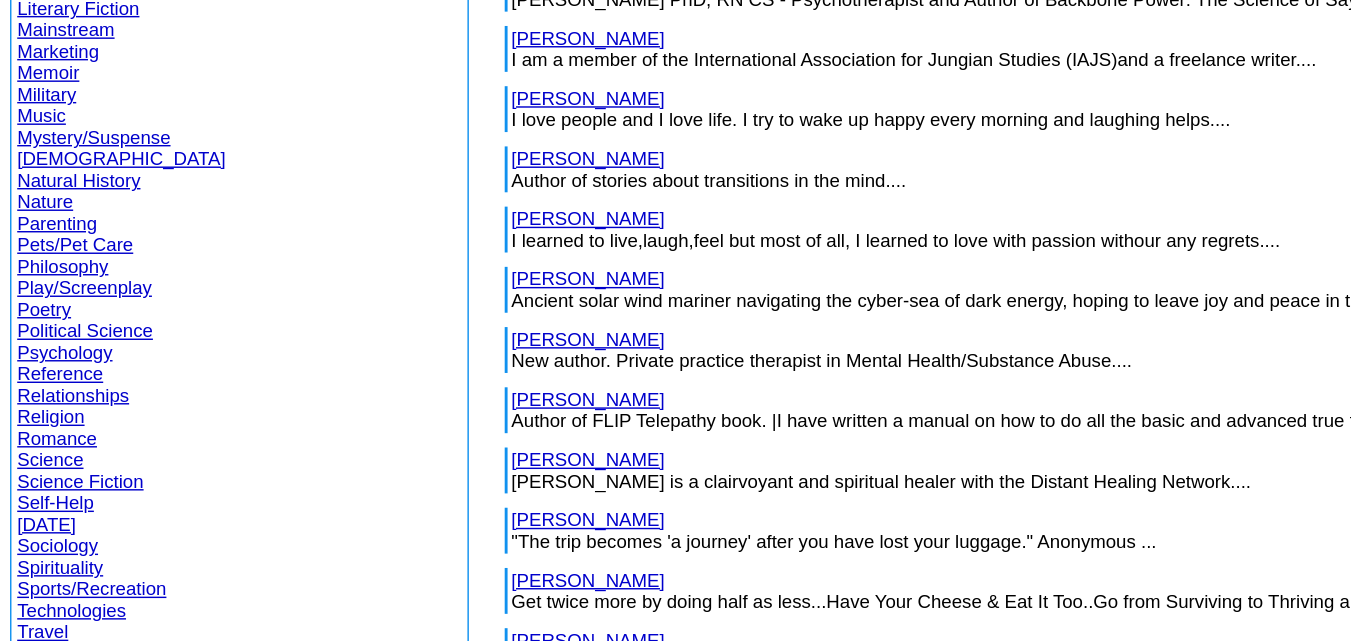 click on "Spirituality" at bounding box center (42, 589) 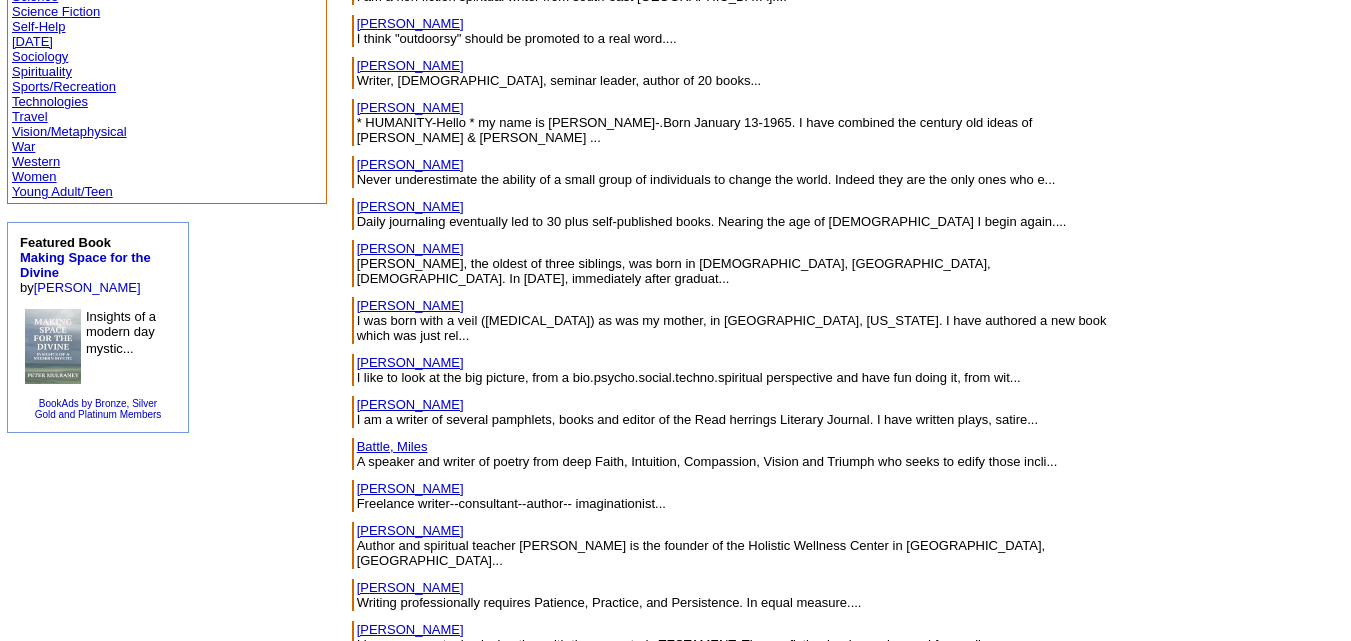scroll, scrollTop: 930, scrollLeft: 0, axis: vertical 